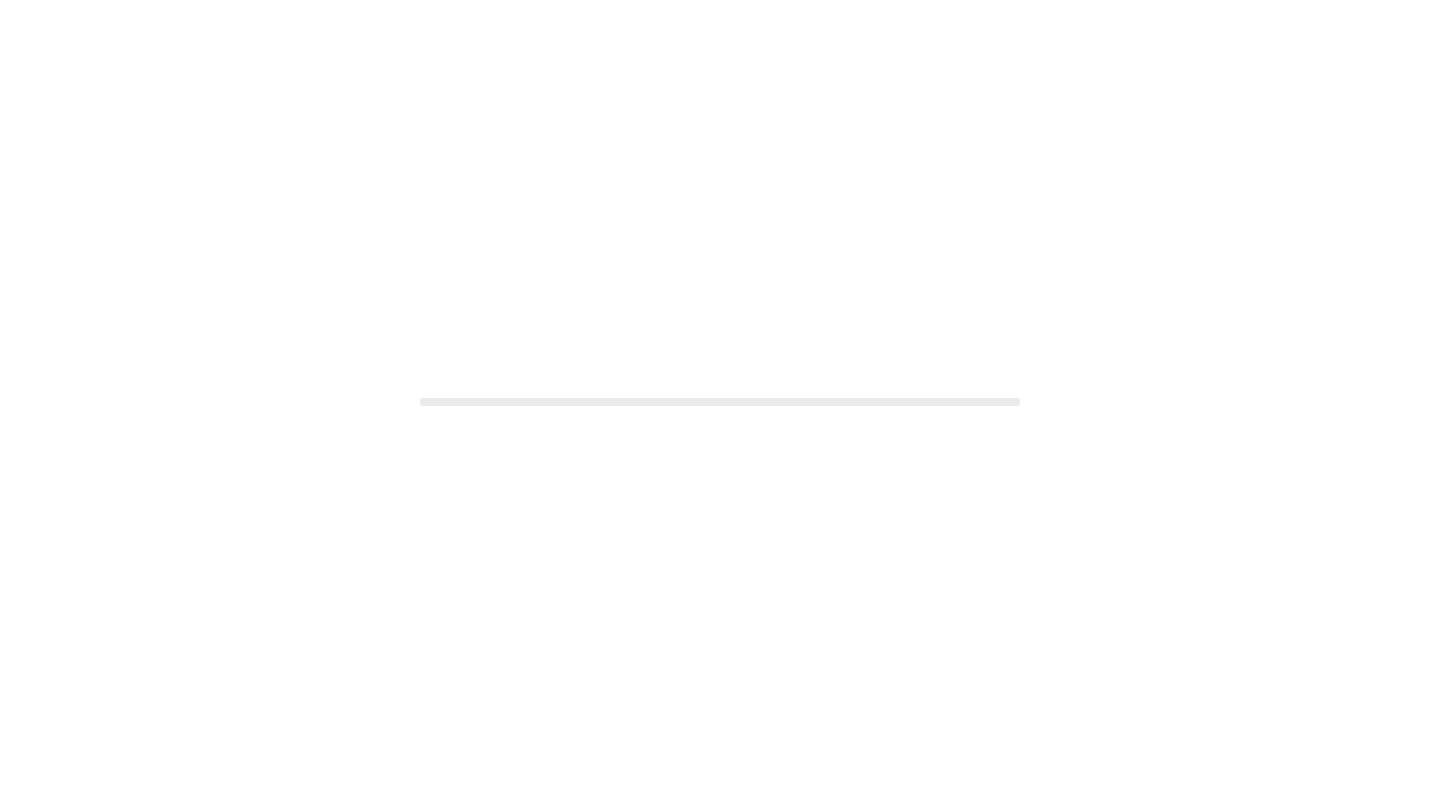 scroll, scrollTop: 0, scrollLeft: 0, axis: both 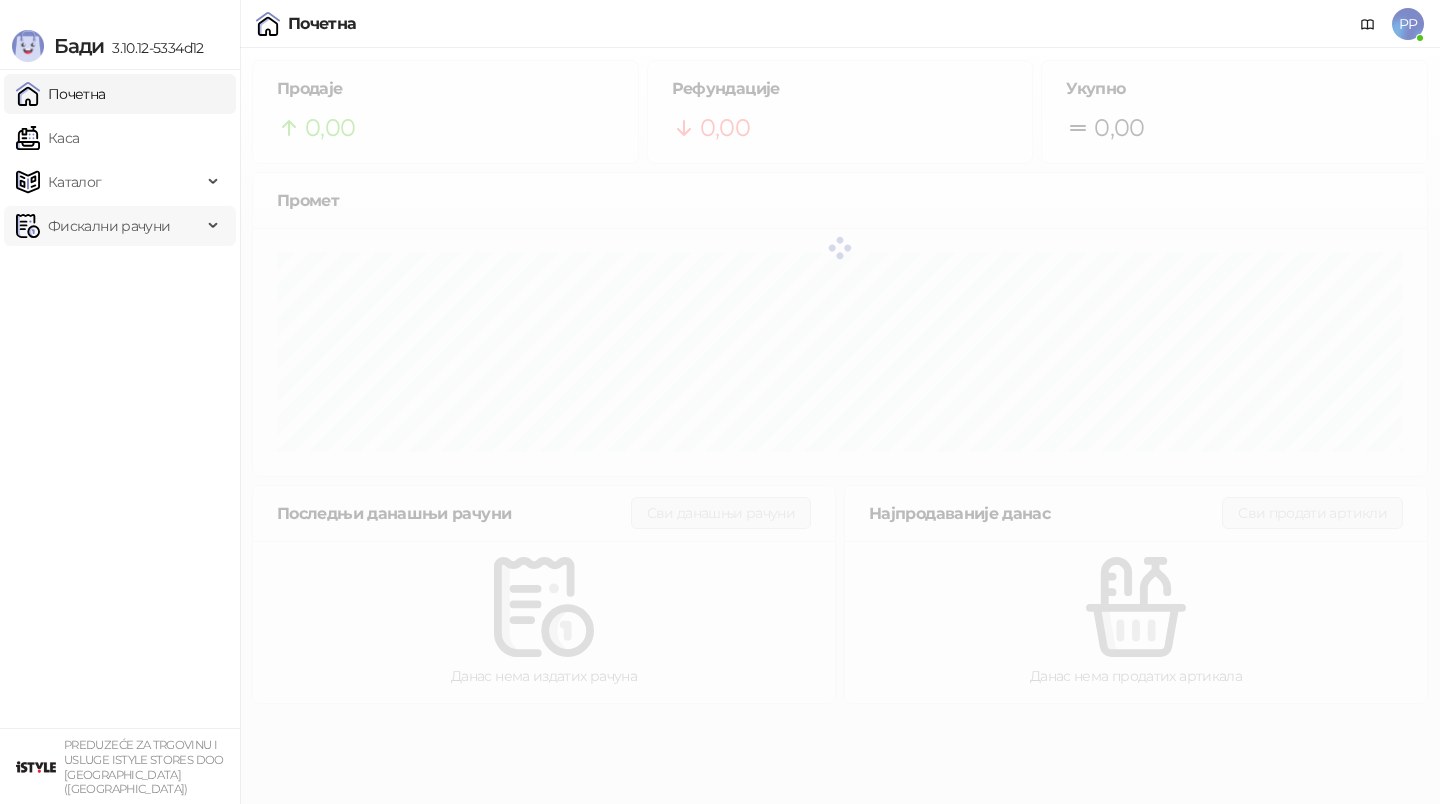 click on "Фискални рачуни" at bounding box center [109, 226] 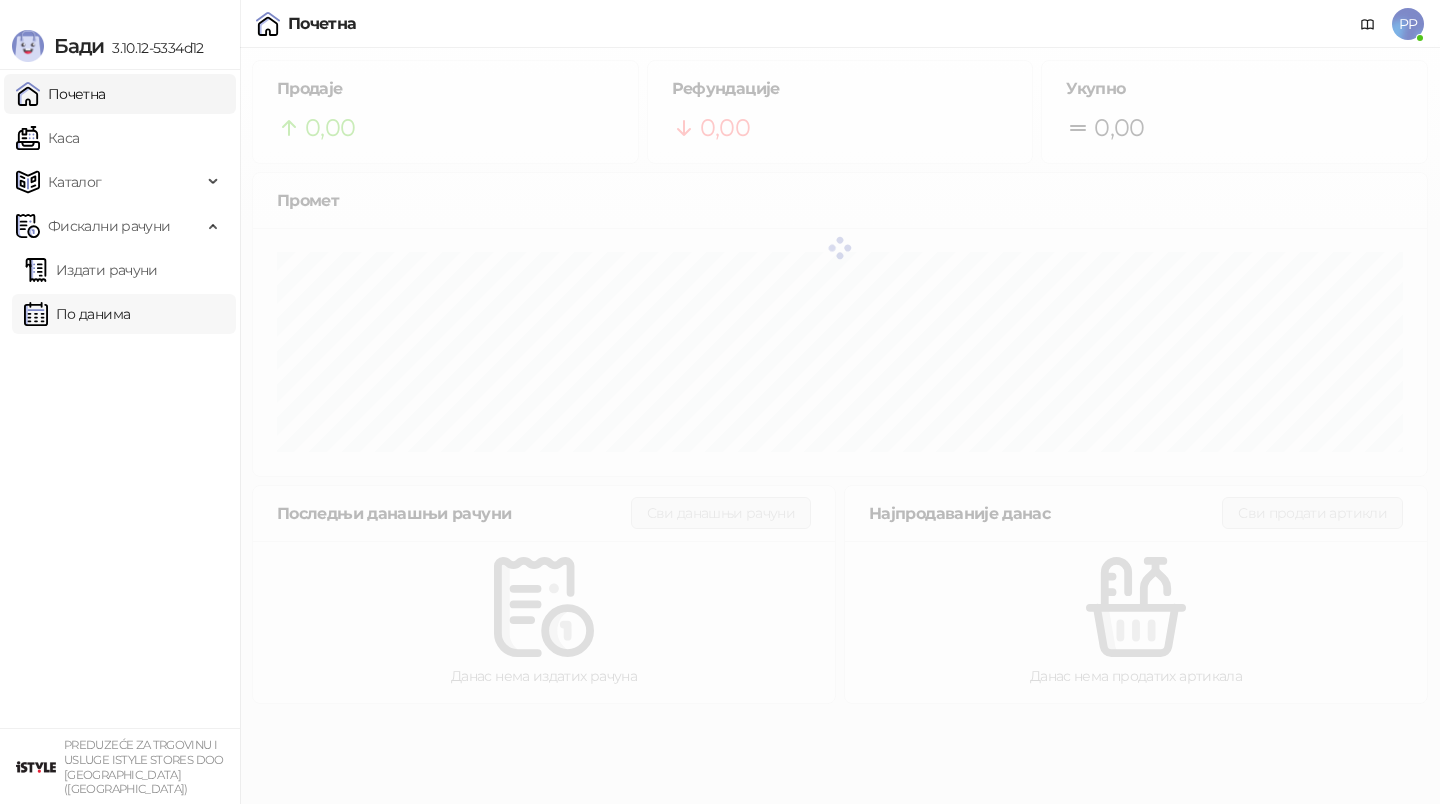 click on "По данима" at bounding box center [77, 314] 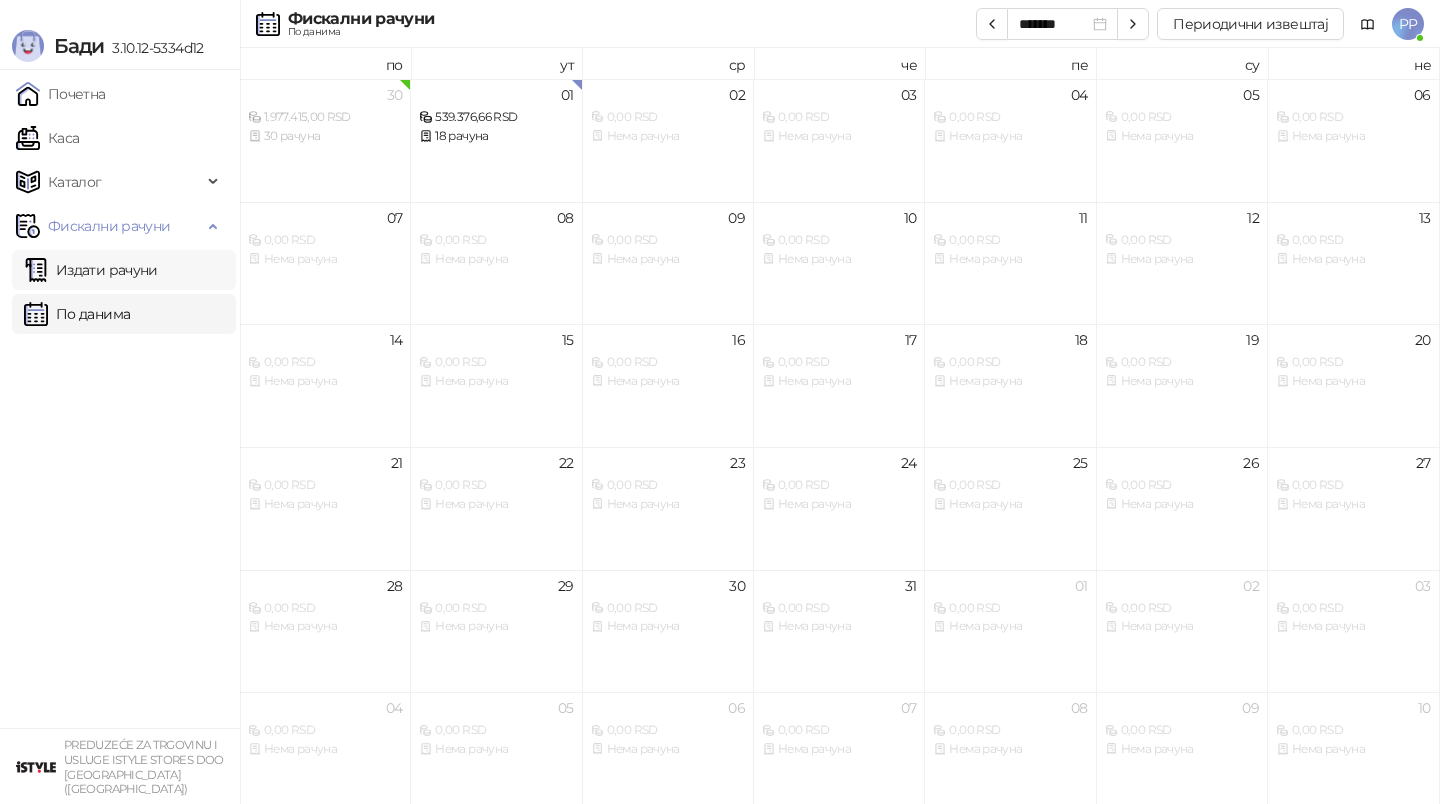 click on "Издати рачуни" at bounding box center [91, 270] 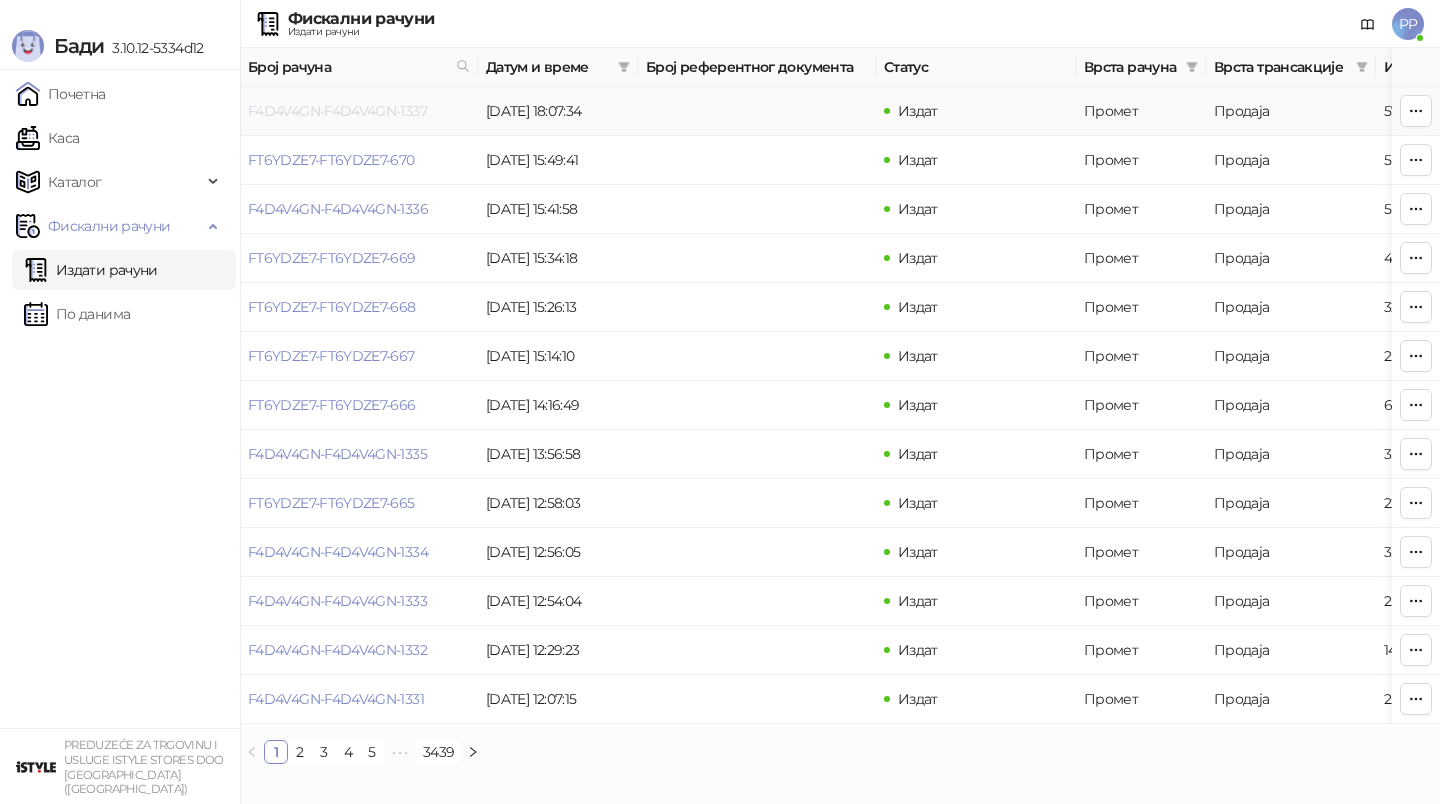 click on "F4D4V4GN-F4D4V4GN-1337" at bounding box center [337, 111] 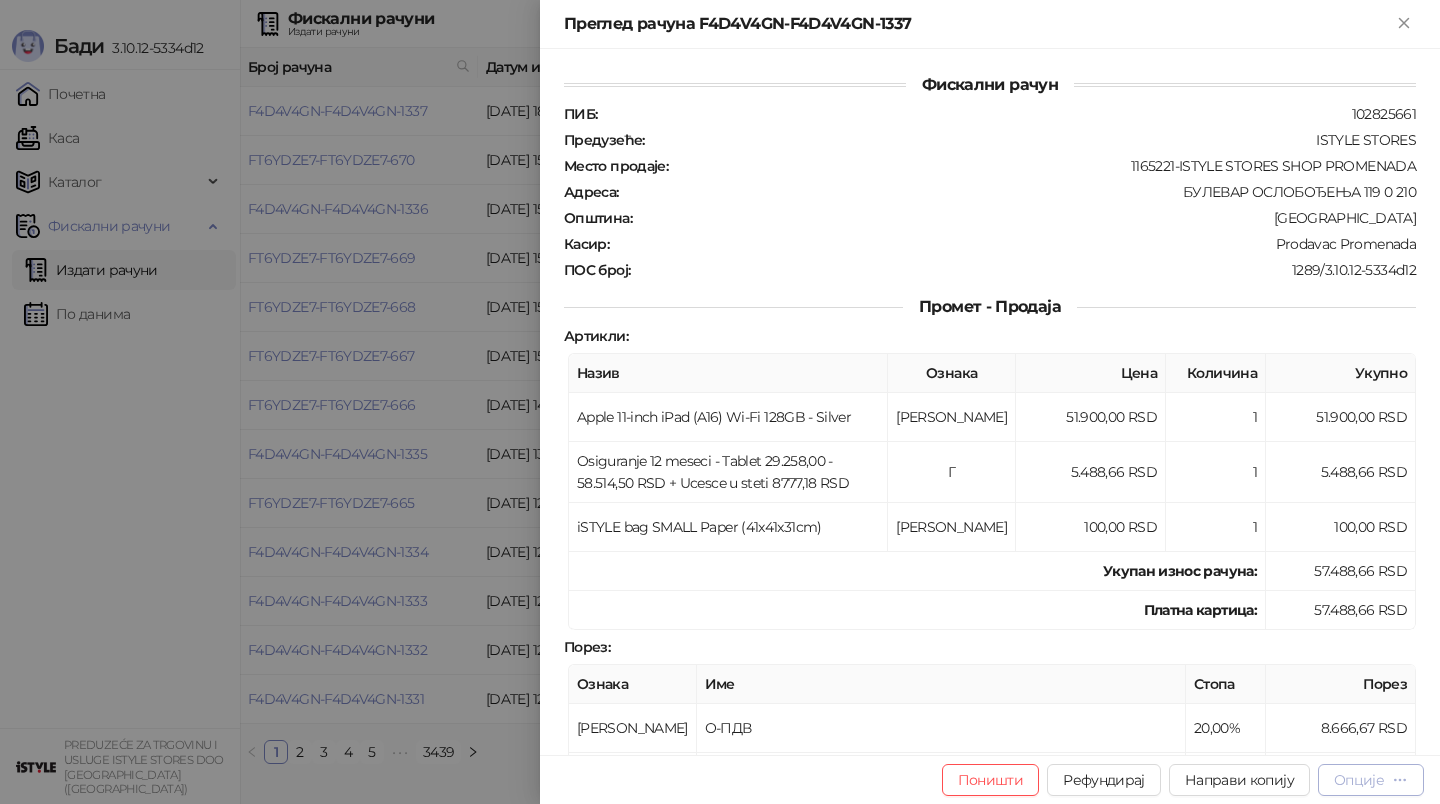 click at bounding box center [1400, 779] 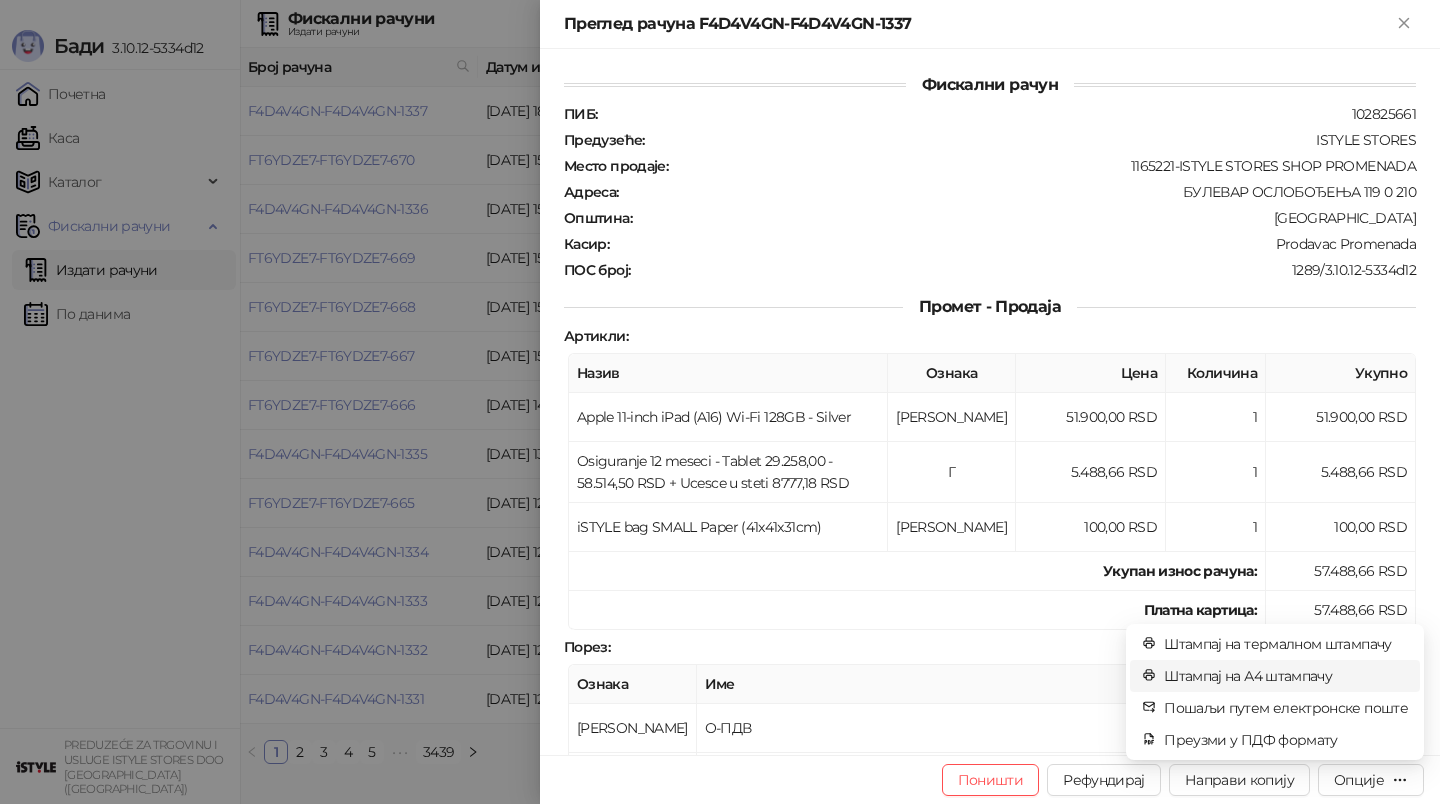click on "Штампај на А4 штампачу" at bounding box center (1286, 676) 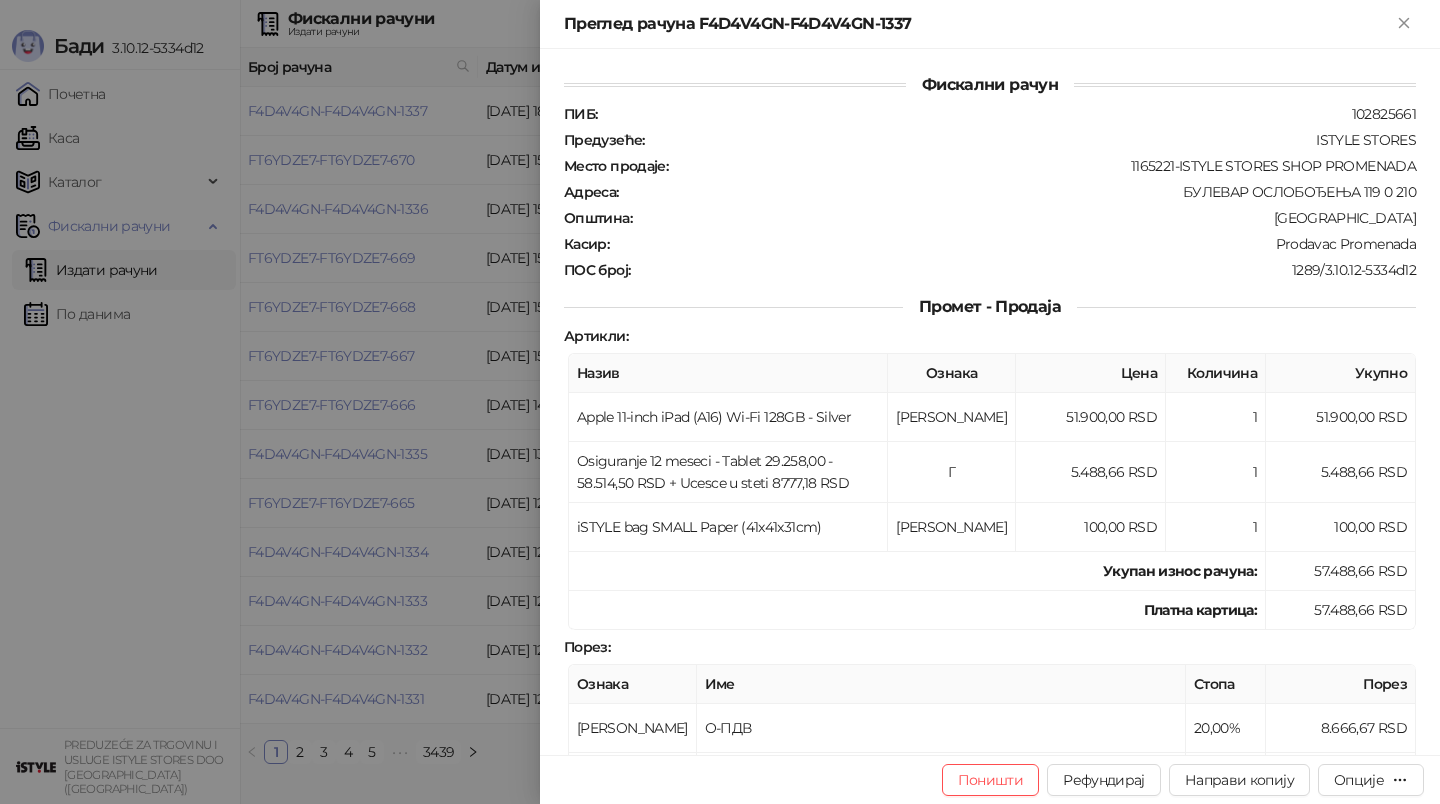 click at bounding box center [720, 402] 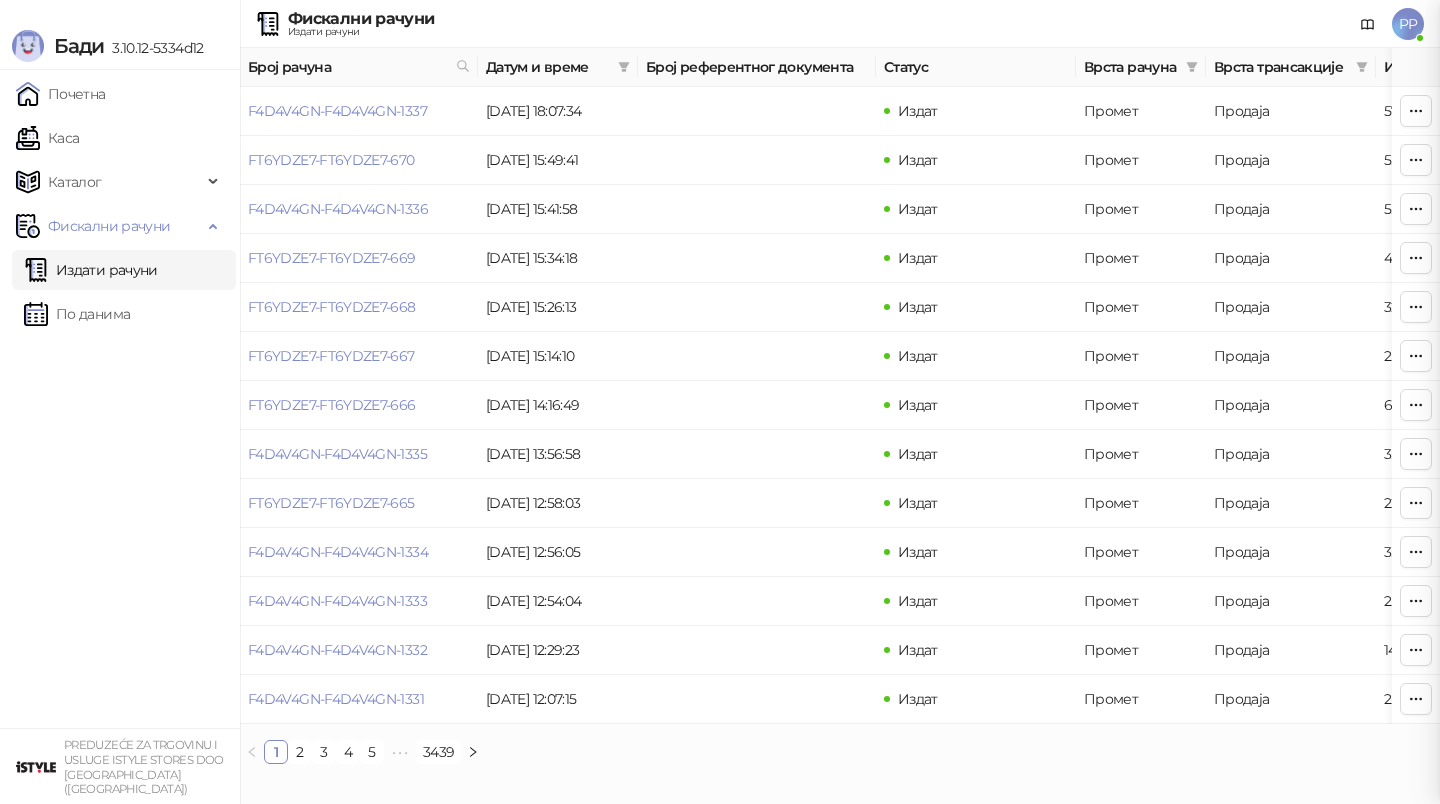 click at bounding box center (720, 402) 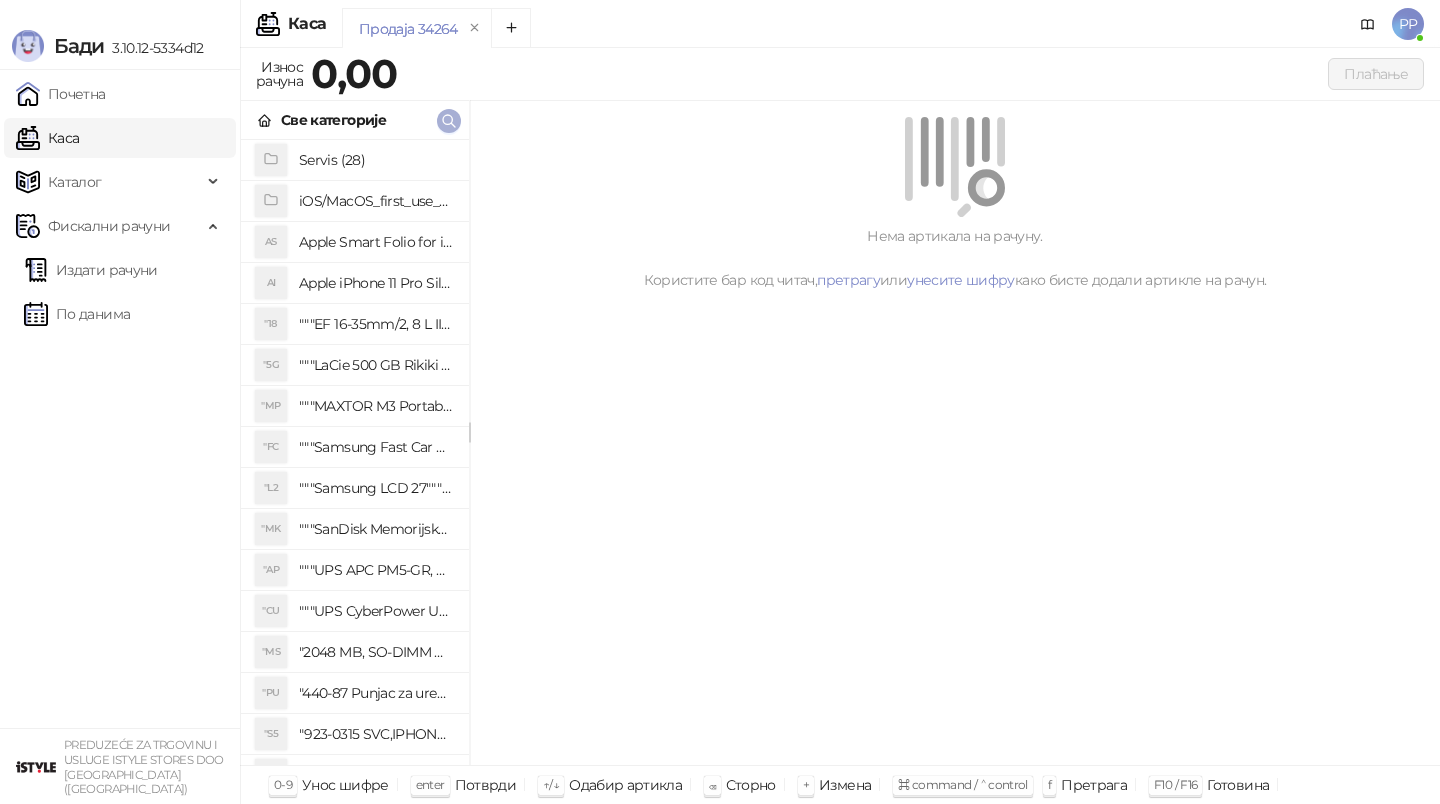 click at bounding box center (449, 121) 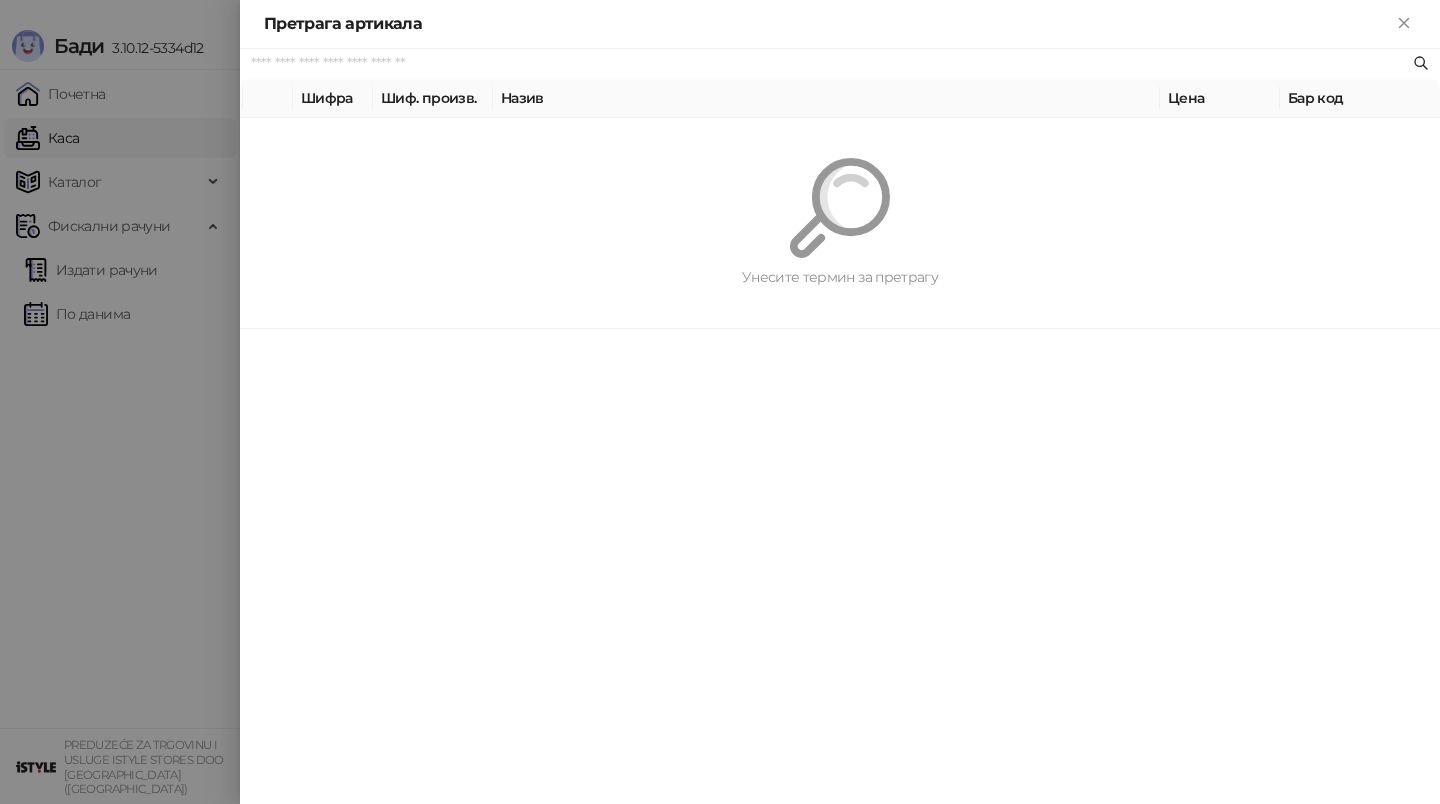 paste on "*********" 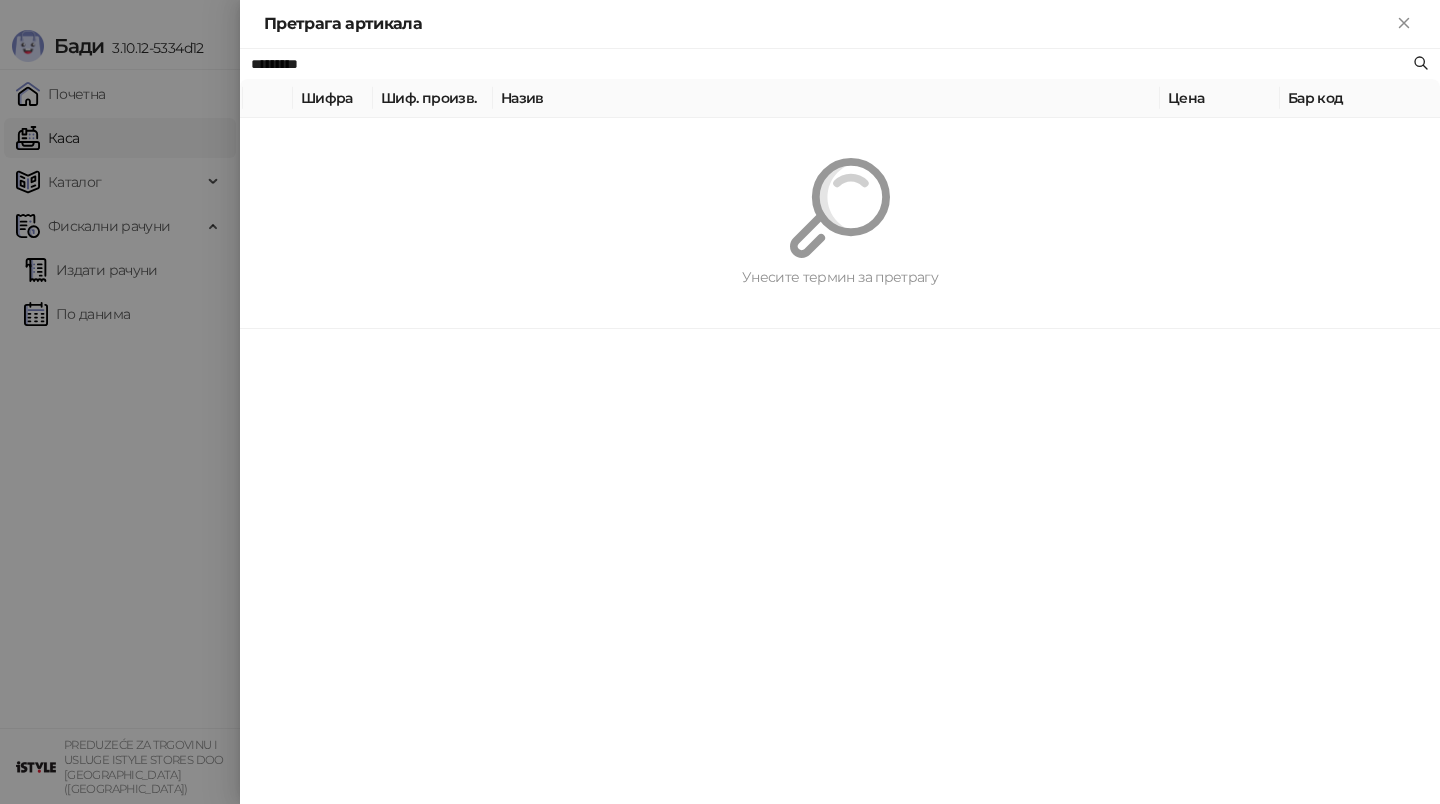 type on "*********" 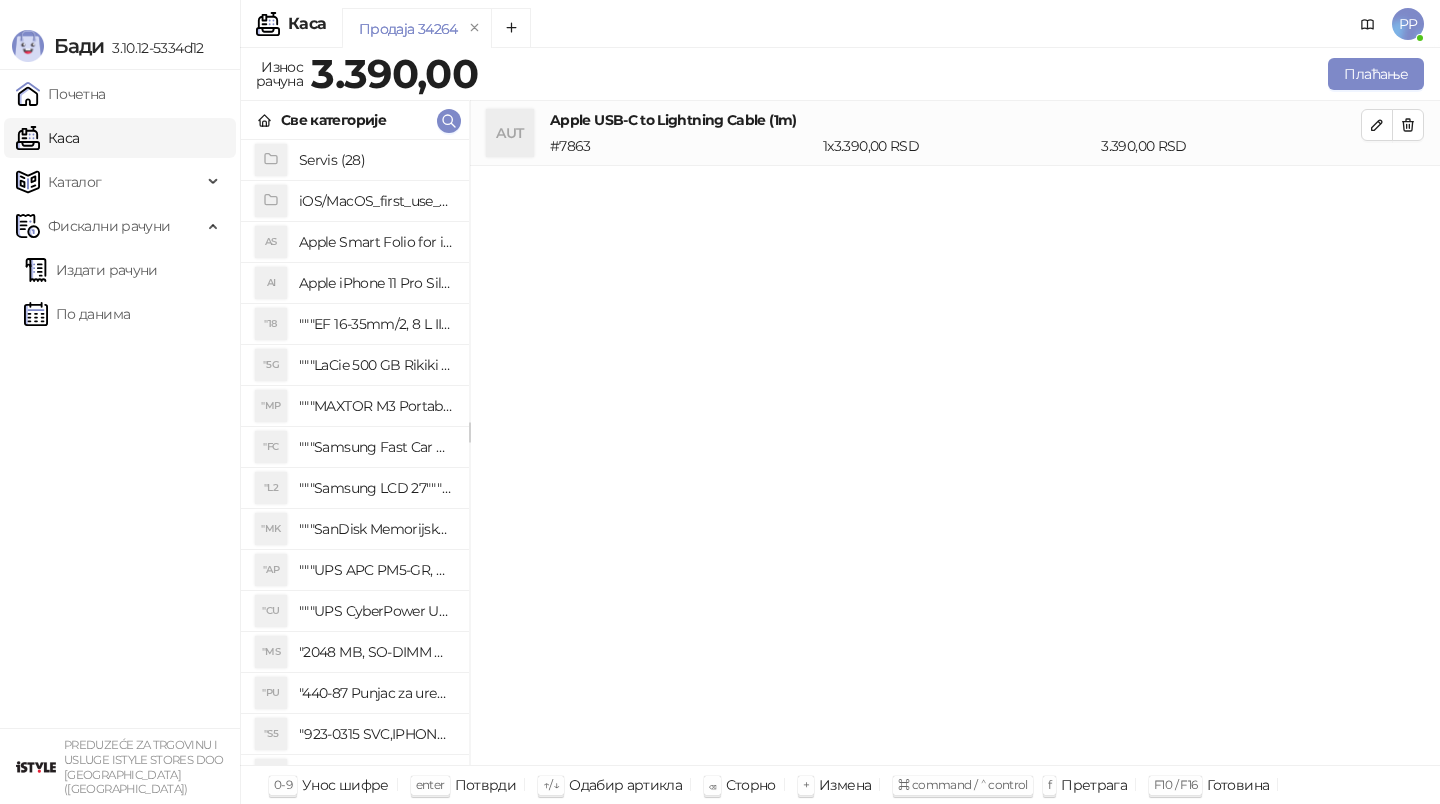 click on "Плаћање" at bounding box center [955, 74] 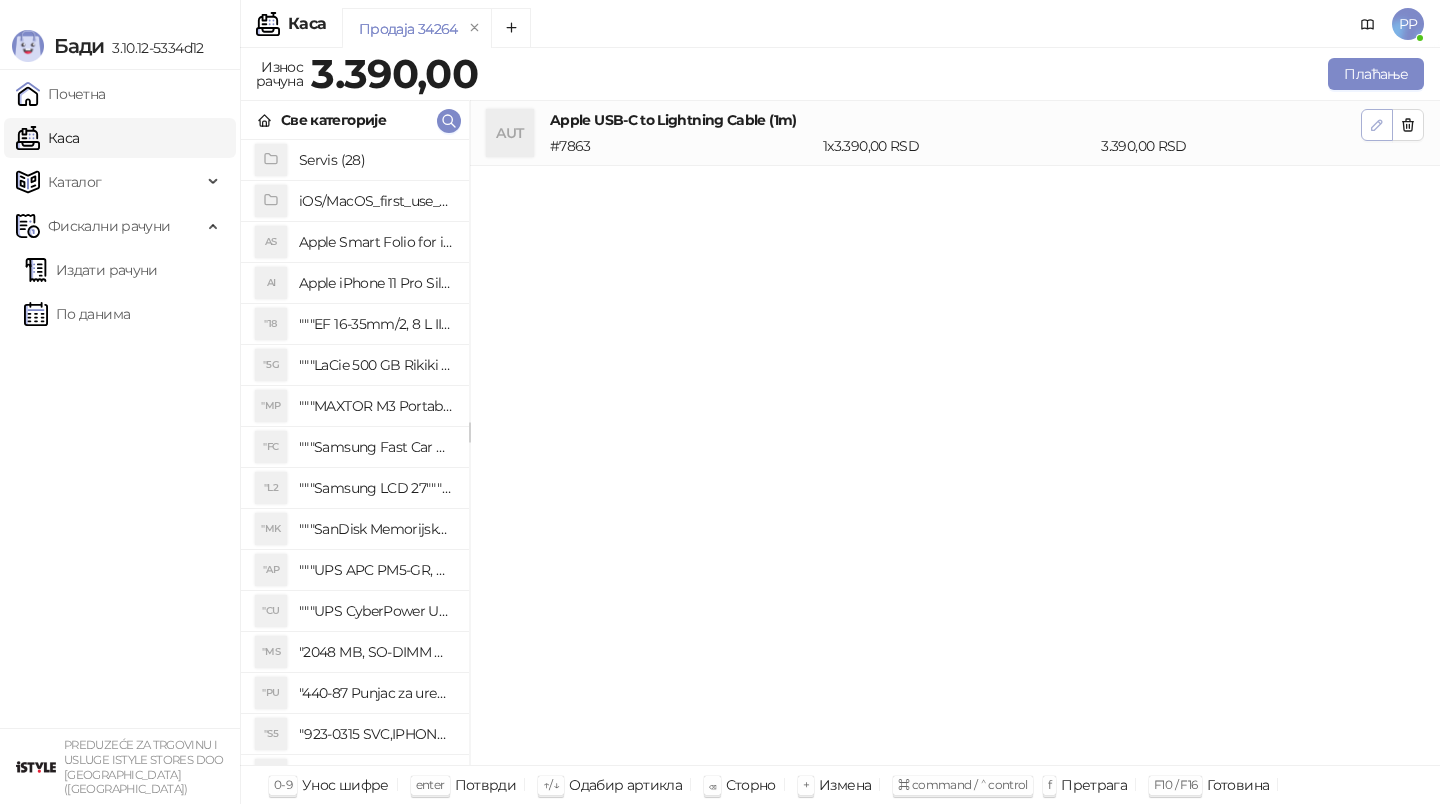 click 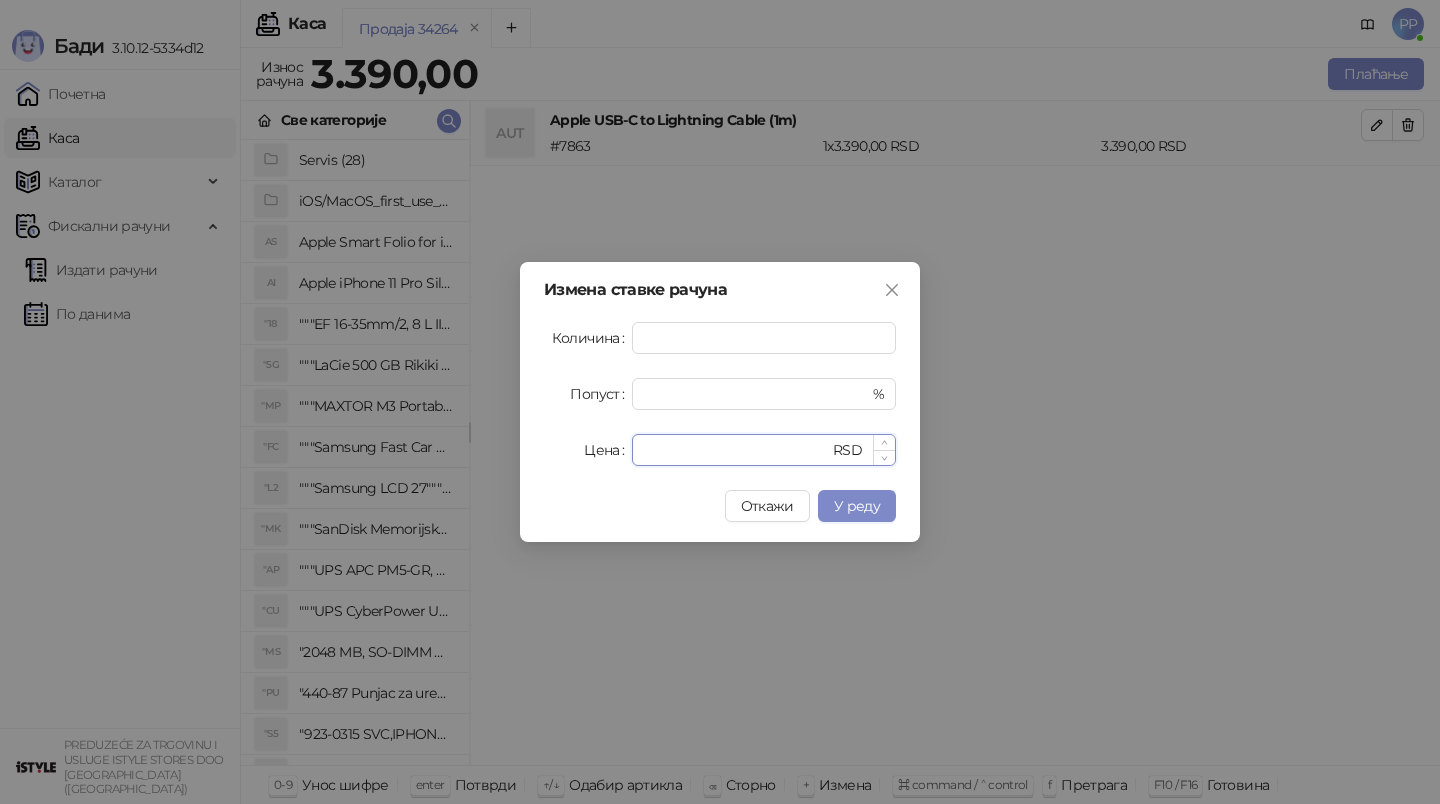 click on "****" at bounding box center [736, 450] 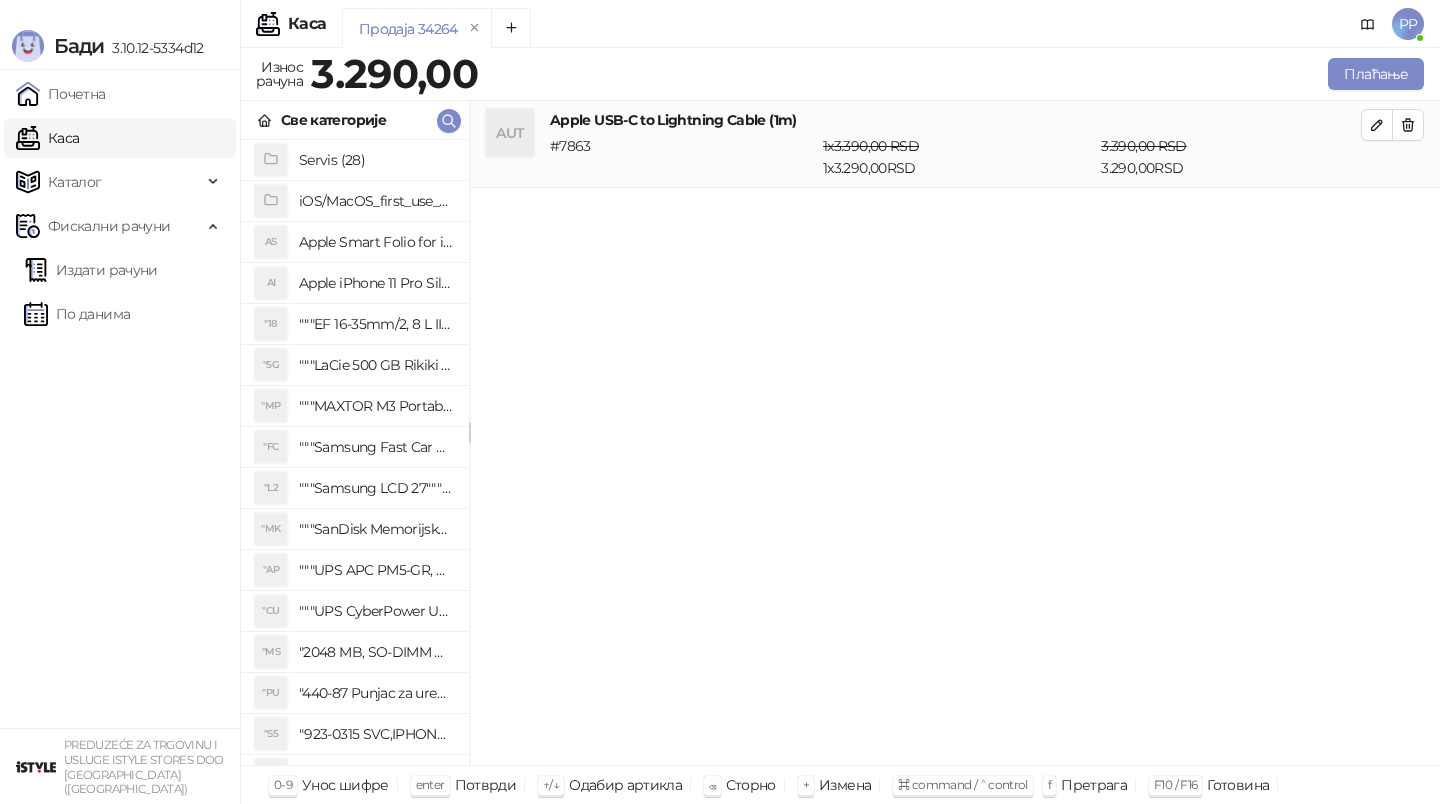 click on "Све категорије" at bounding box center (355, 120) 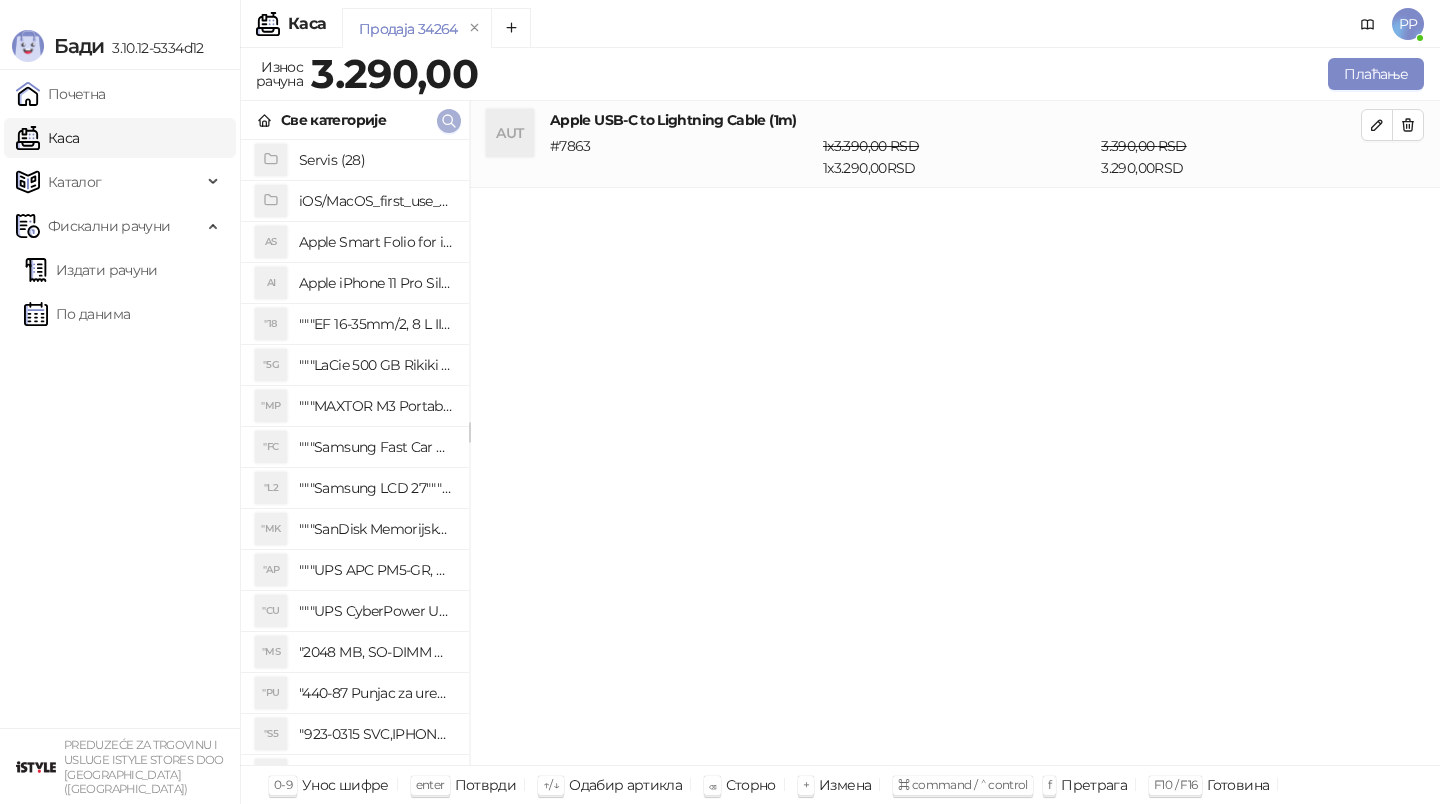 click 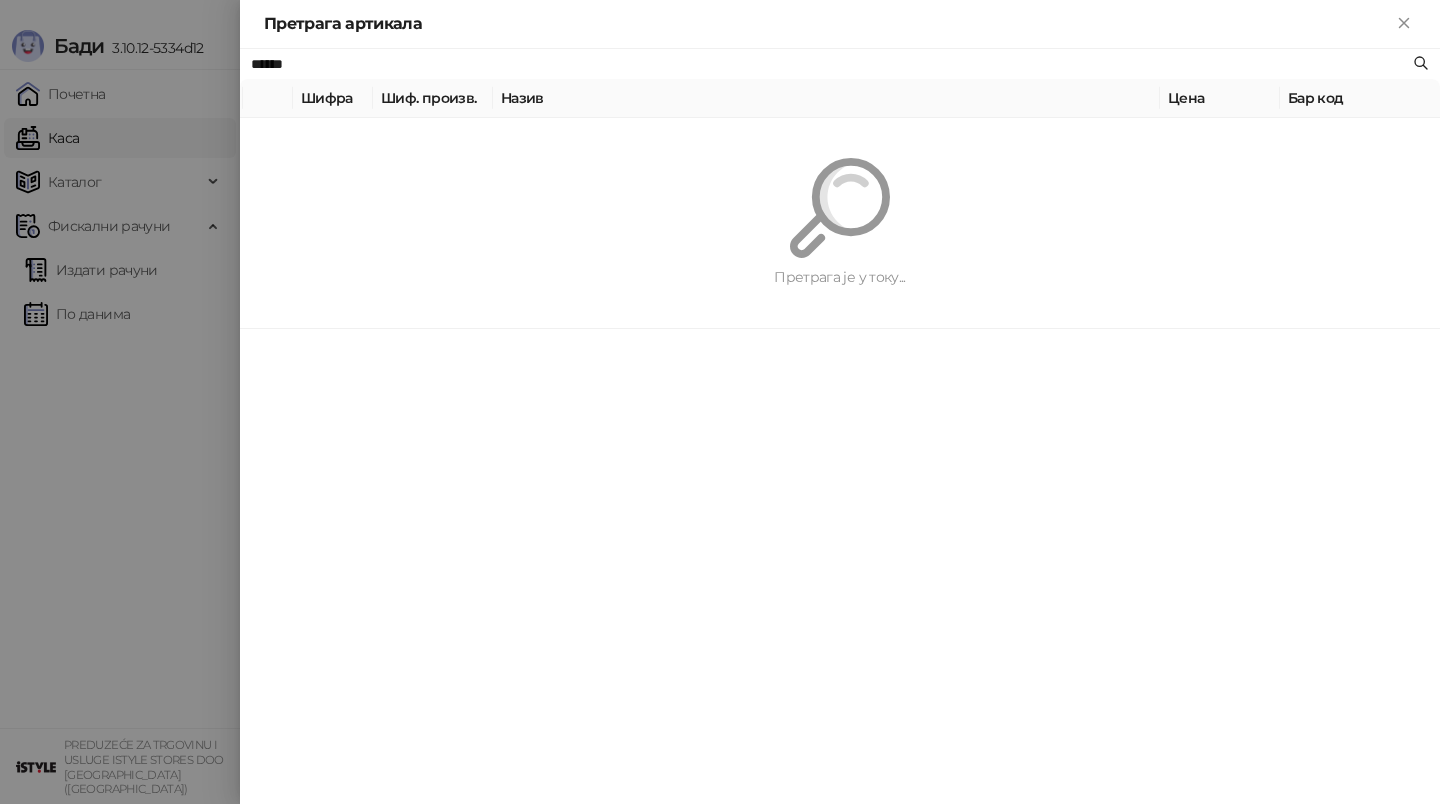 type on "*****" 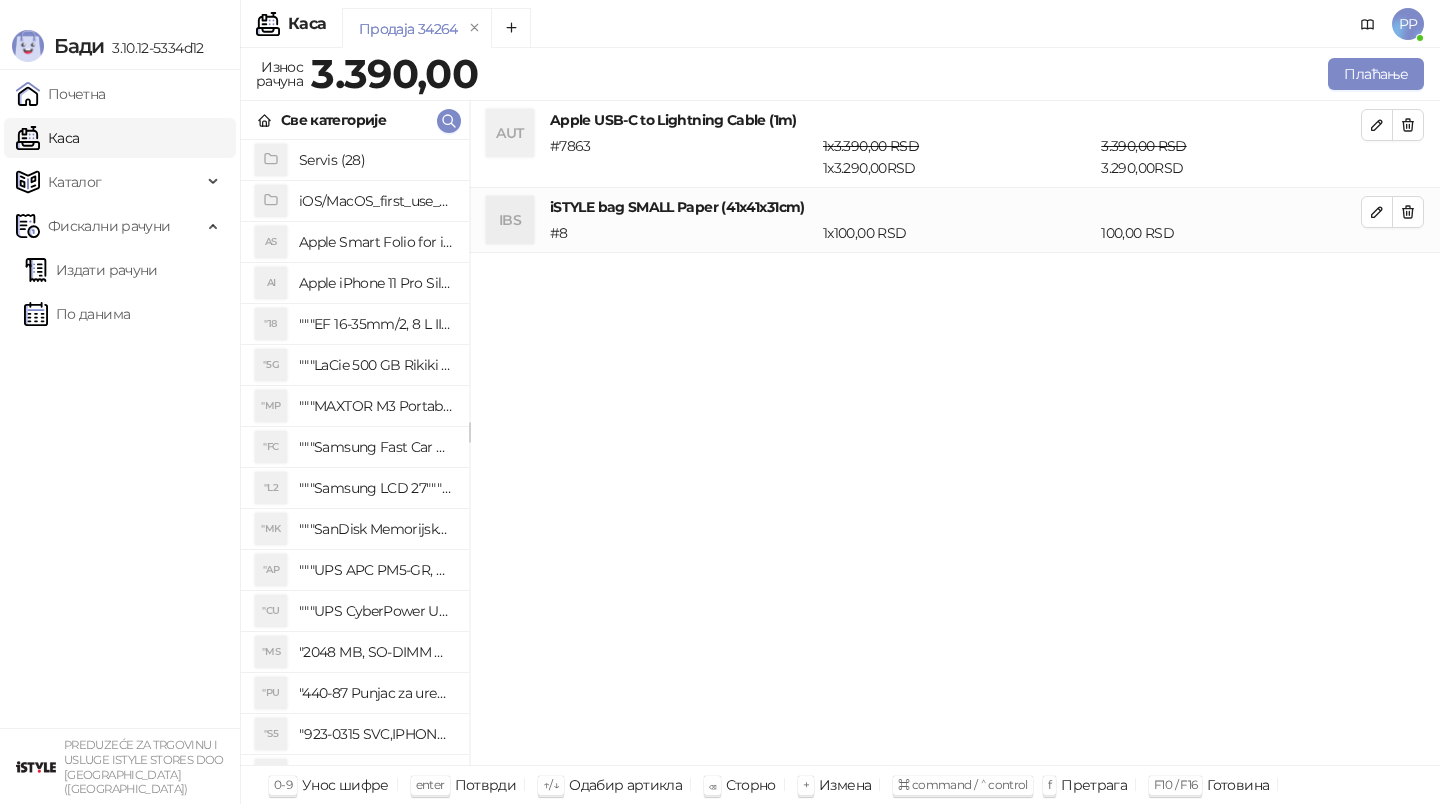 click on "Износ рачуна 3.390,00 Плаћање" at bounding box center [840, 77] 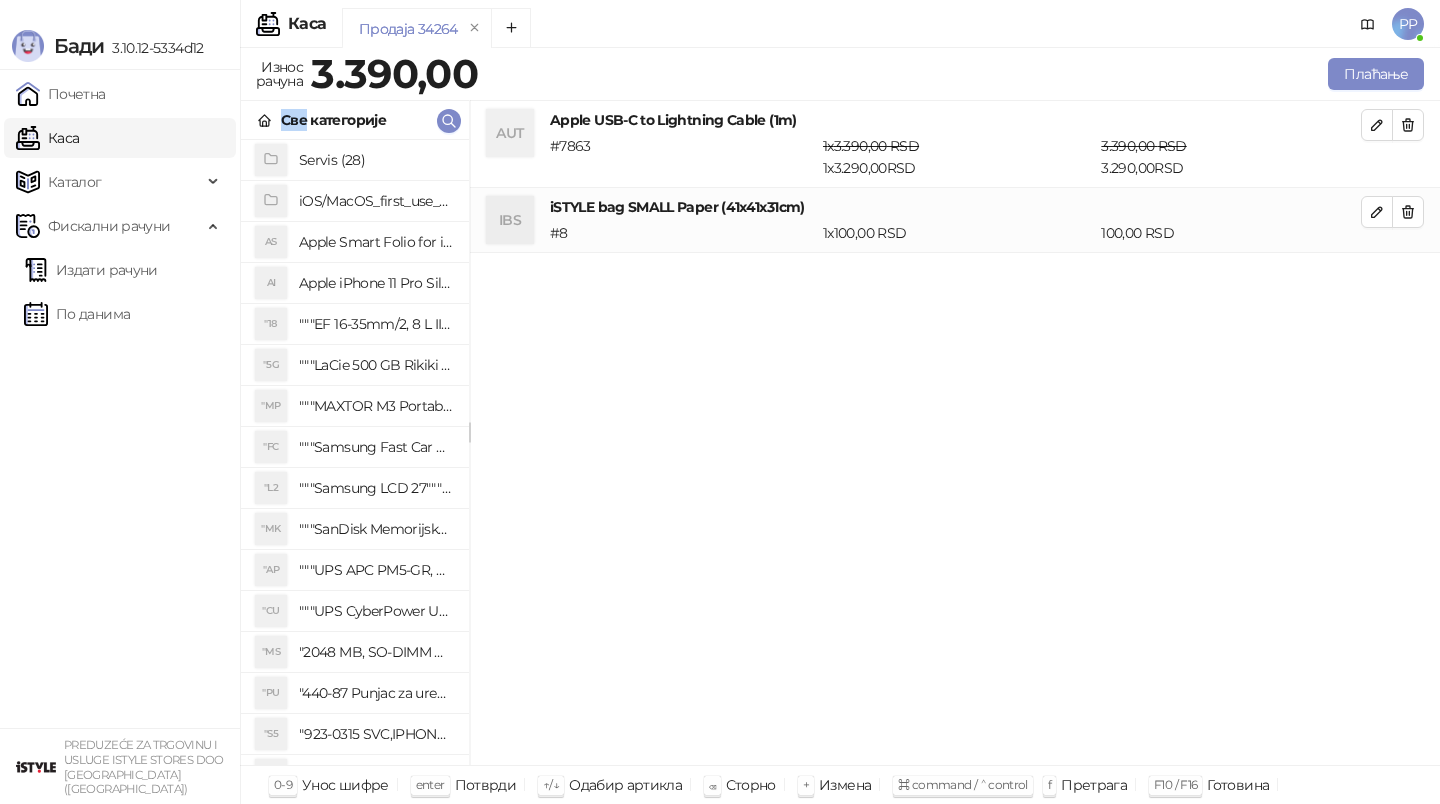 click on "Износ рачуна 3.390,00 Плаћање" at bounding box center [840, 77] 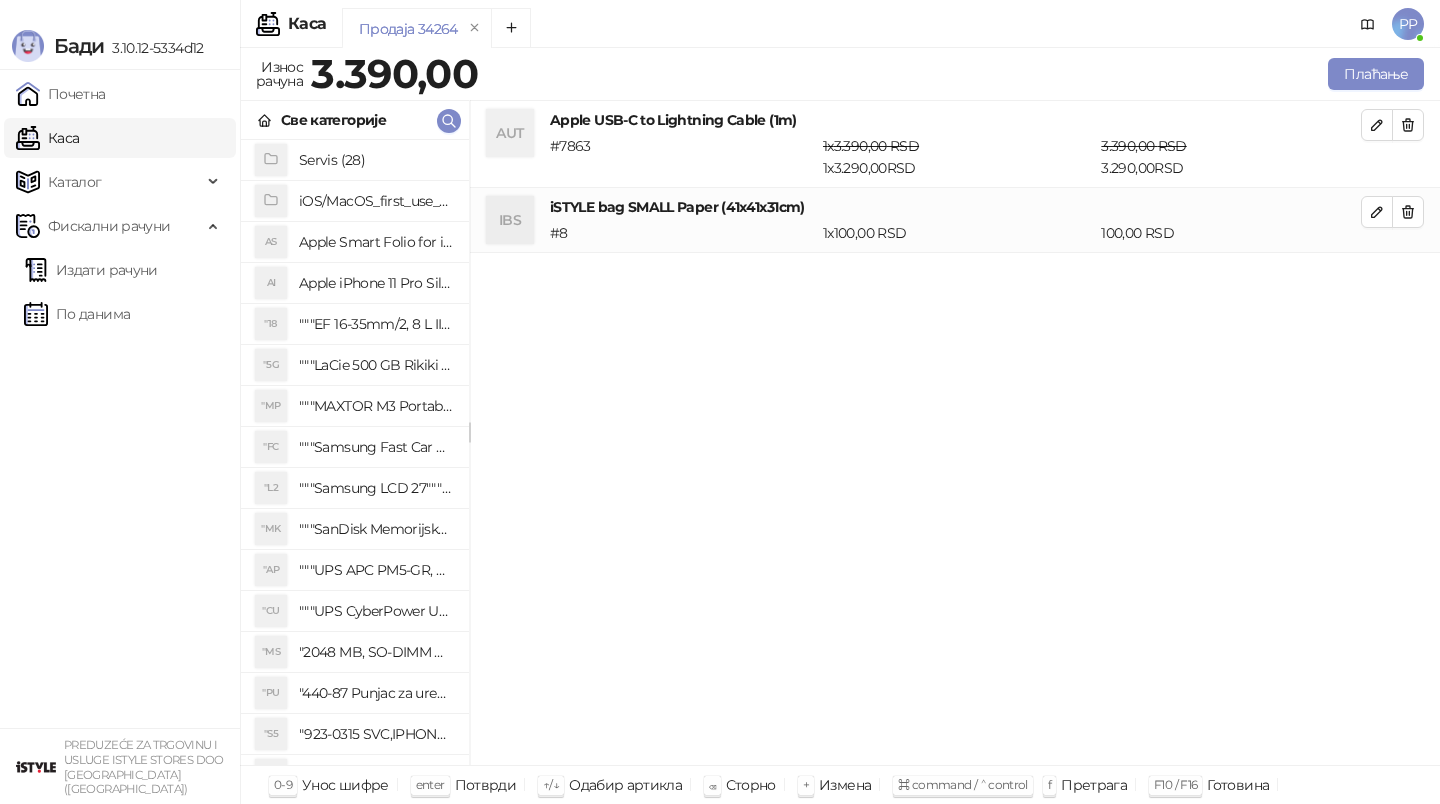 click on "Износ рачуна 3.390,00 Плаћање" at bounding box center (840, 77) 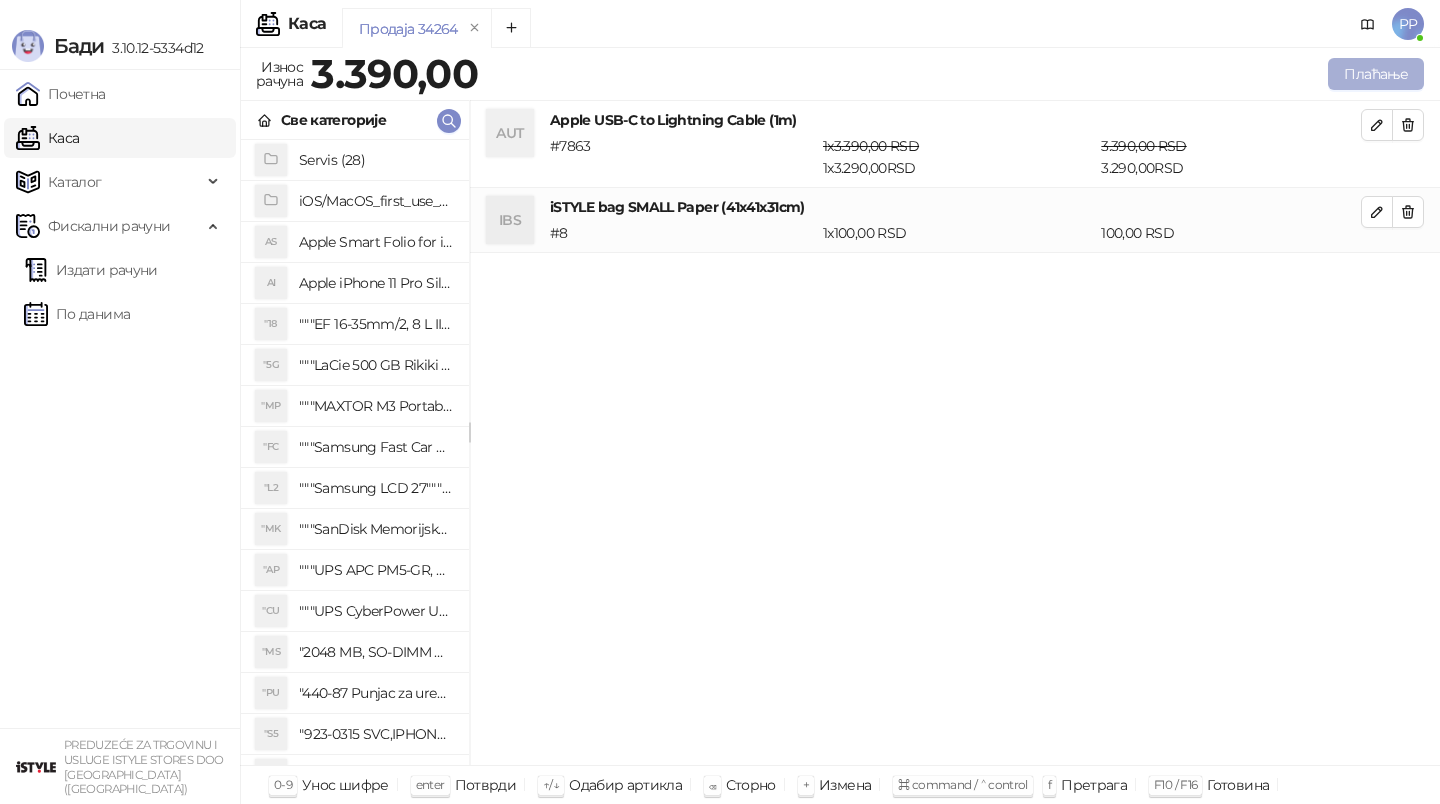 click on "Плаћање" at bounding box center (1376, 74) 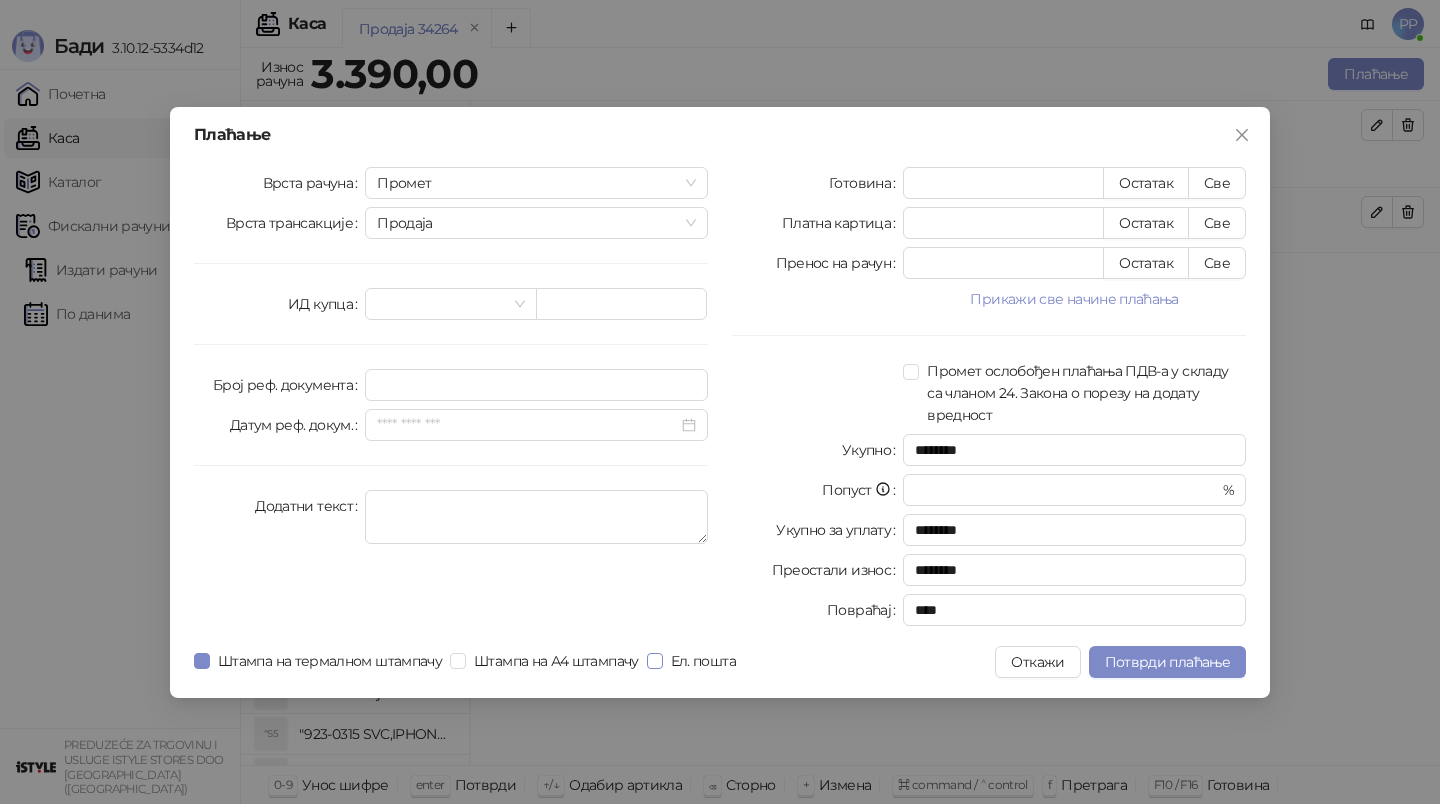 click on "Ел. пошта" at bounding box center (703, 661) 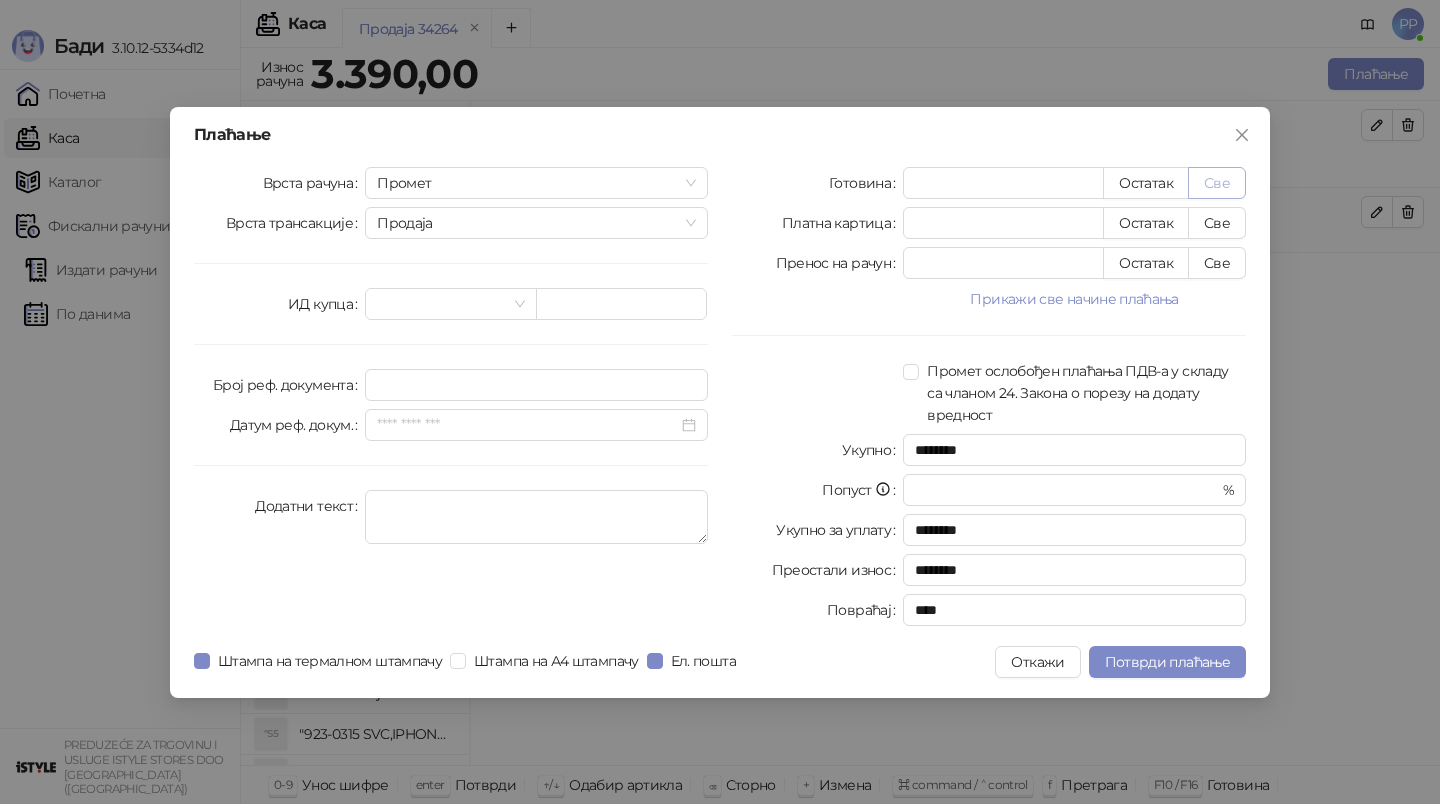 click on "Све" at bounding box center [1217, 183] 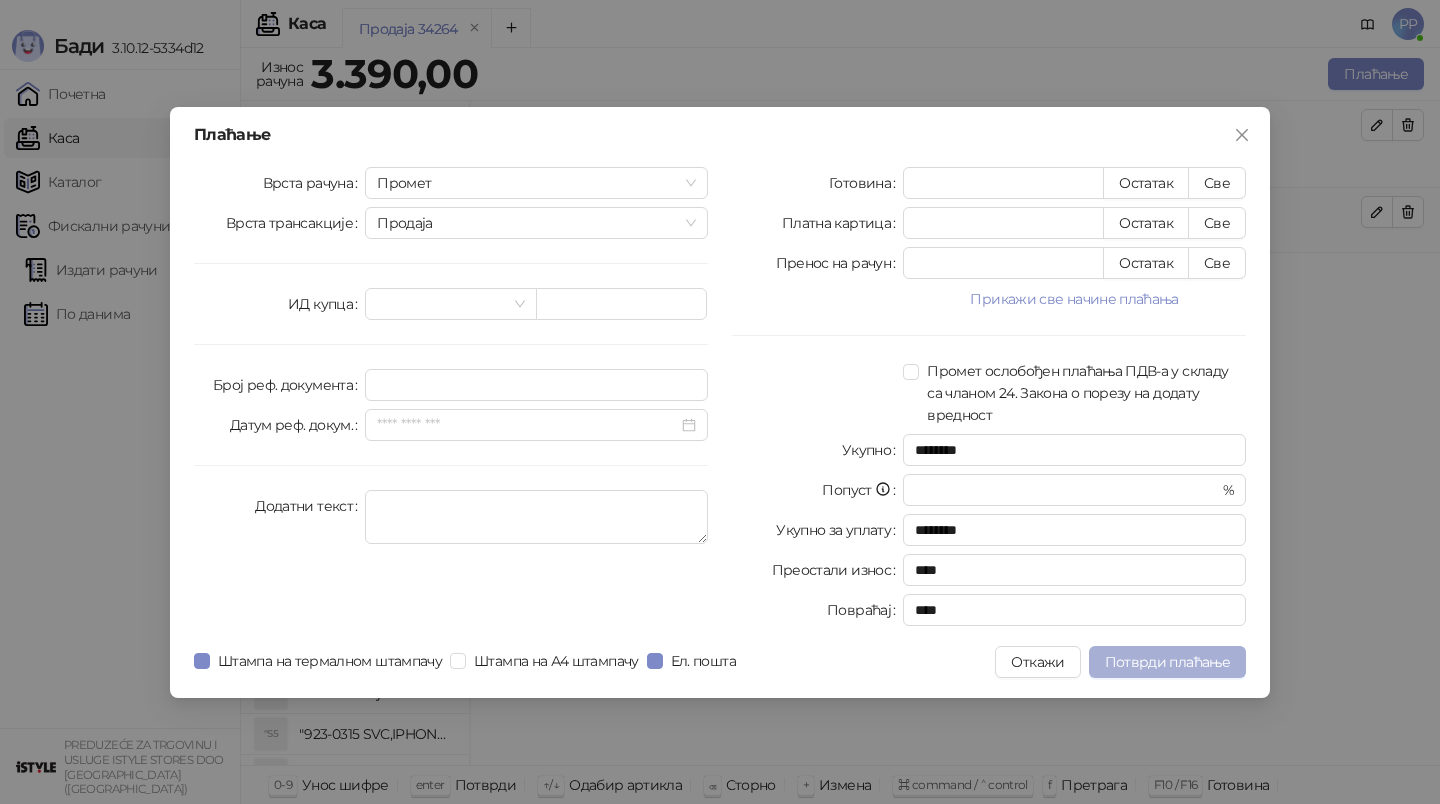 click on "Потврди плаћање" at bounding box center [1167, 662] 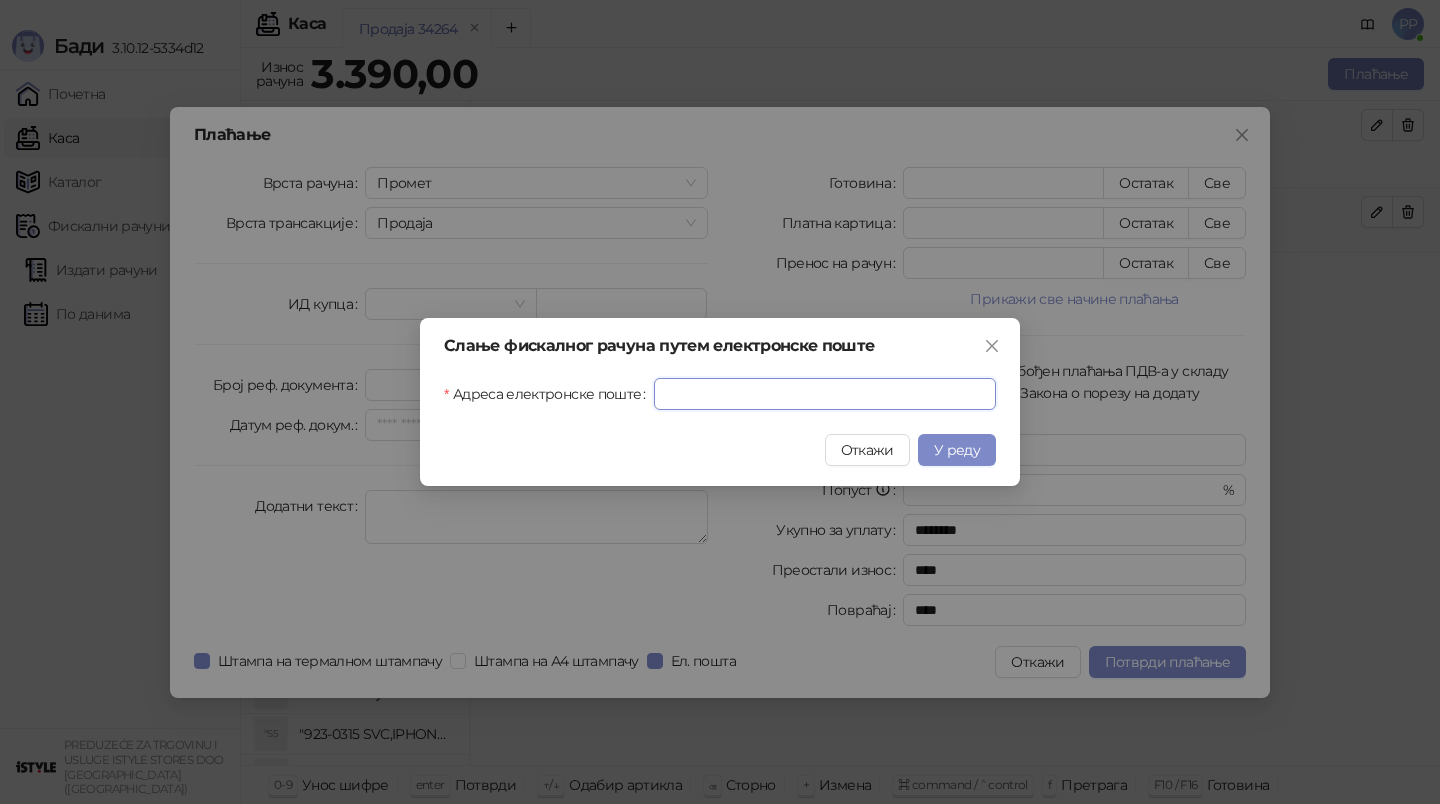 click on "Адреса електронске поште" at bounding box center (825, 394) 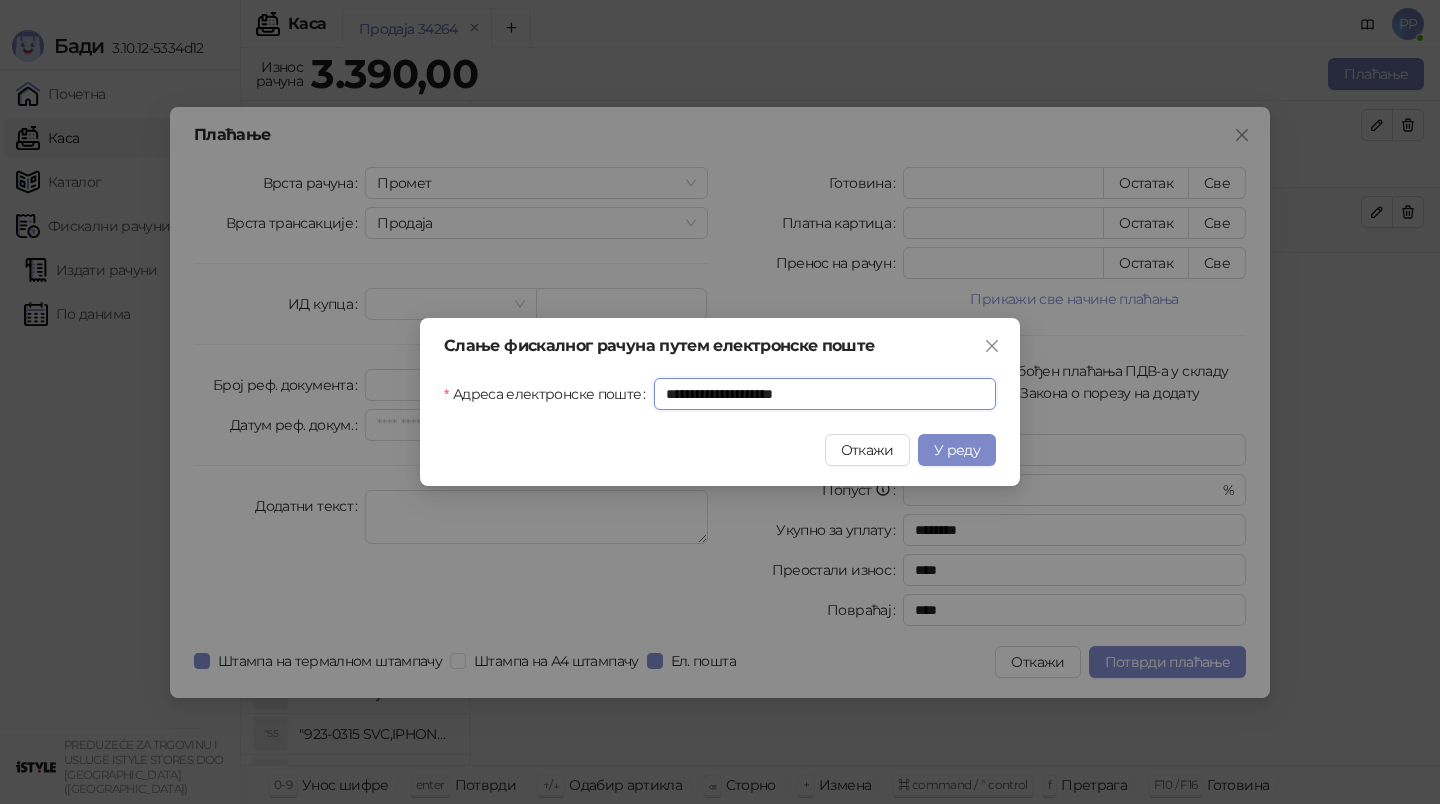 type on "**********" 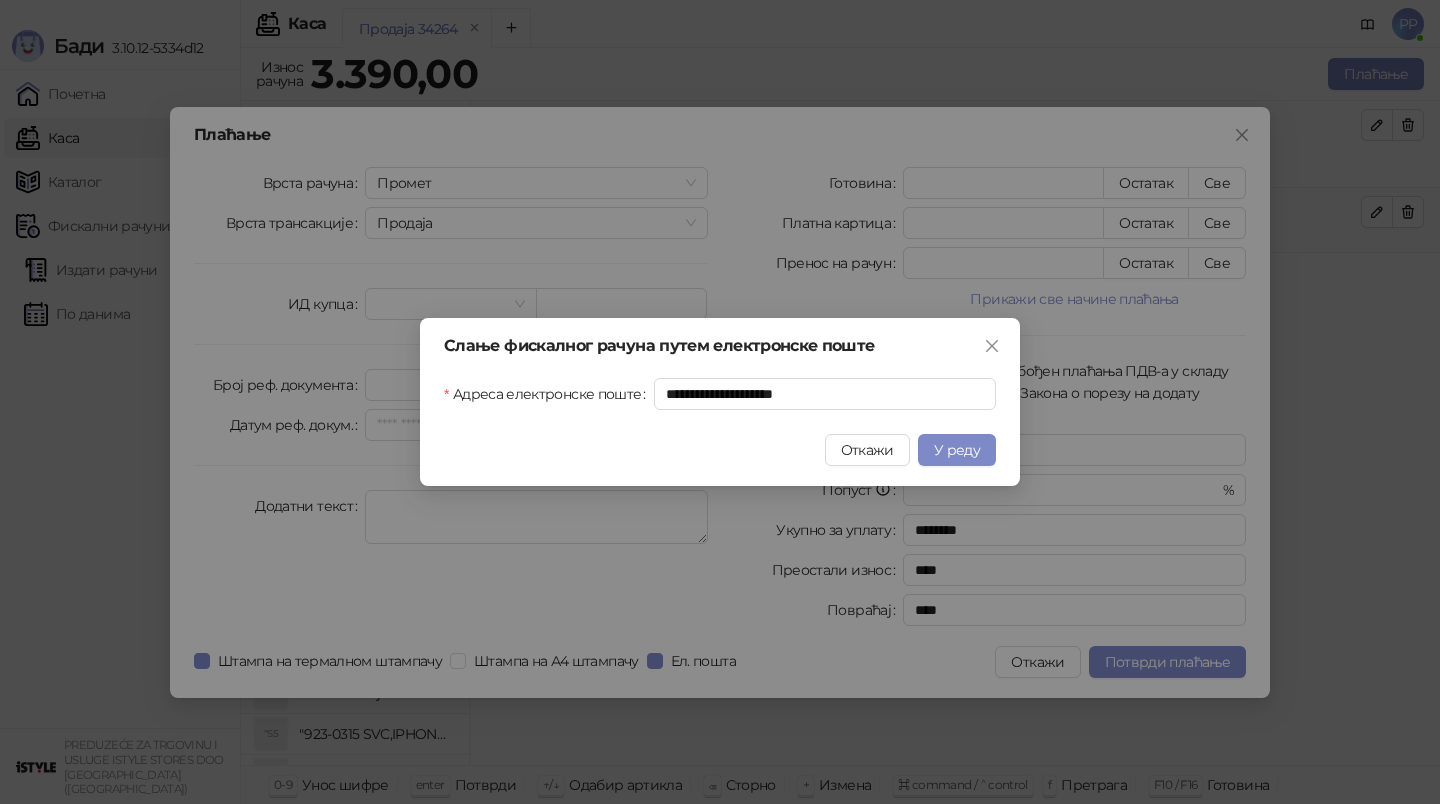 click on "**********" at bounding box center [720, 402] 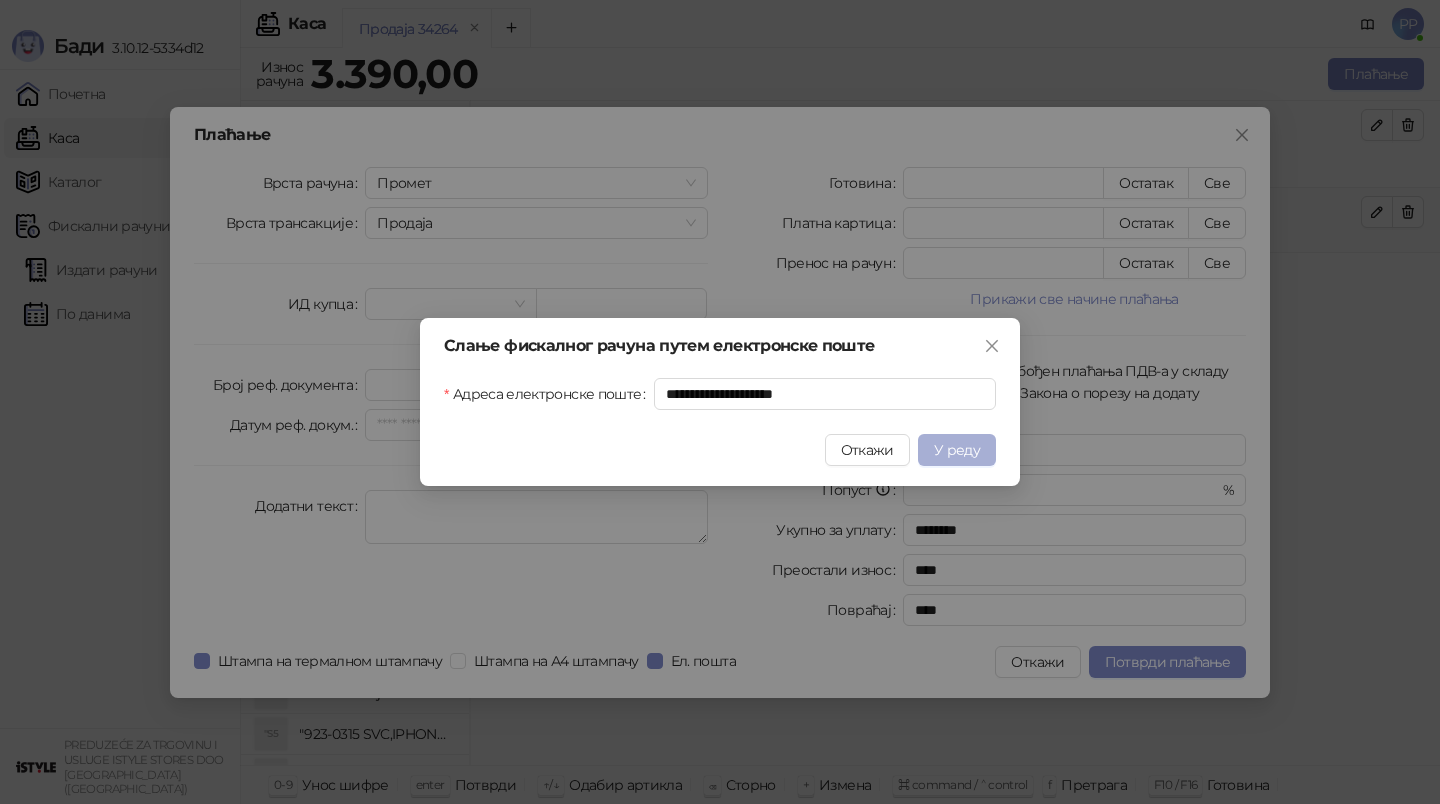 click on "У реду" at bounding box center (957, 450) 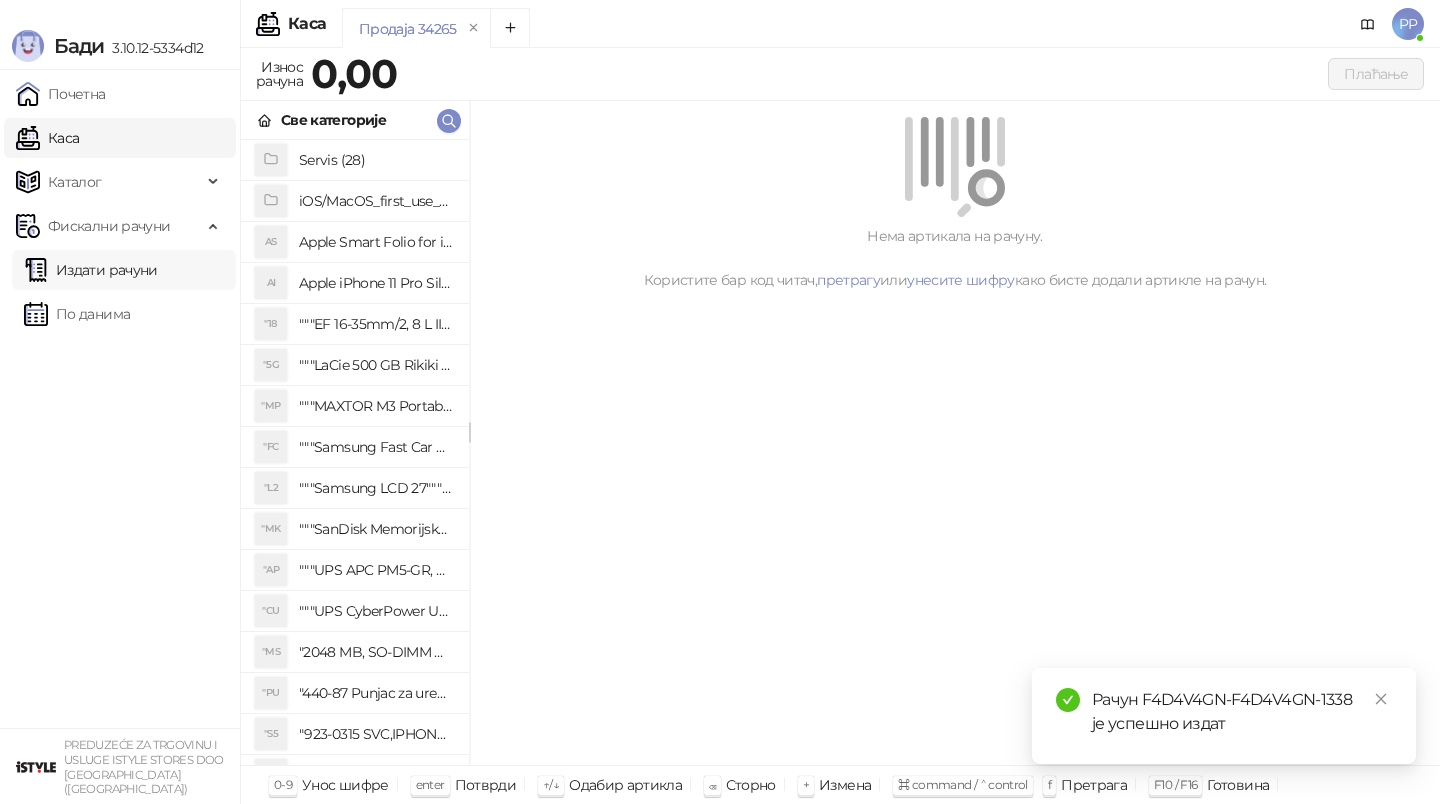 click on "Издати рачуни" at bounding box center (91, 270) 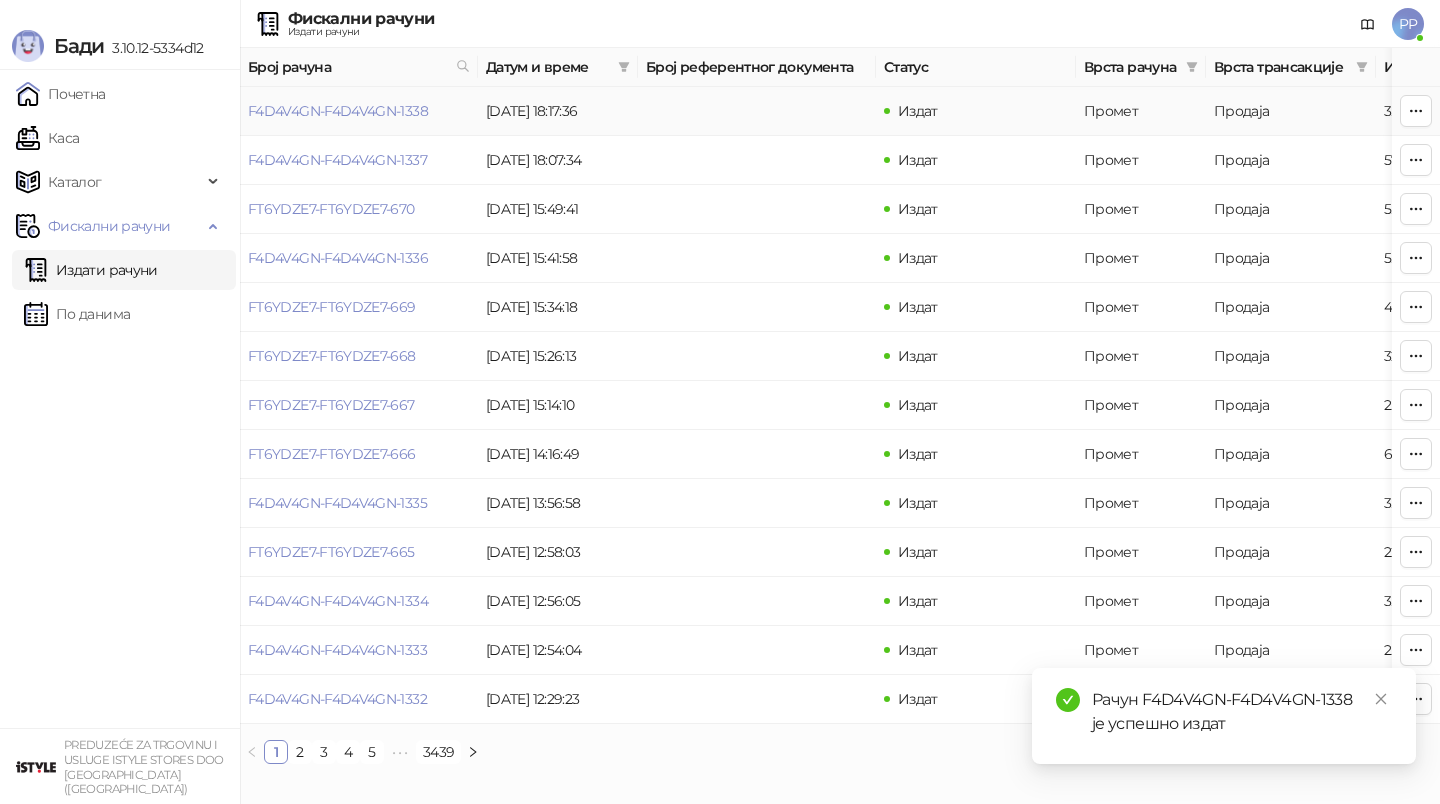 click on "F4D4V4GN-F4D4V4GN-1338" at bounding box center [338, 111] 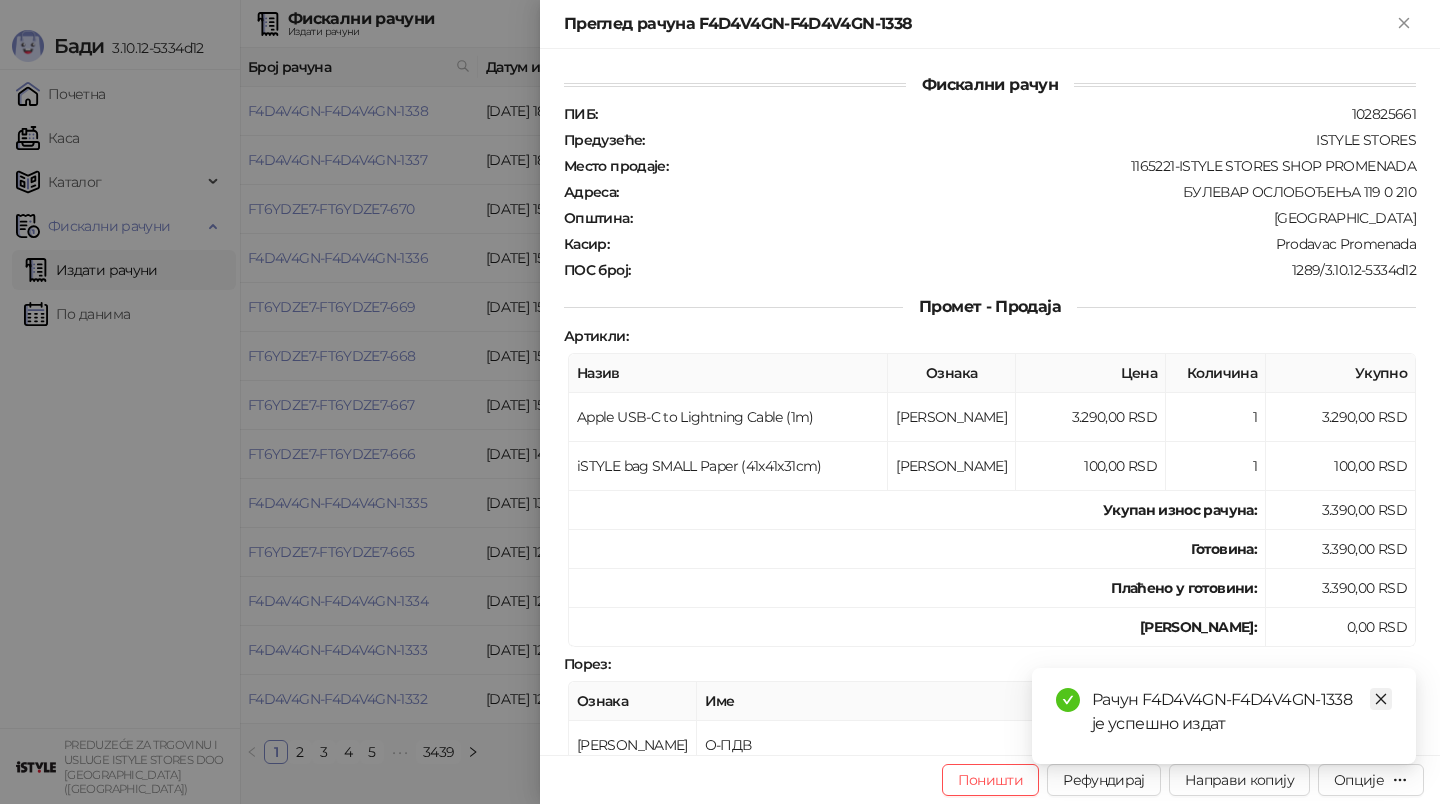 click 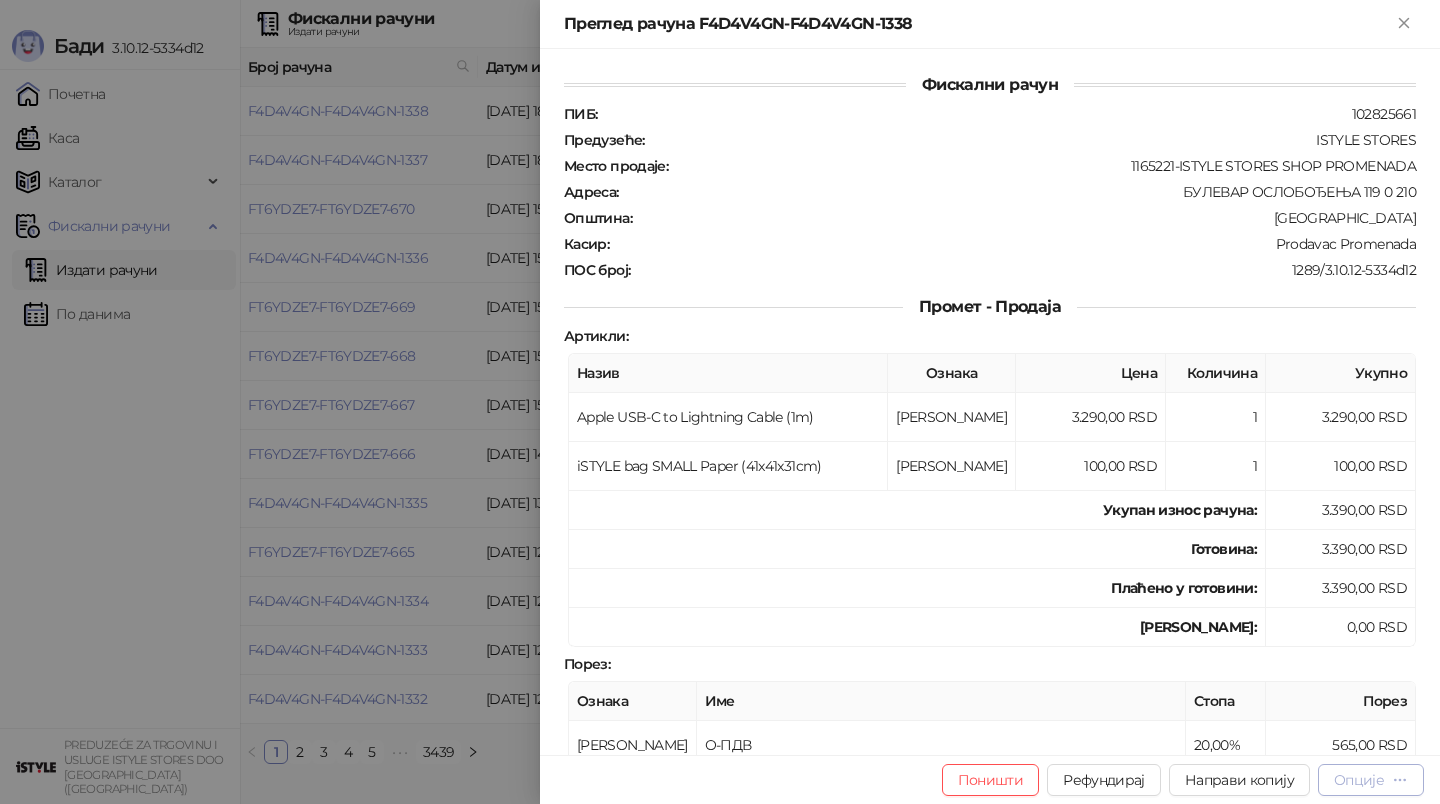 click on "Опције" at bounding box center (1371, 779) 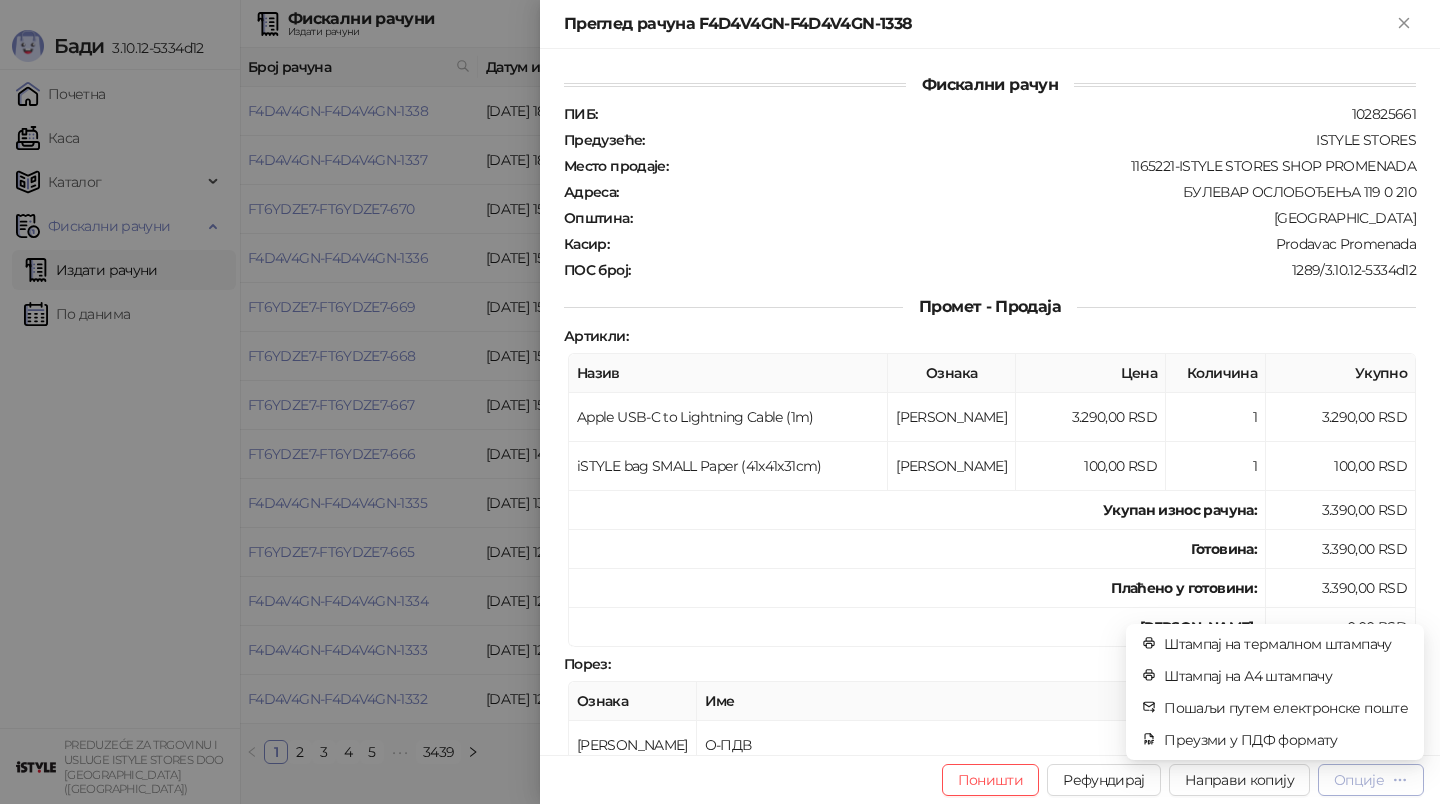 click on "Опције" at bounding box center [1371, 780] 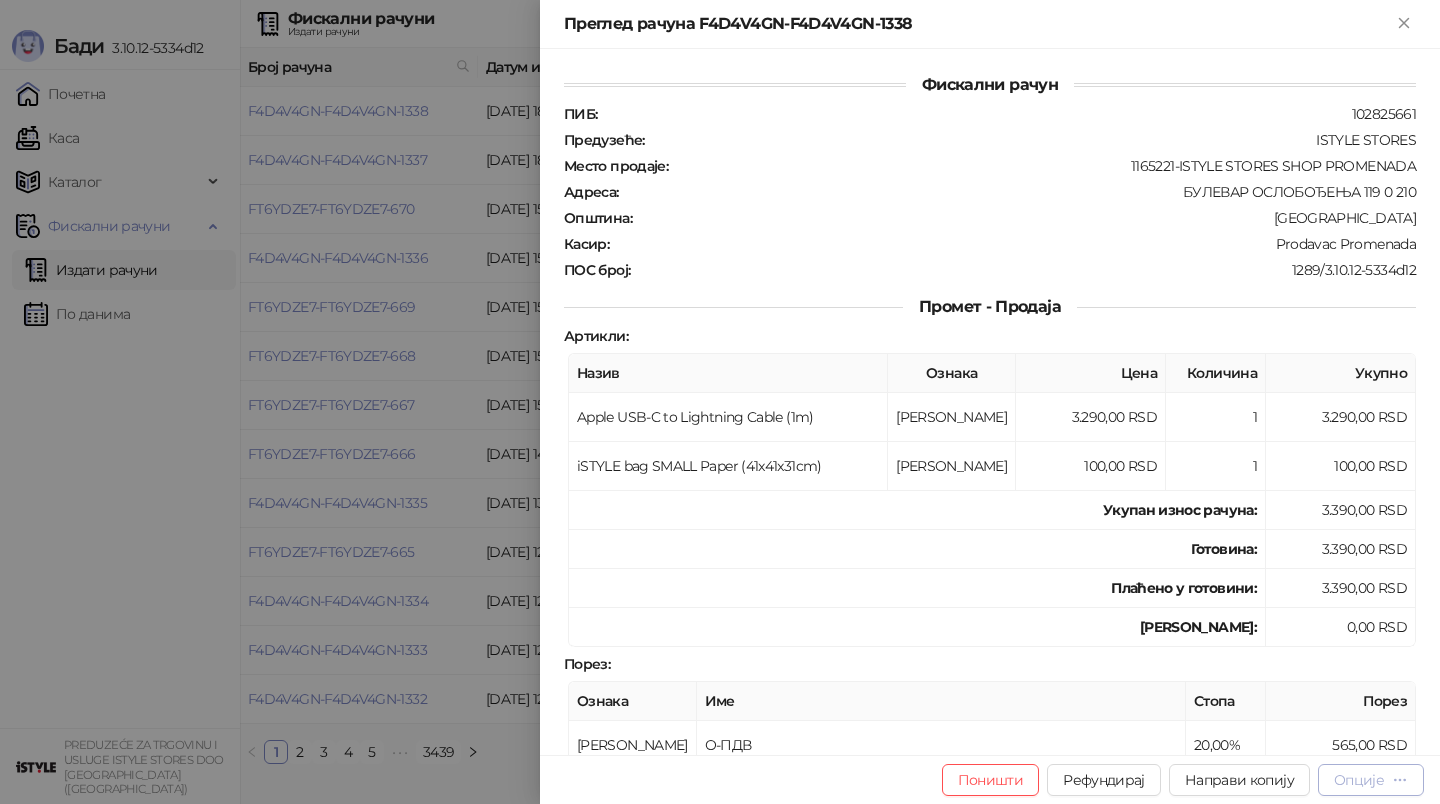 click on "Опције" at bounding box center (1371, 780) 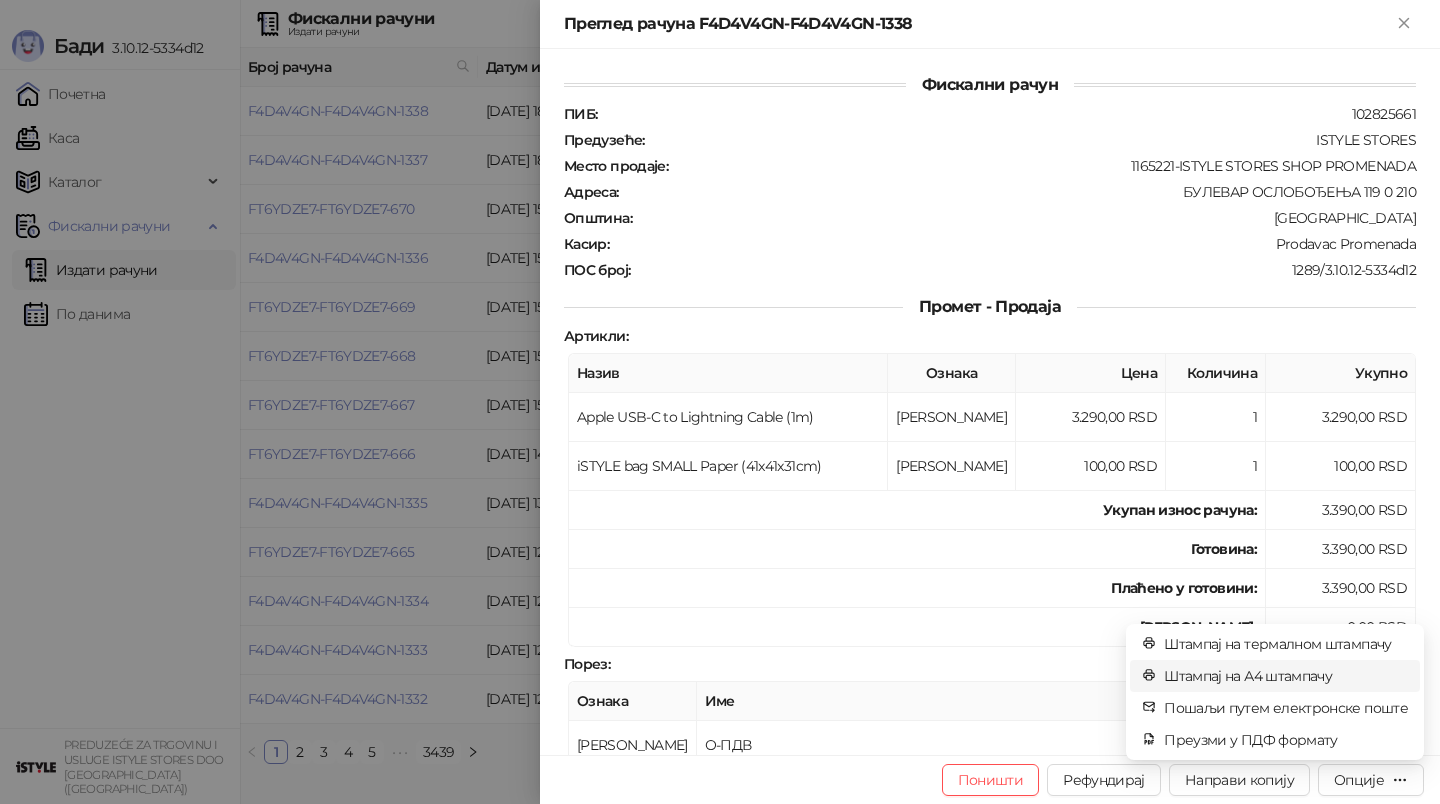 click on "Опције" at bounding box center (1359, 780) 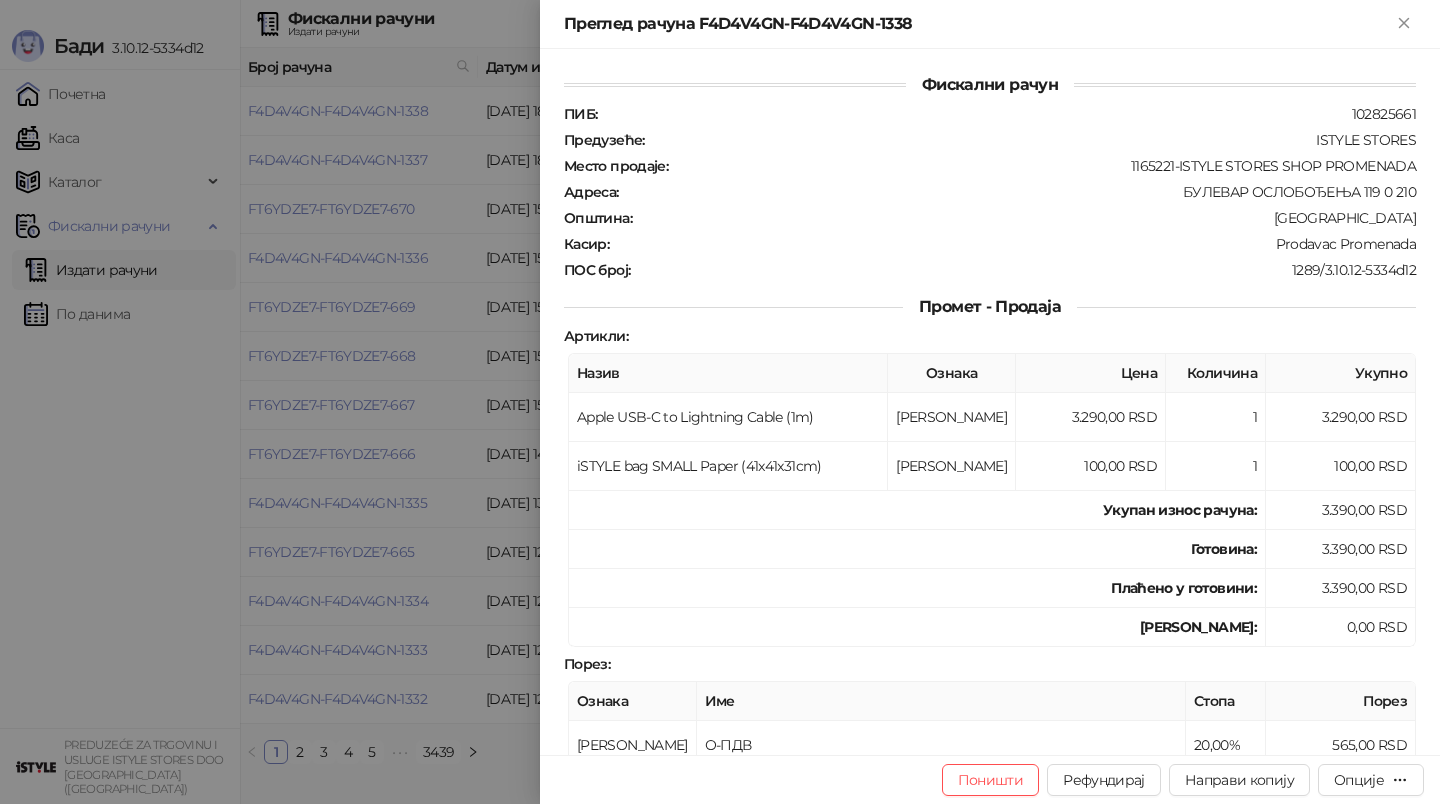 click on "Порез" at bounding box center (1341, 701) 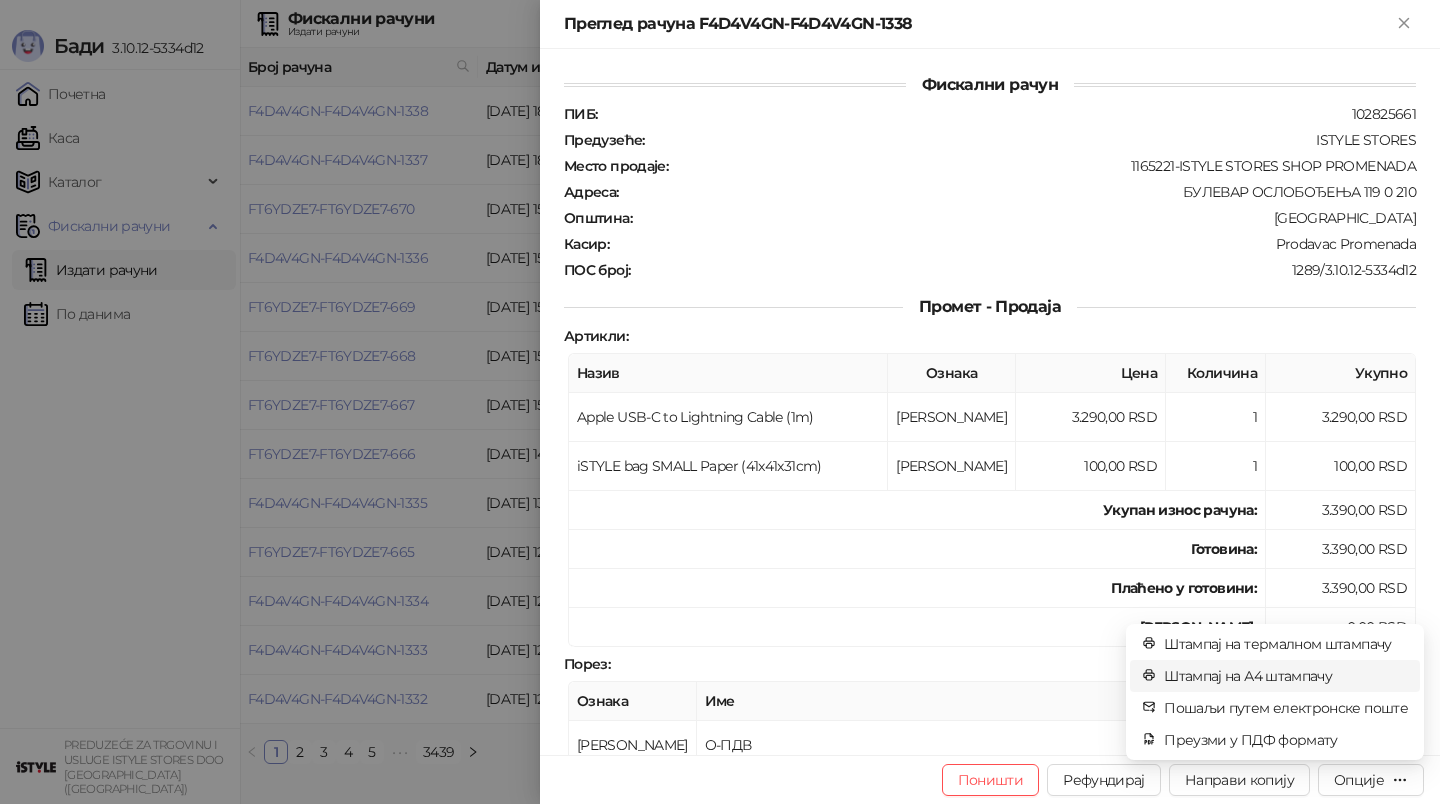 click on "Штампај на А4 штампачу" at bounding box center (1286, 676) 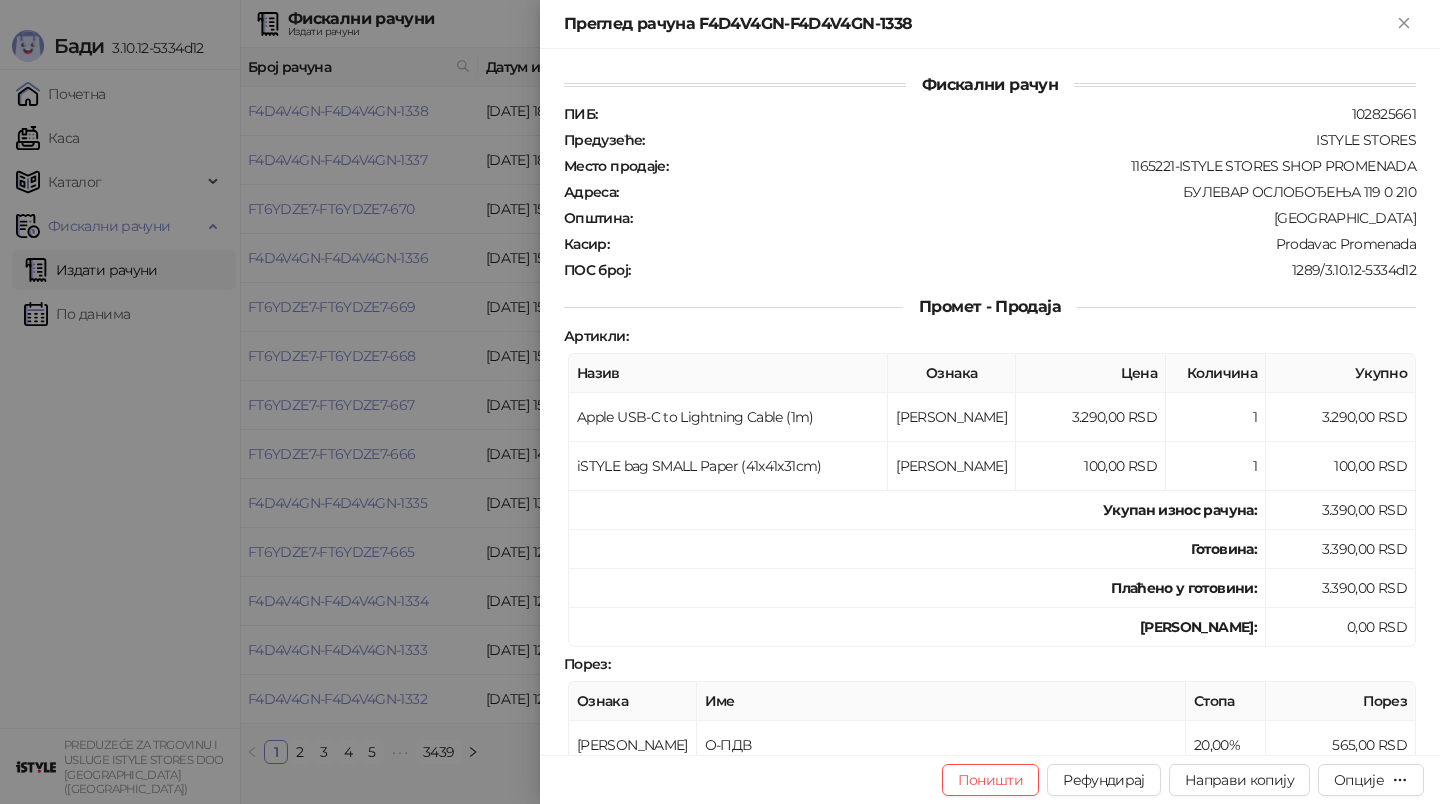 drag, startPoint x: 317, startPoint y: 269, endPoint x: 73, endPoint y: 141, distance: 275.53583 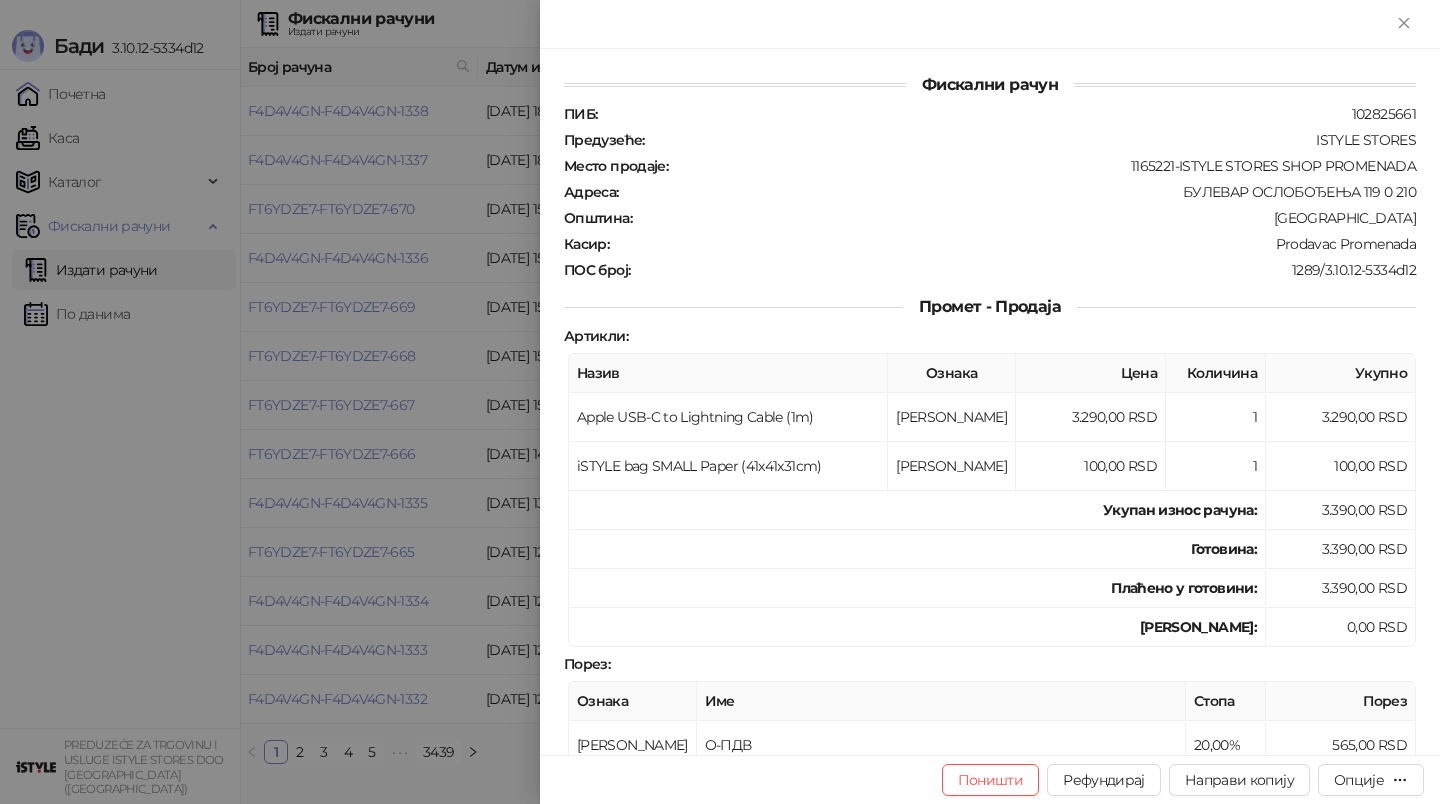 drag, startPoint x: 73, startPoint y: 141, endPoint x: 1399, endPoint y: 26, distance: 1330.9774 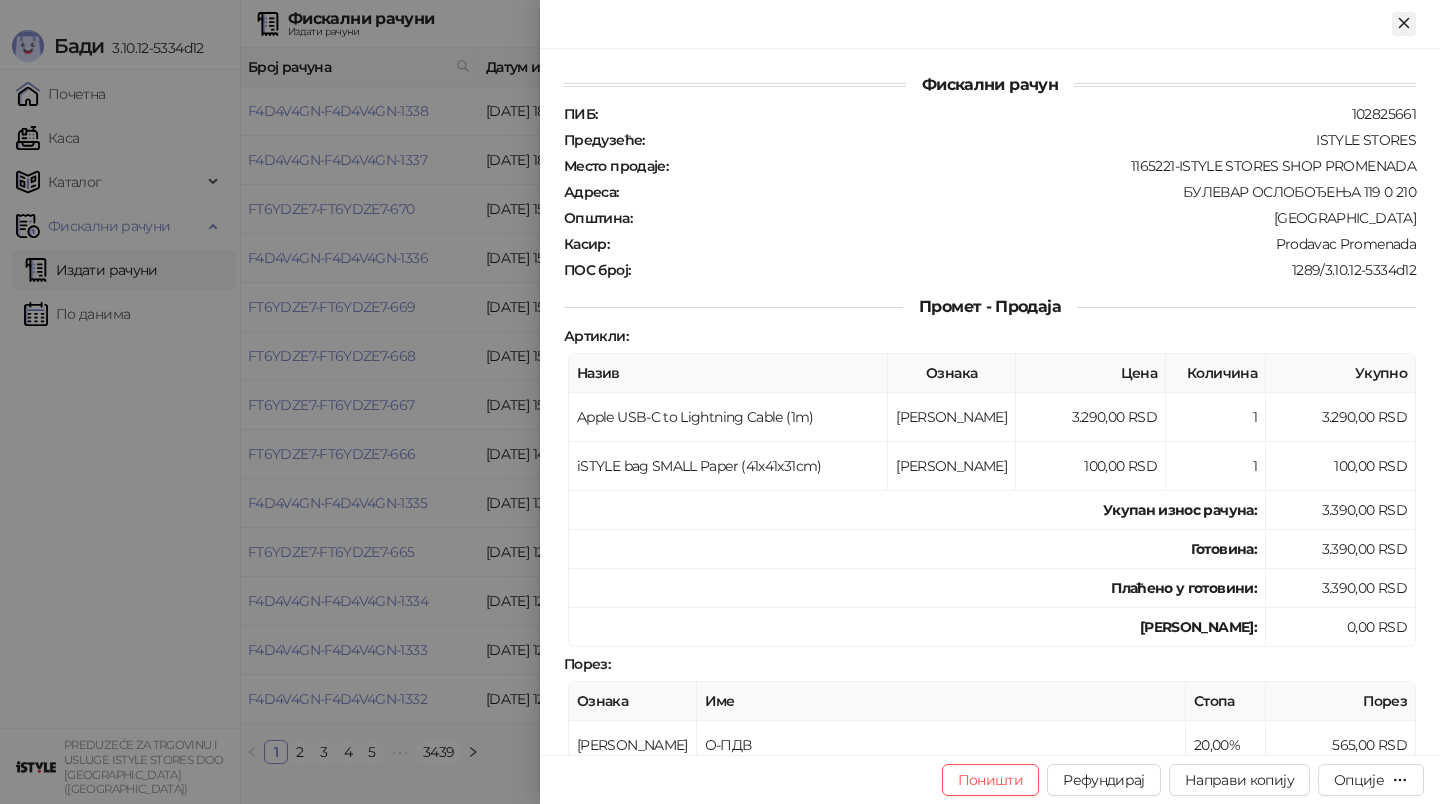 click at bounding box center (720, 402) 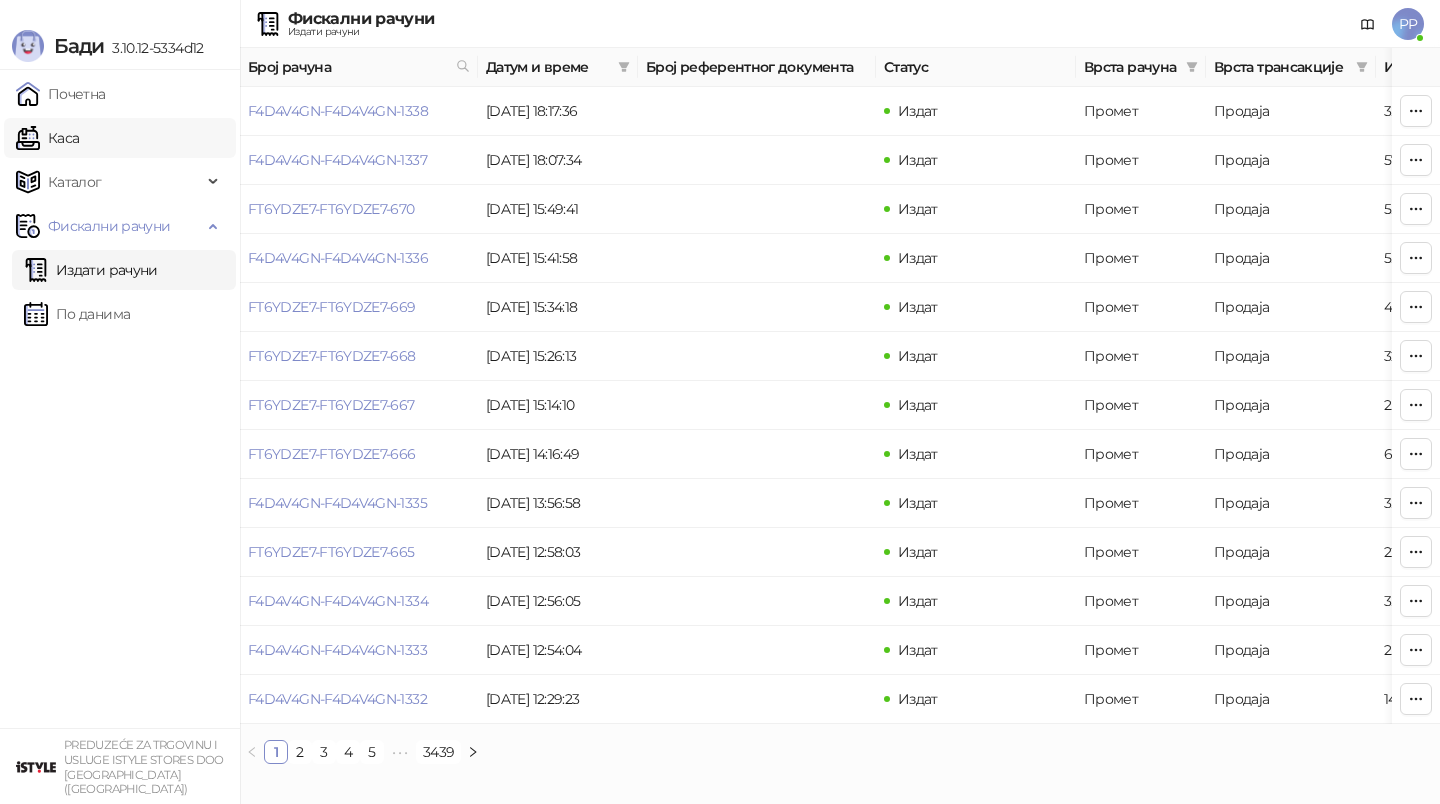 click on "Каталог" at bounding box center (109, 182) 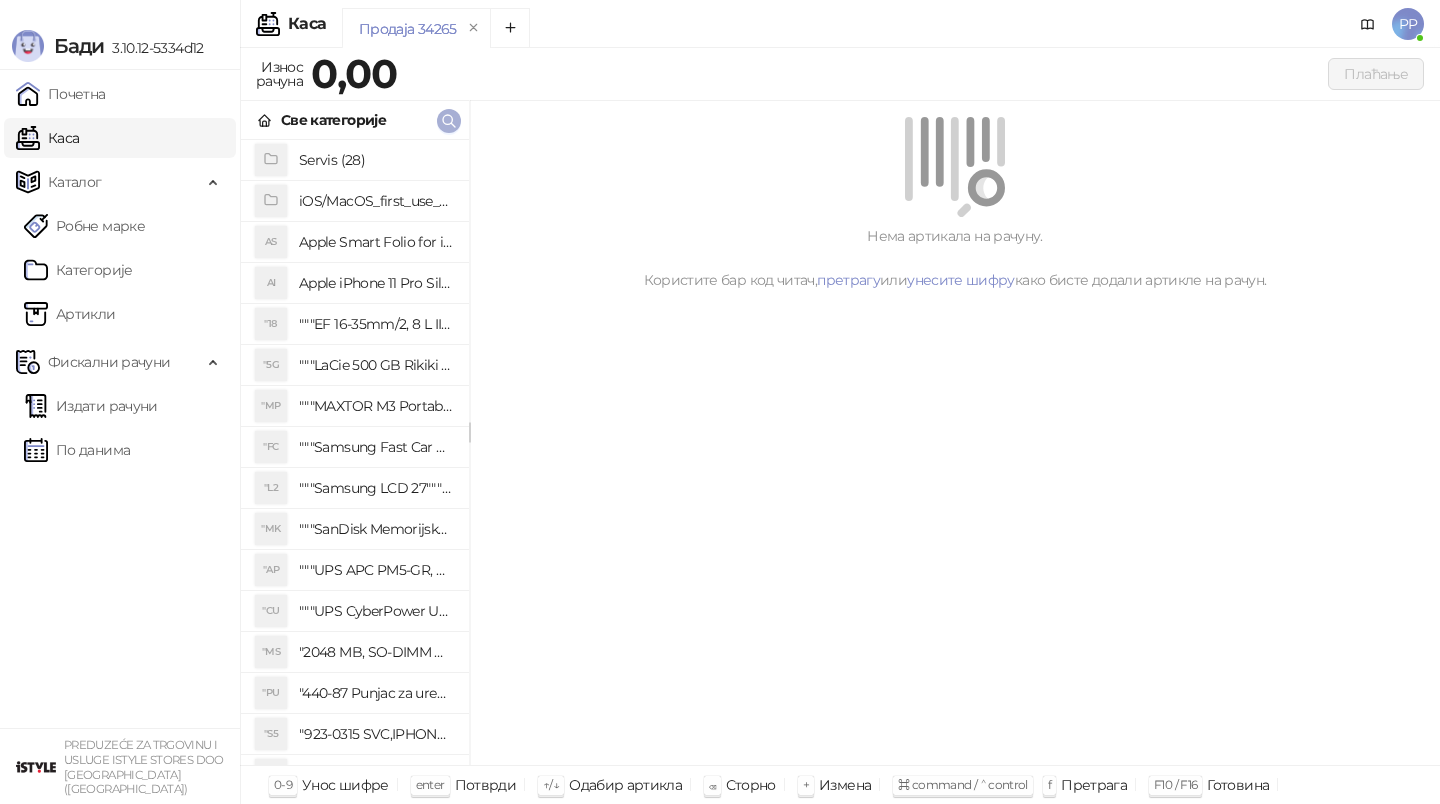 click 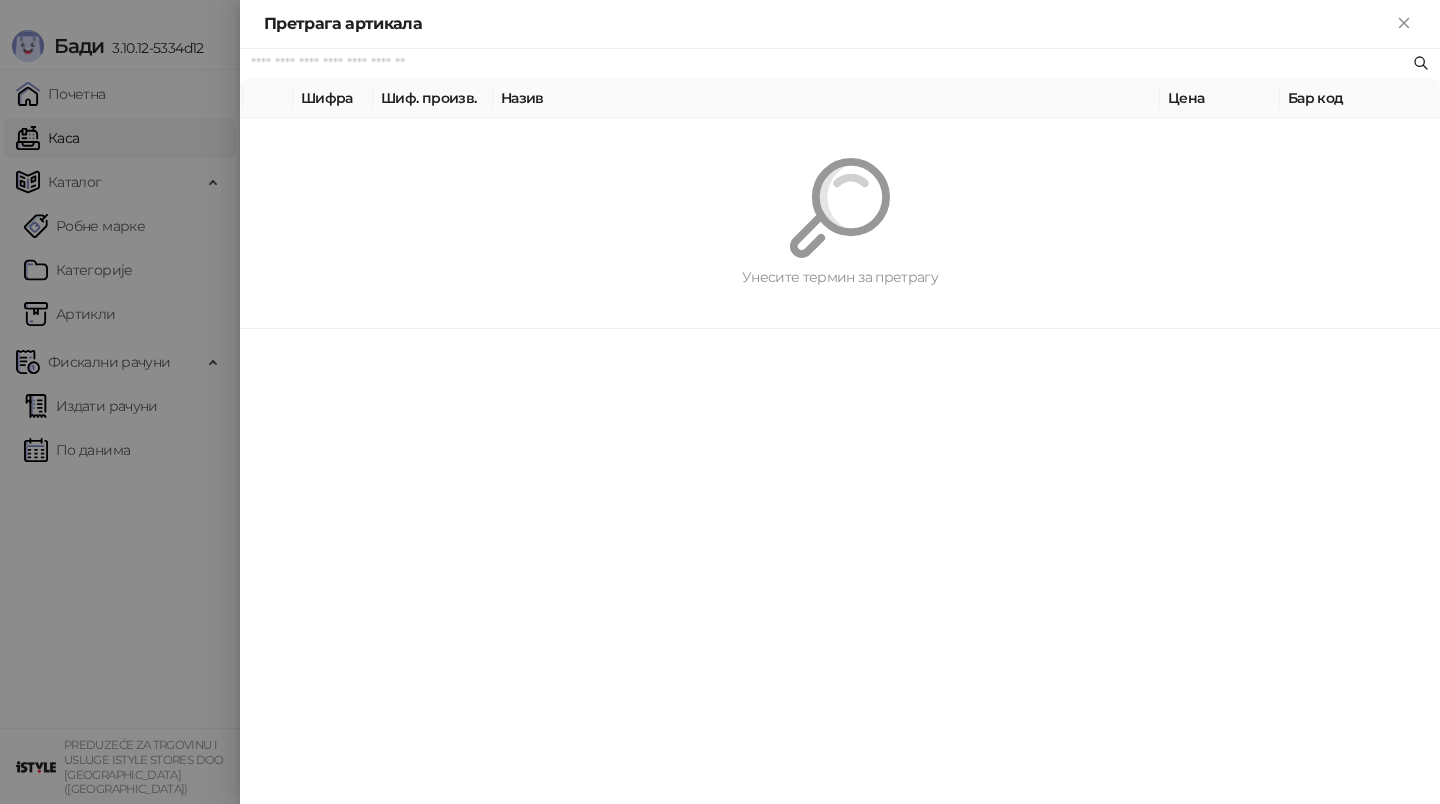 paste on "*********" 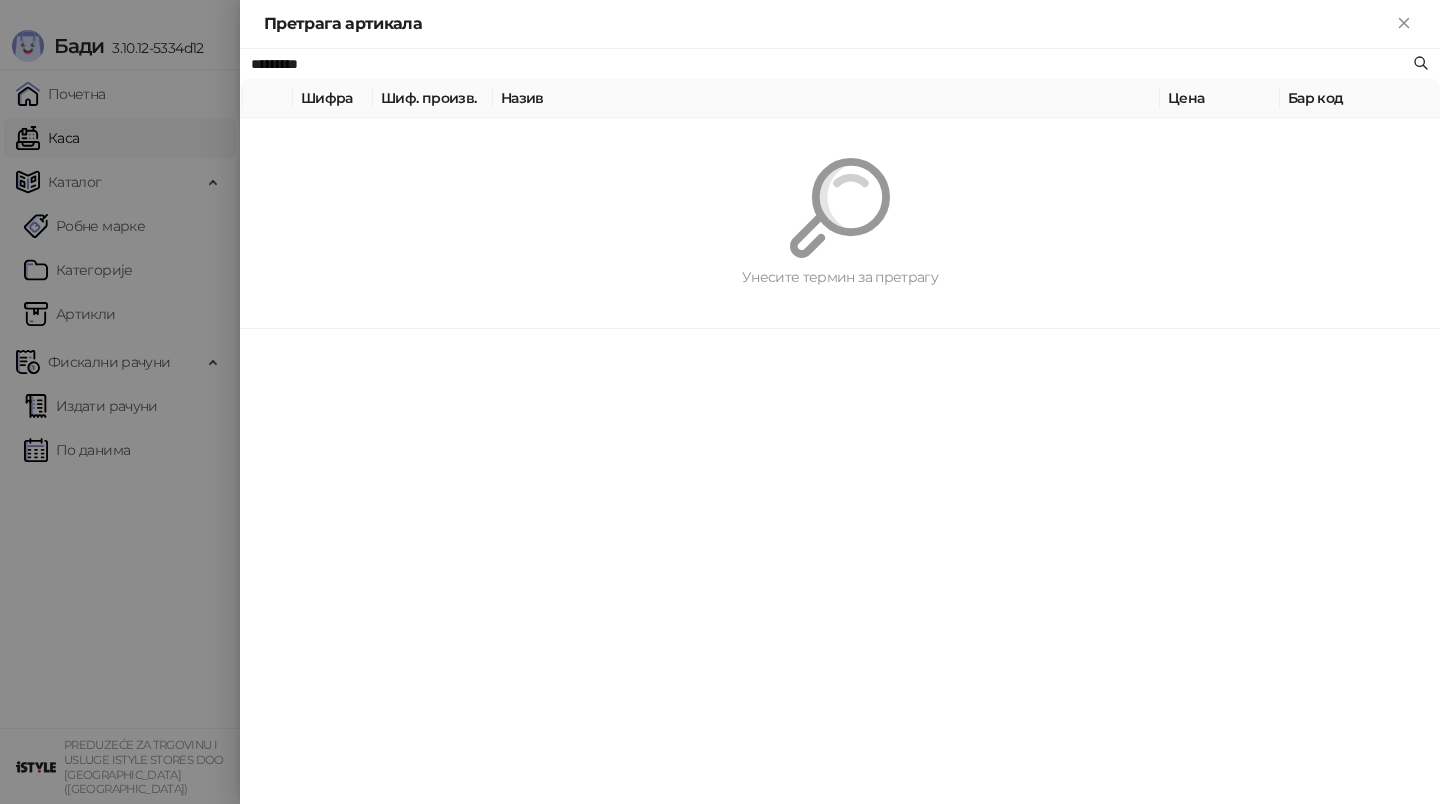 type on "*********" 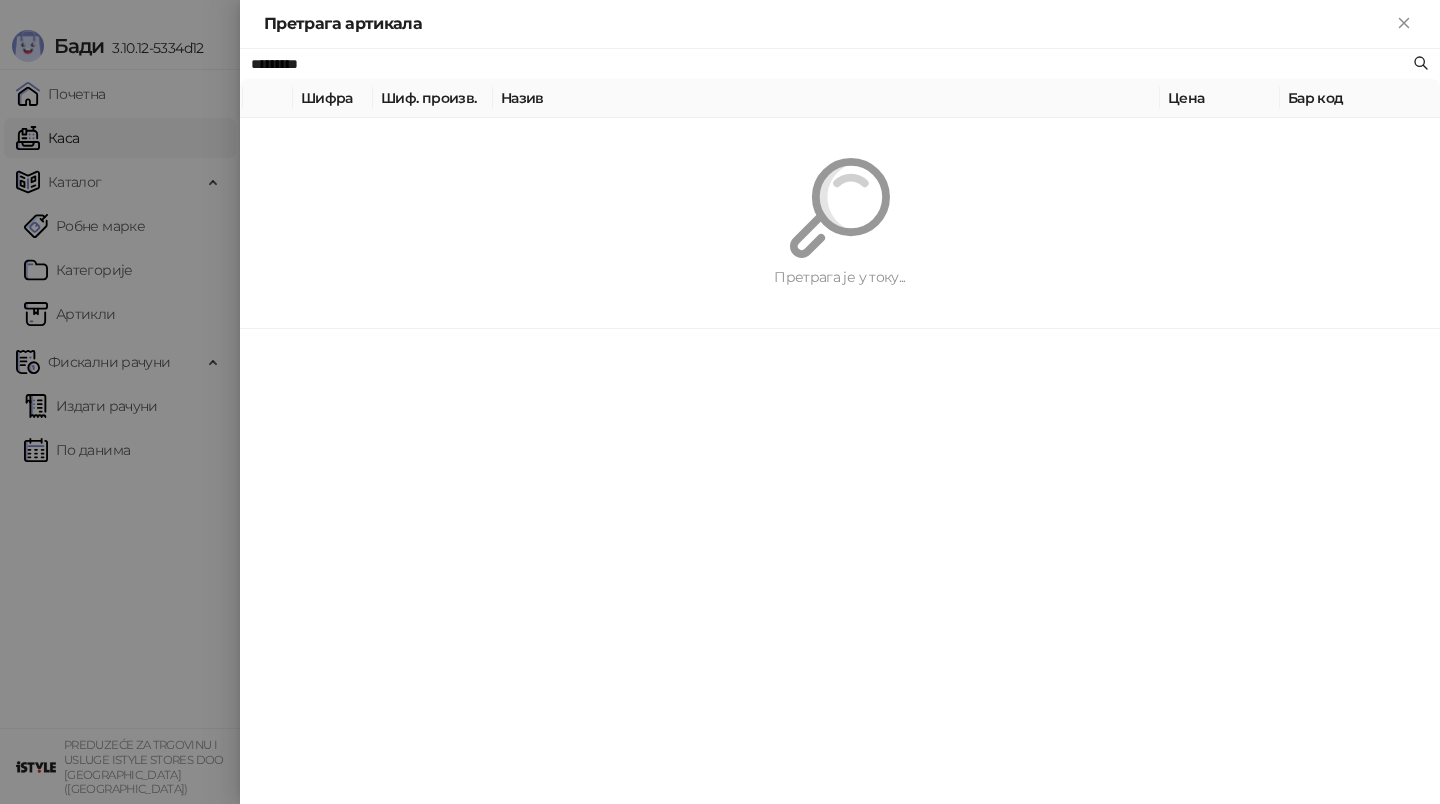drag, startPoint x: 432, startPoint y: 121, endPoint x: 466, endPoint y: 124, distance: 34.132095 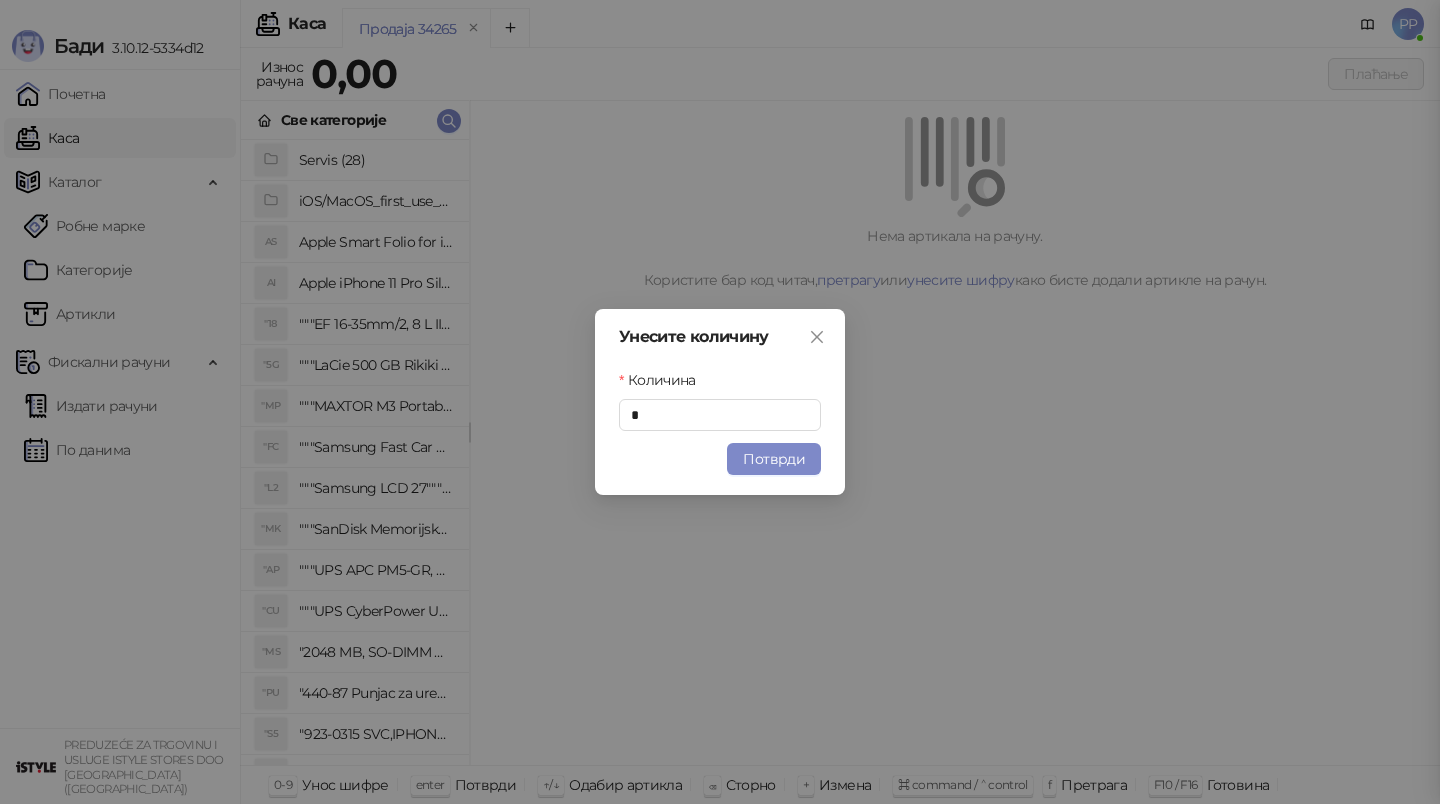 click on "Унесите количину Количина * Потврди" at bounding box center (720, 402) 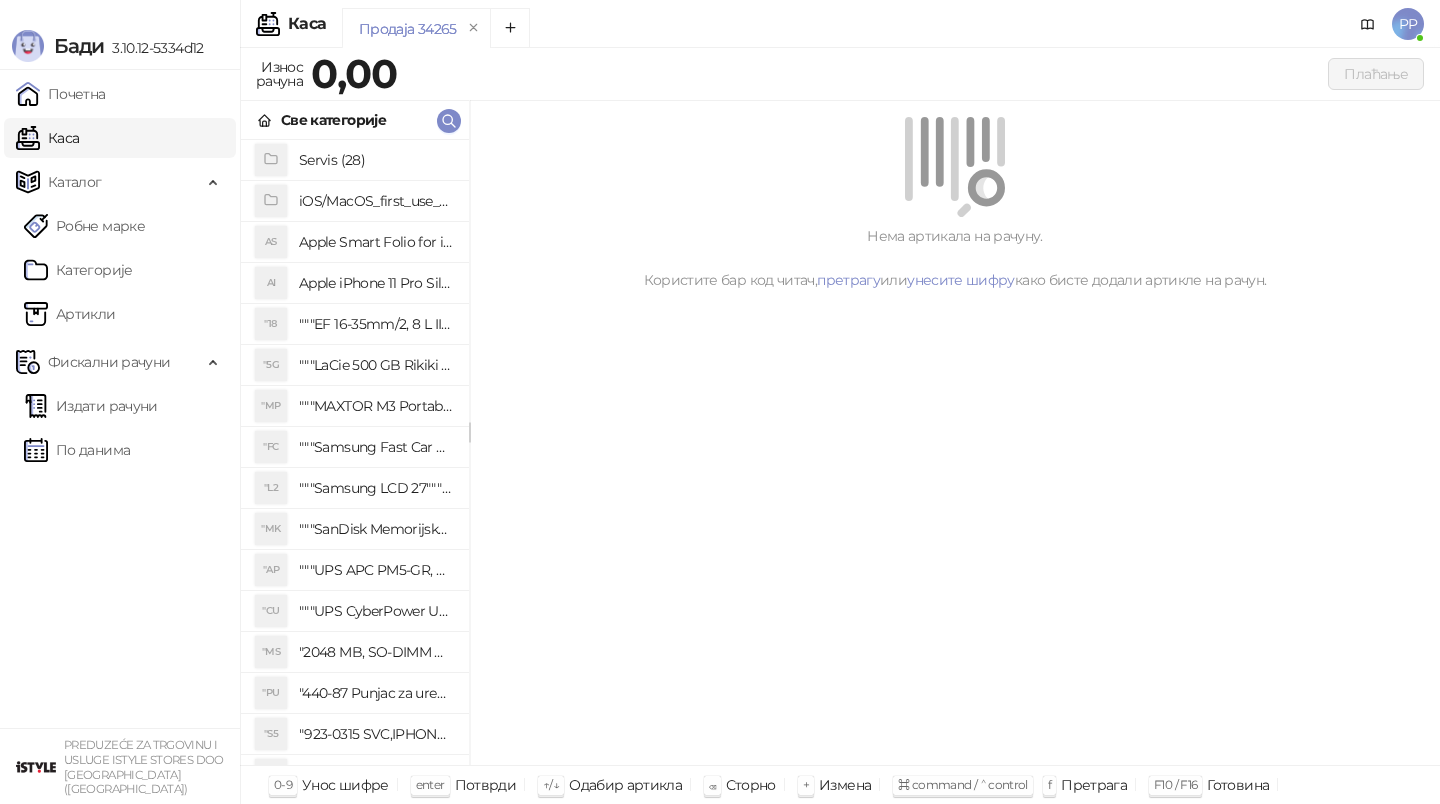 click on "Све категорије" at bounding box center (355, 120) 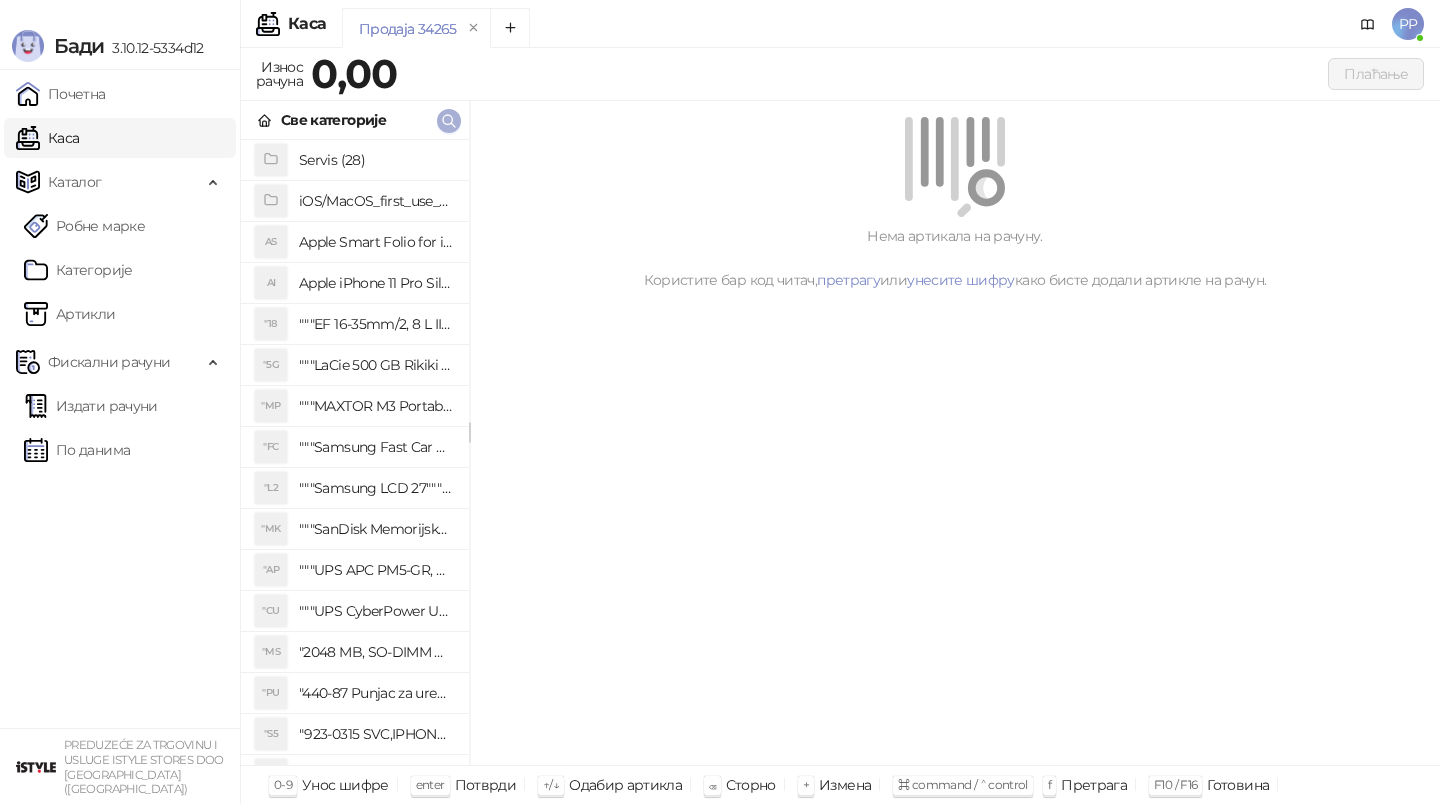 click 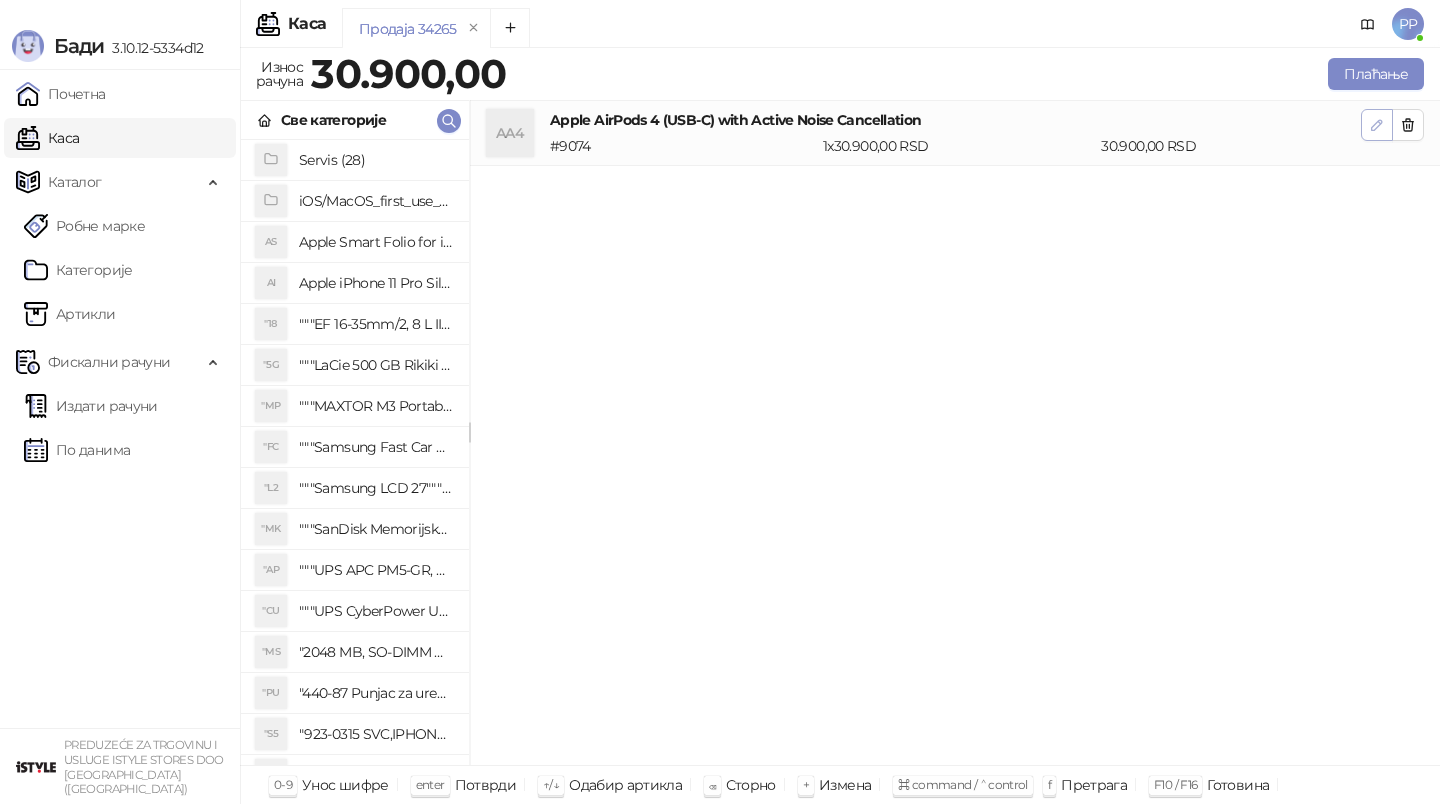 click at bounding box center (1377, 125) 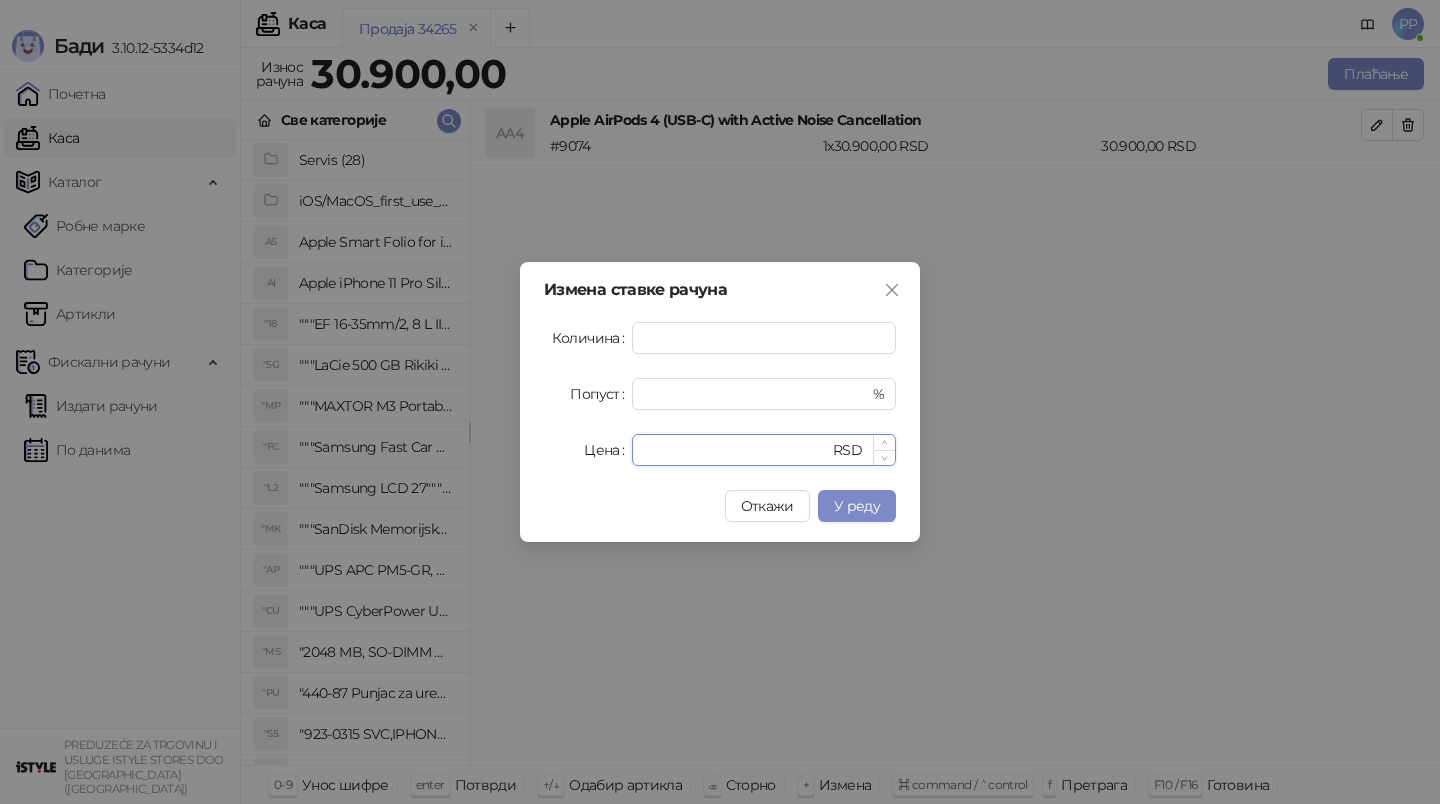 click on "*****" at bounding box center [736, 450] 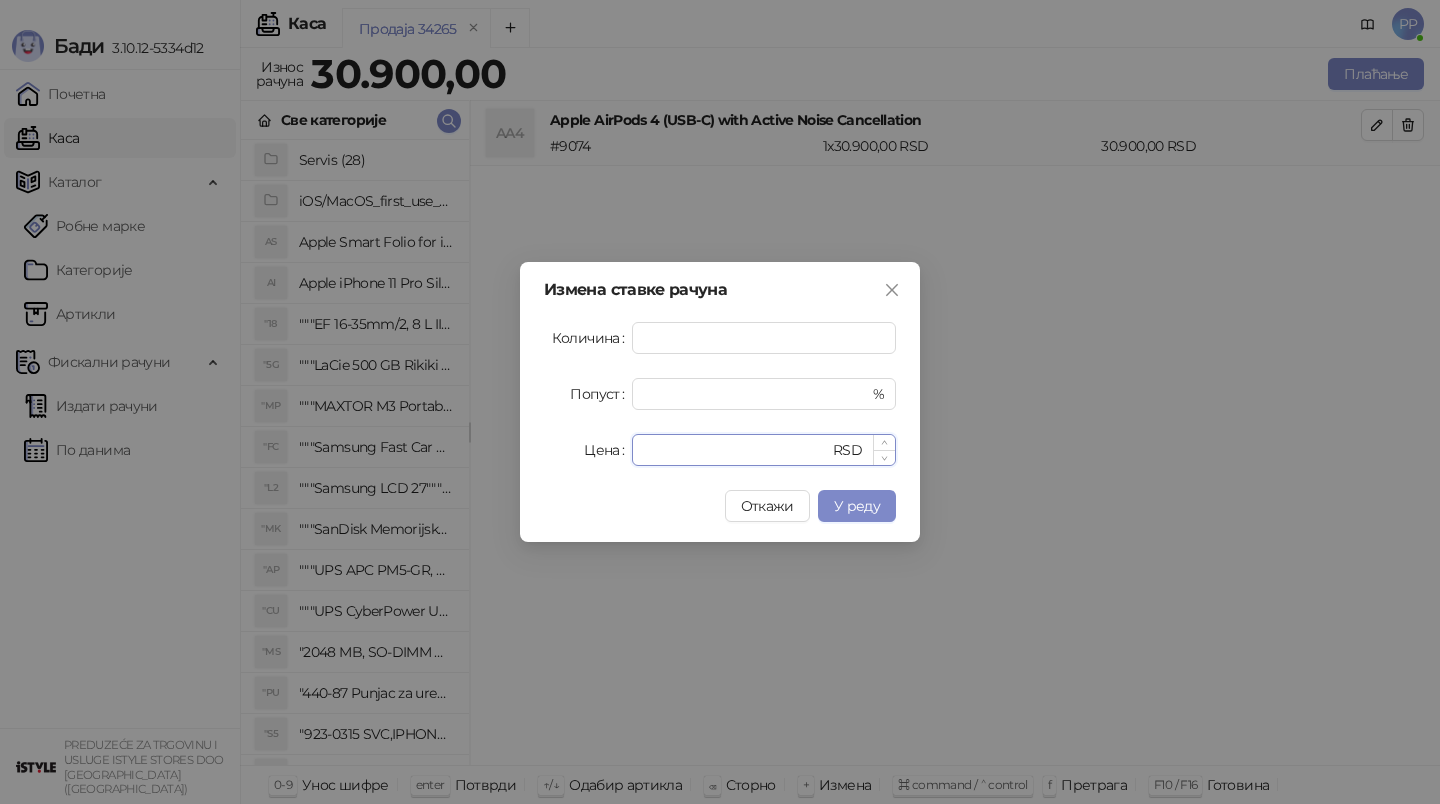 type on "*" 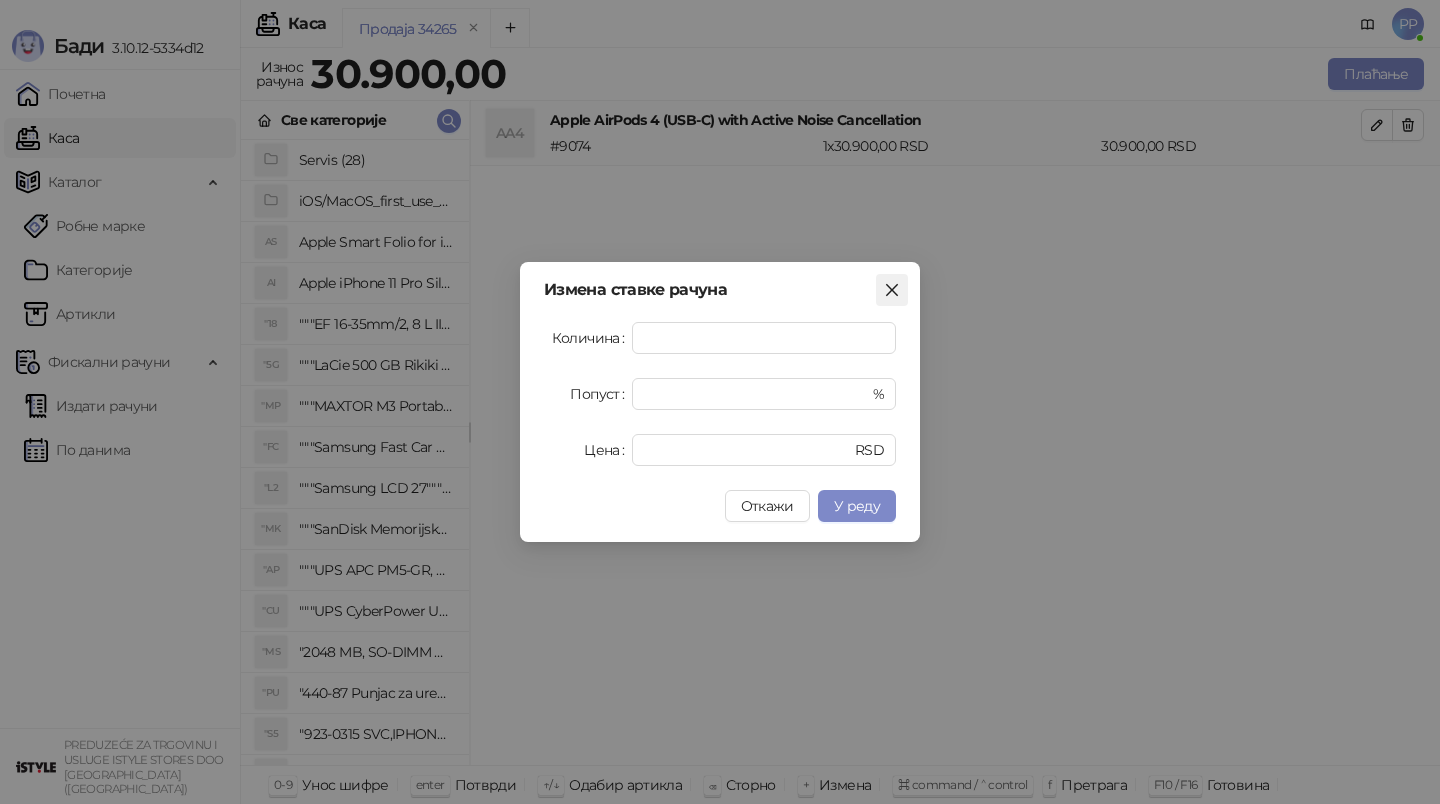 click 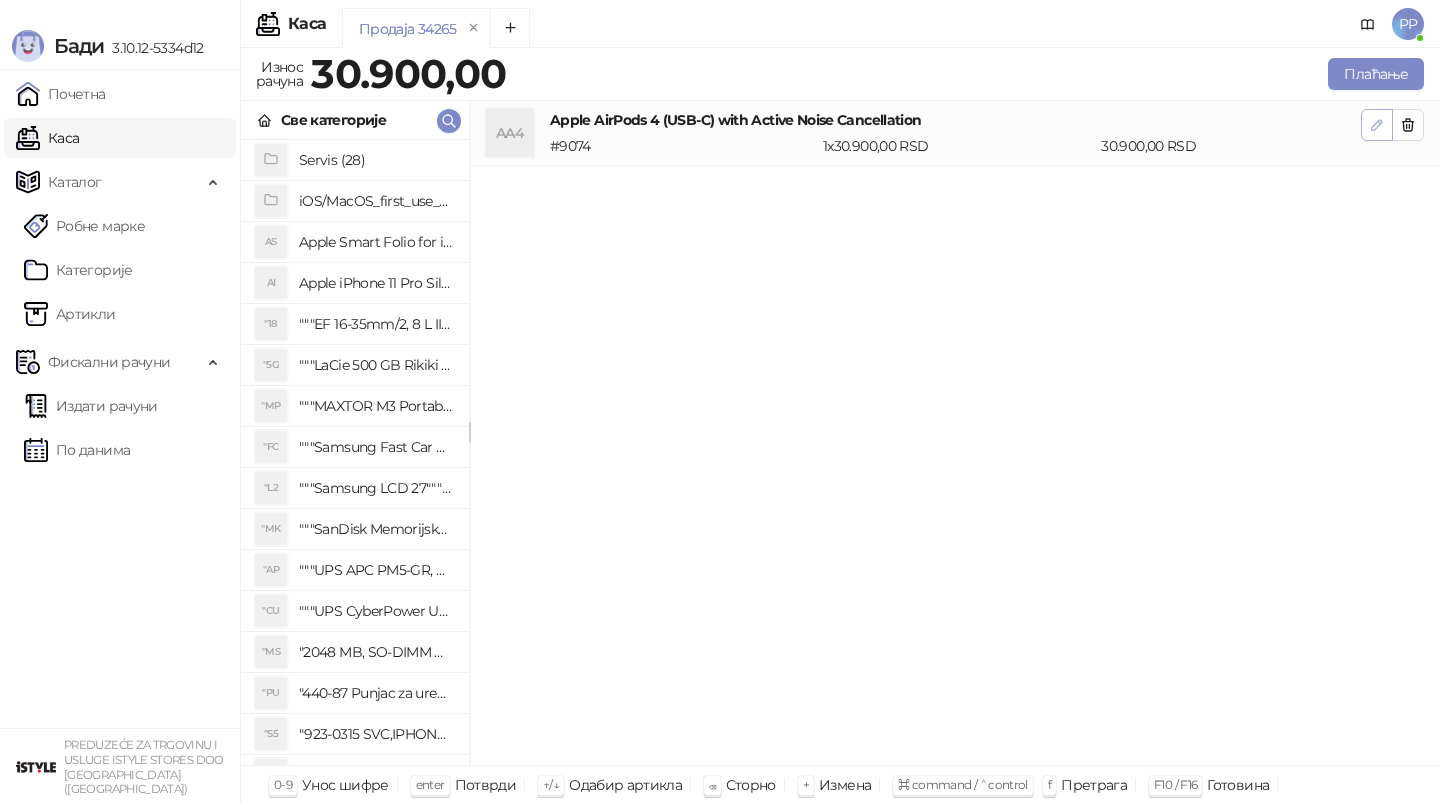 click at bounding box center (1377, 125) 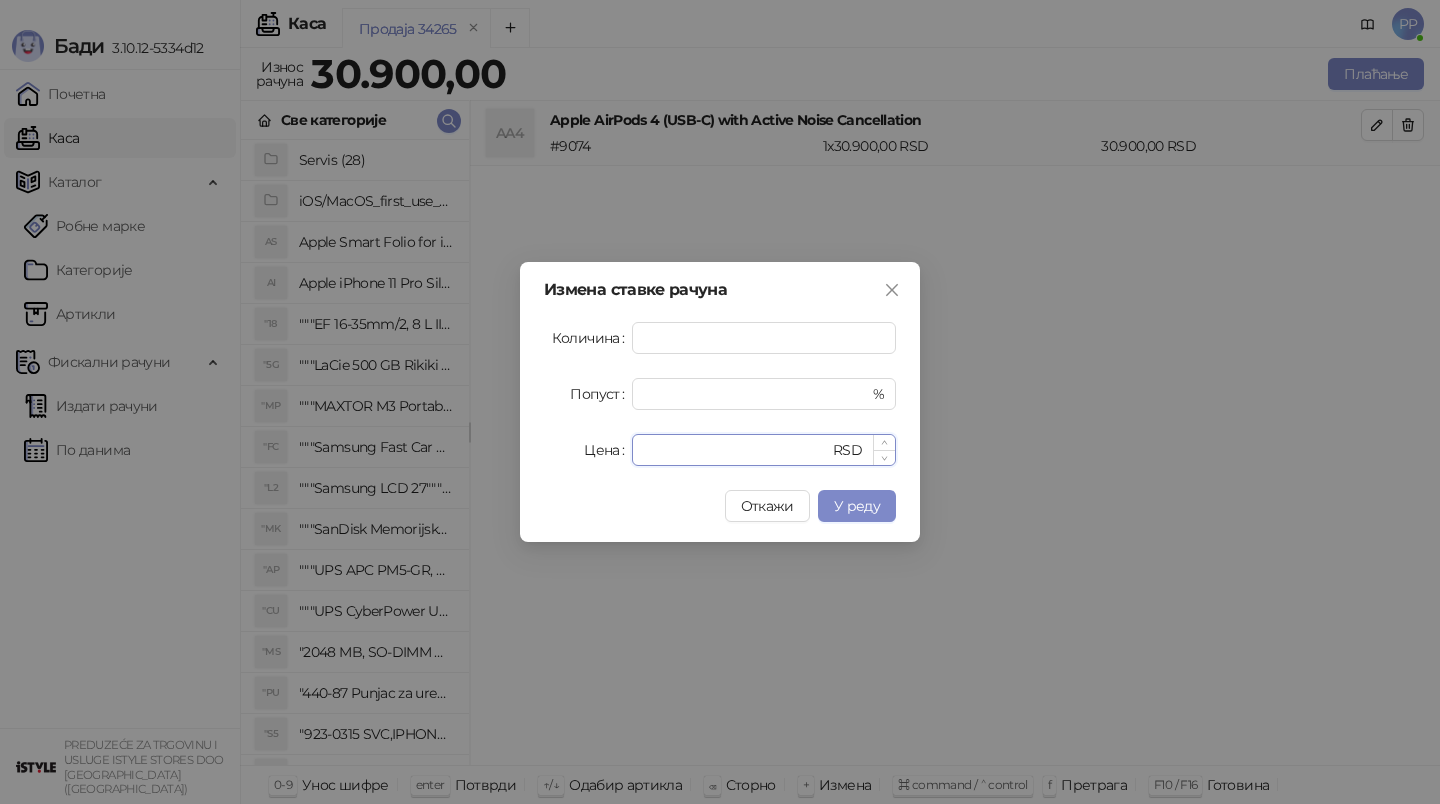 click on "*****" at bounding box center [736, 450] 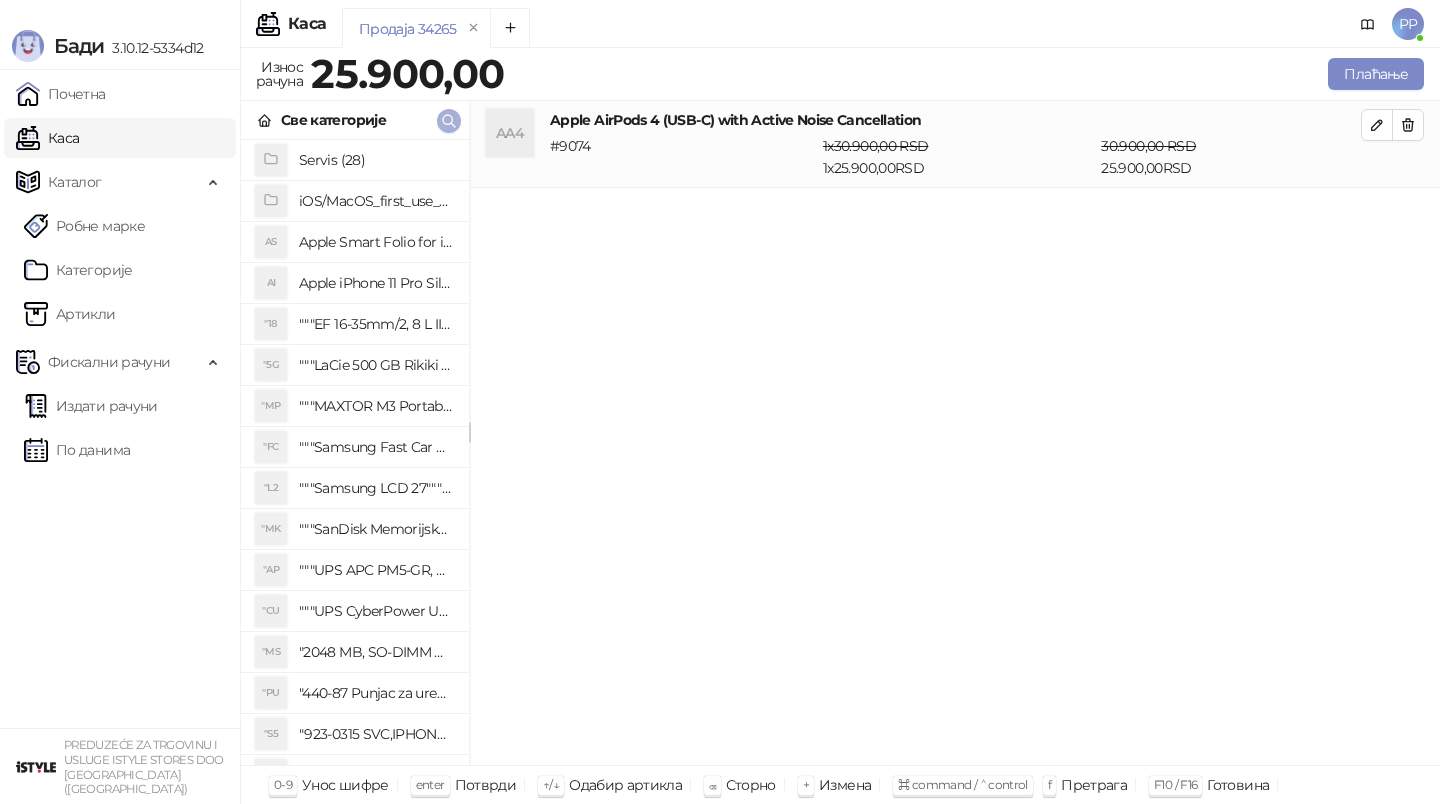click at bounding box center (449, 121) 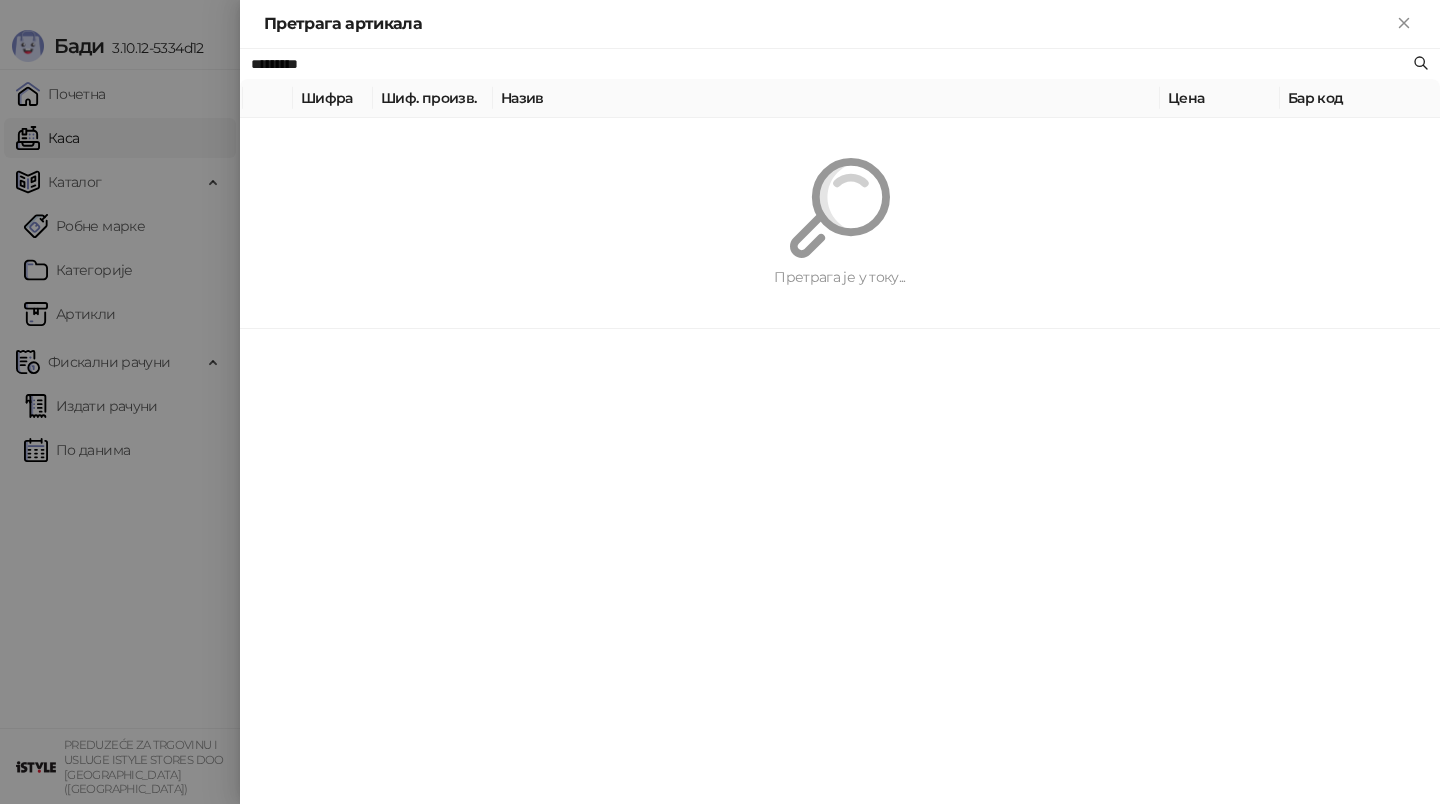 click on "Претрага је у току..." at bounding box center (840, 223) 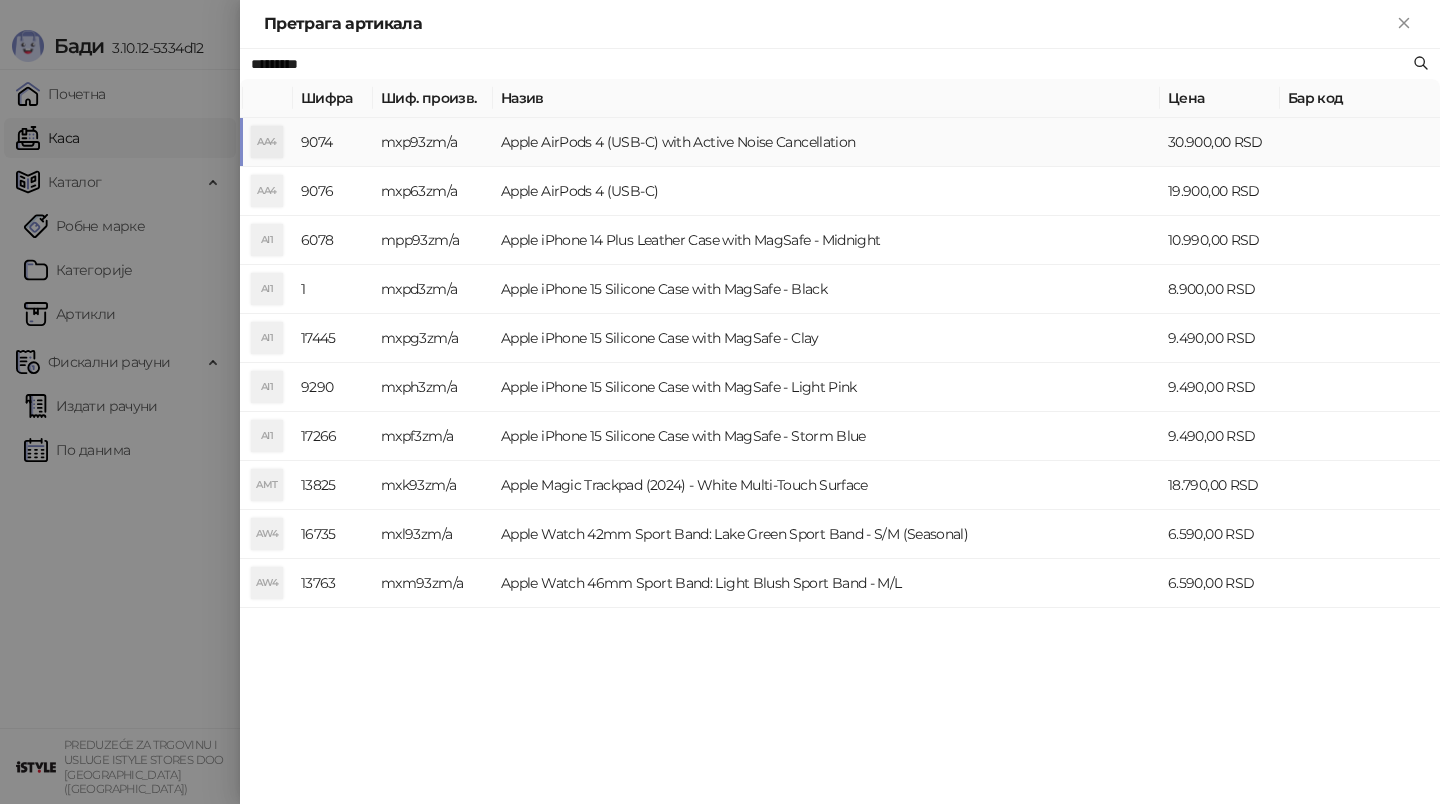 click on "*********" at bounding box center [830, 64] 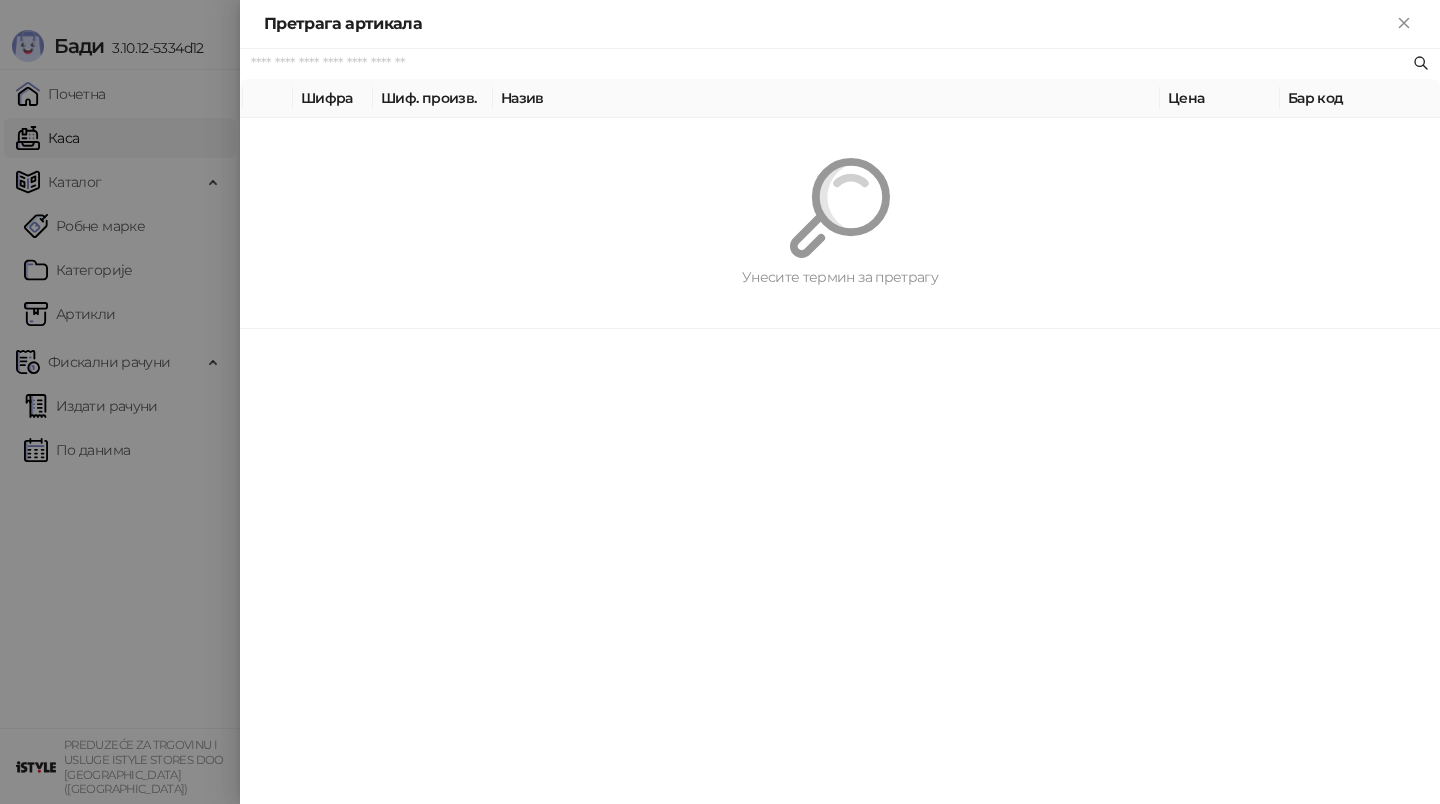 click at bounding box center (830, 64) 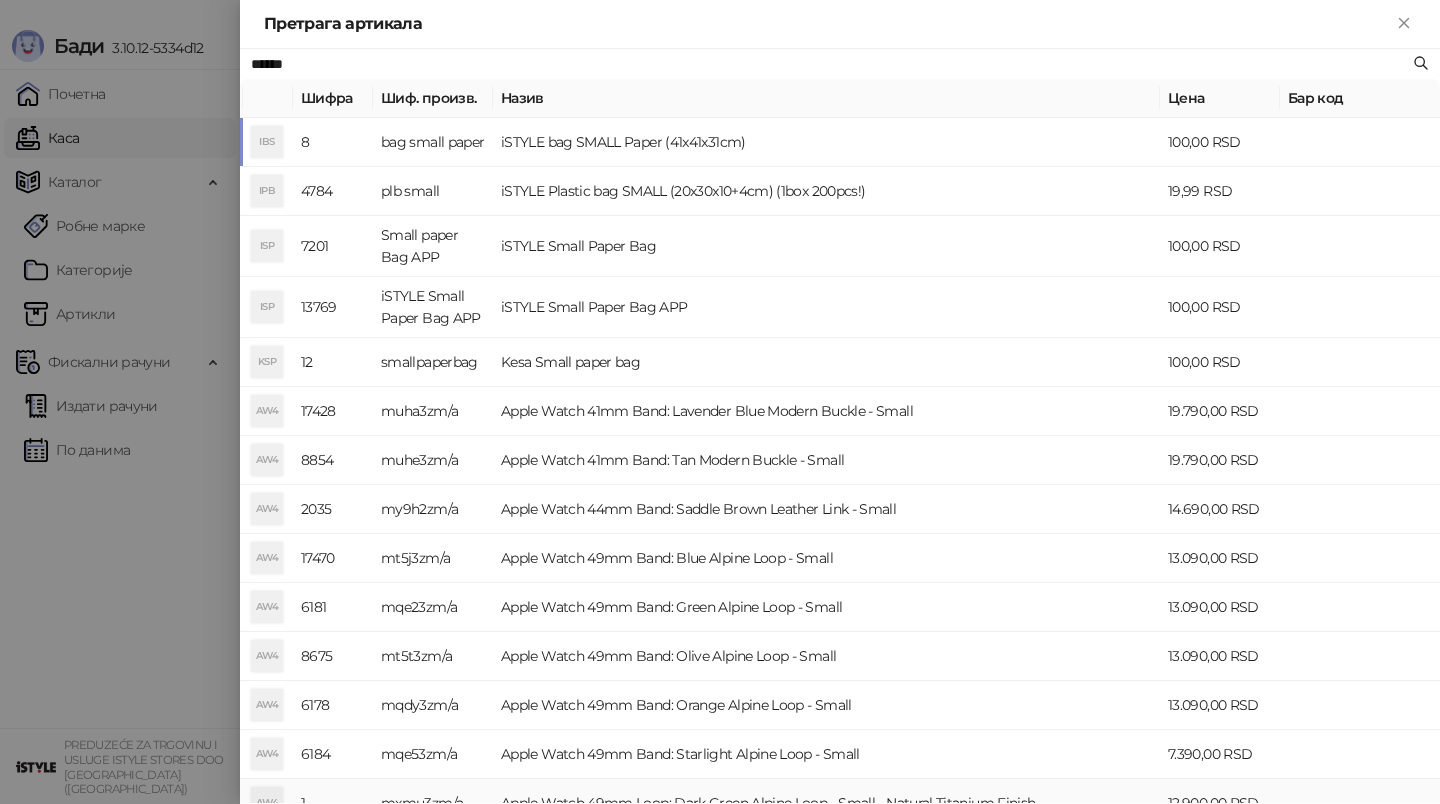 type on "*****" 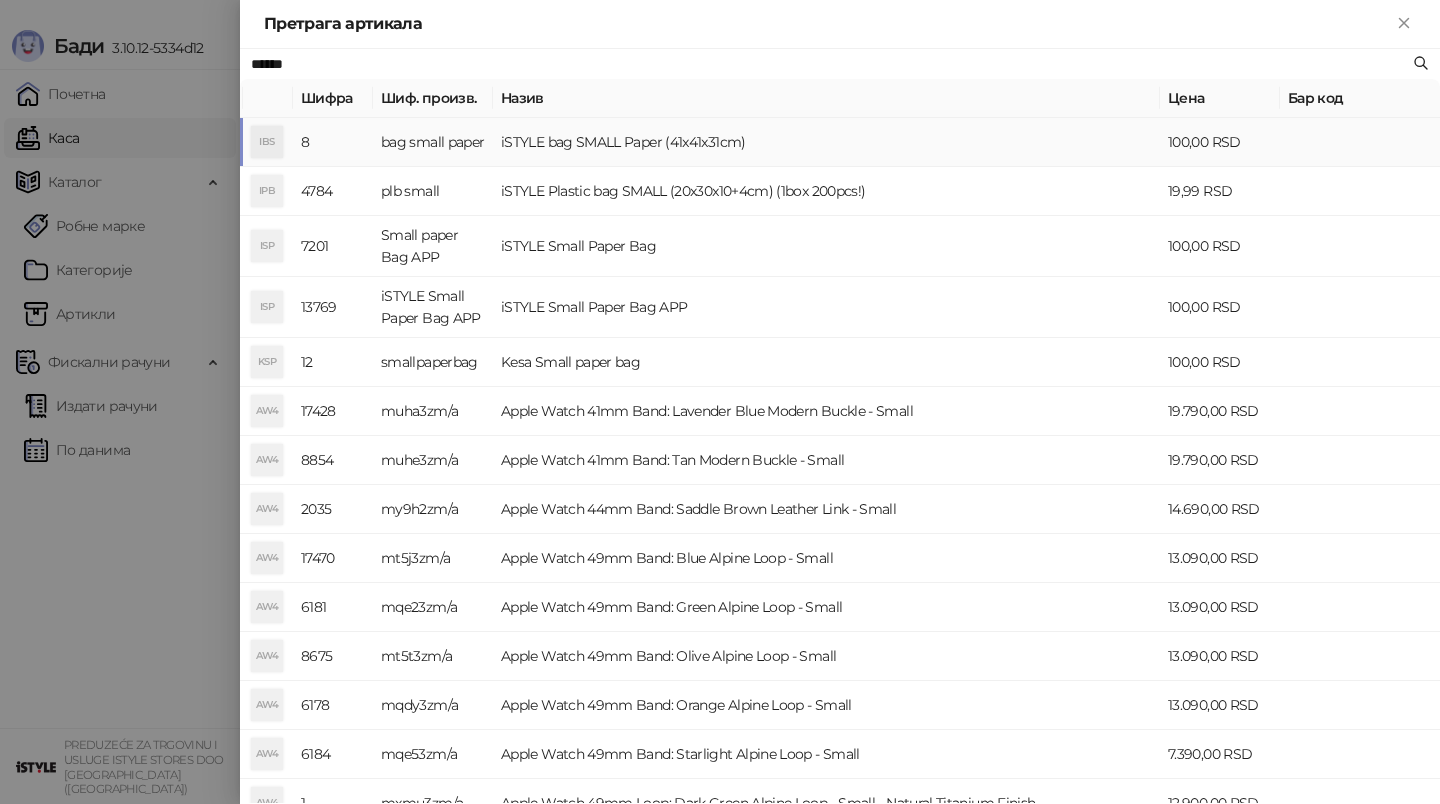 click on "iSTYLE bag SMALL Paper (41x41x31cm)" at bounding box center (826, 142) 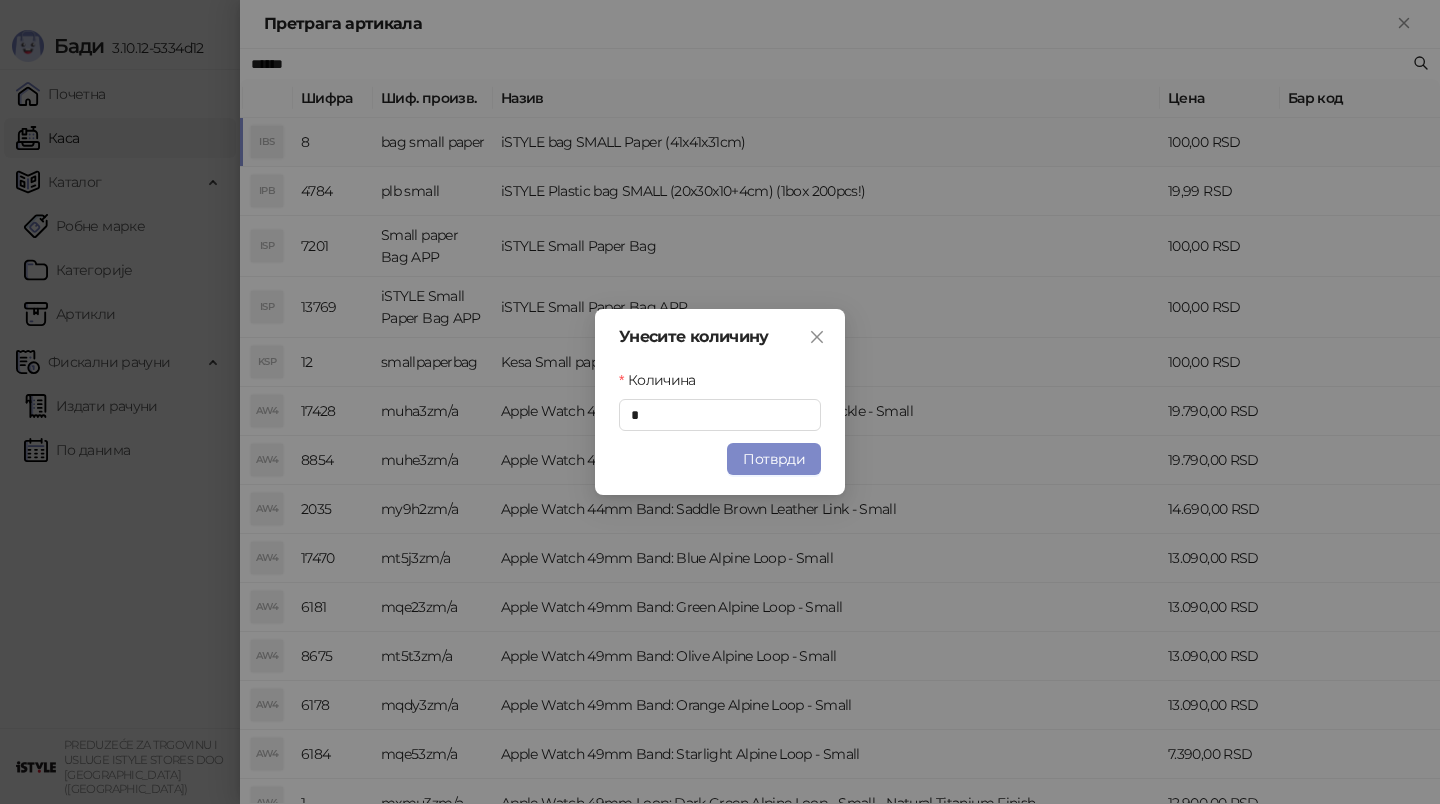 click on "Унесите количину Количина * Потврди" at bounding box center [720, 402] 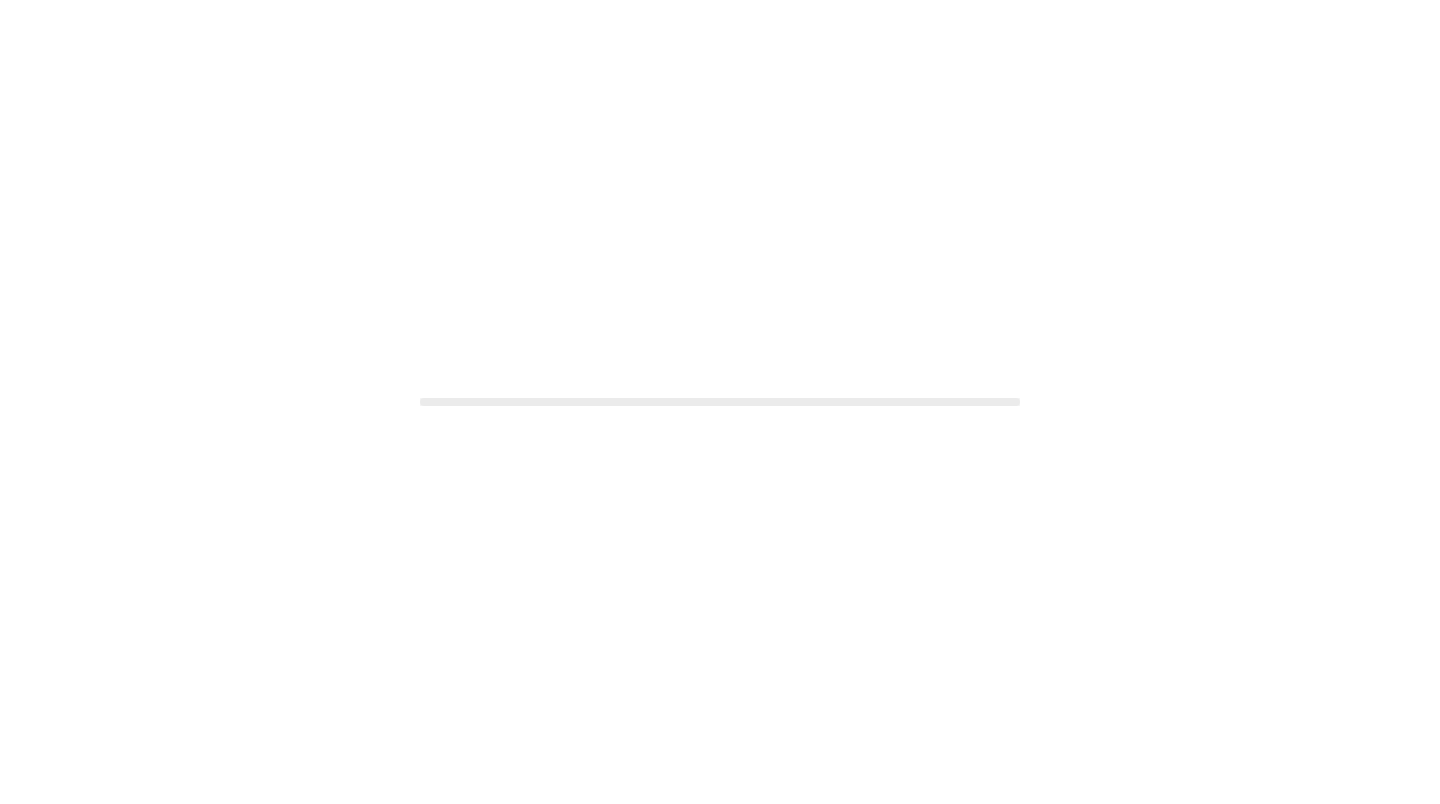 scroll, scrollTop: 0, scrollLeft: 0, axis: both 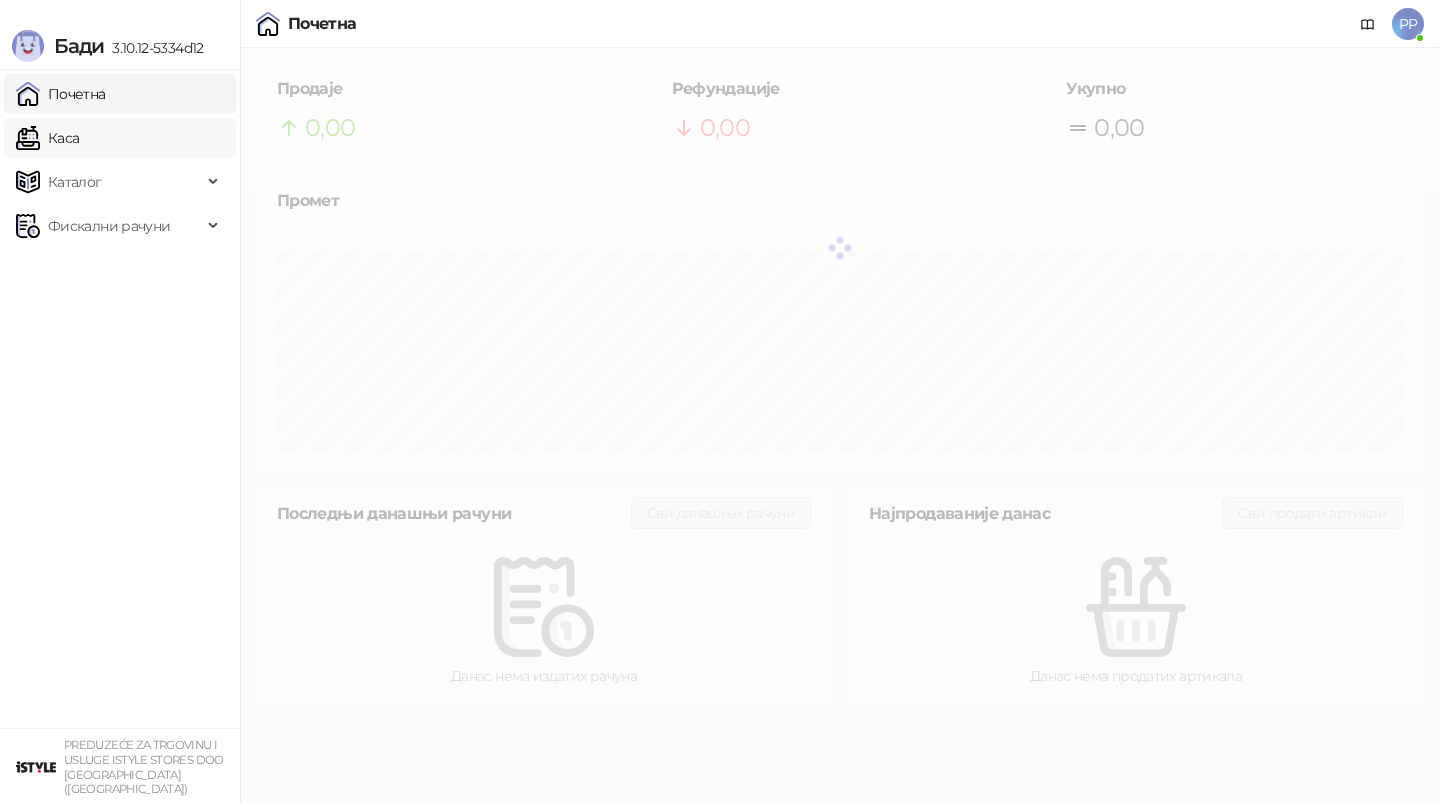 click on "Каса" at bounding box center (47, 138) 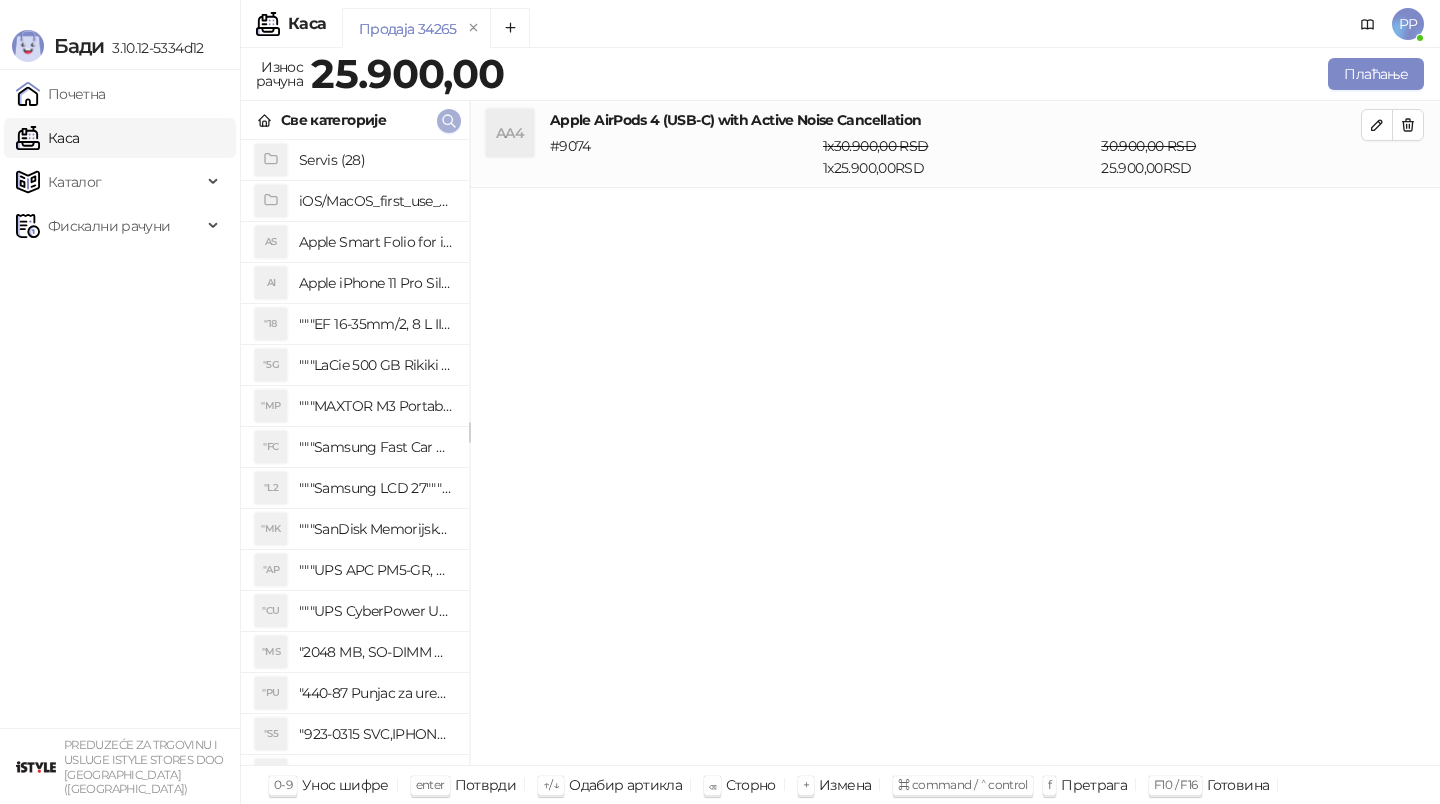 click 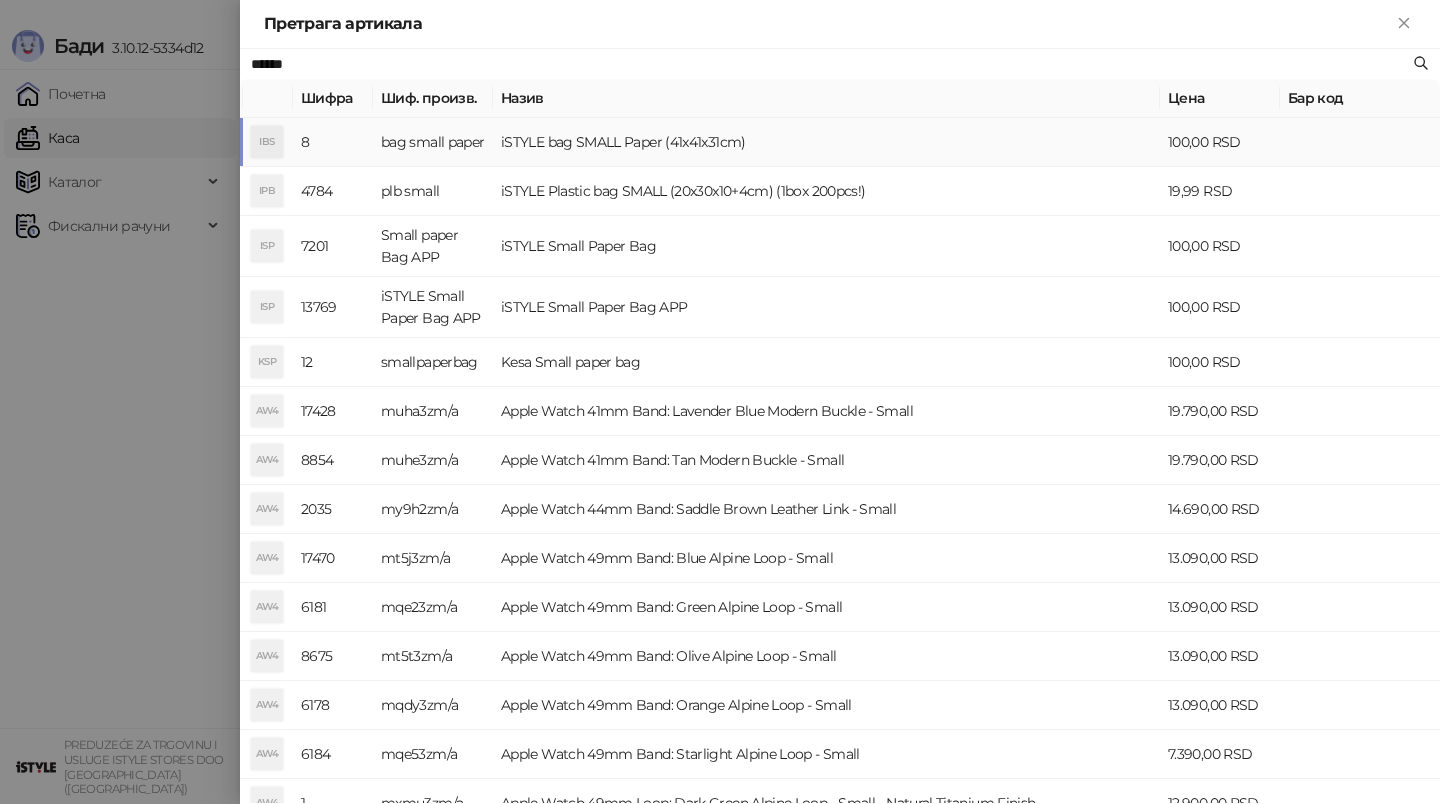 type on "*****" 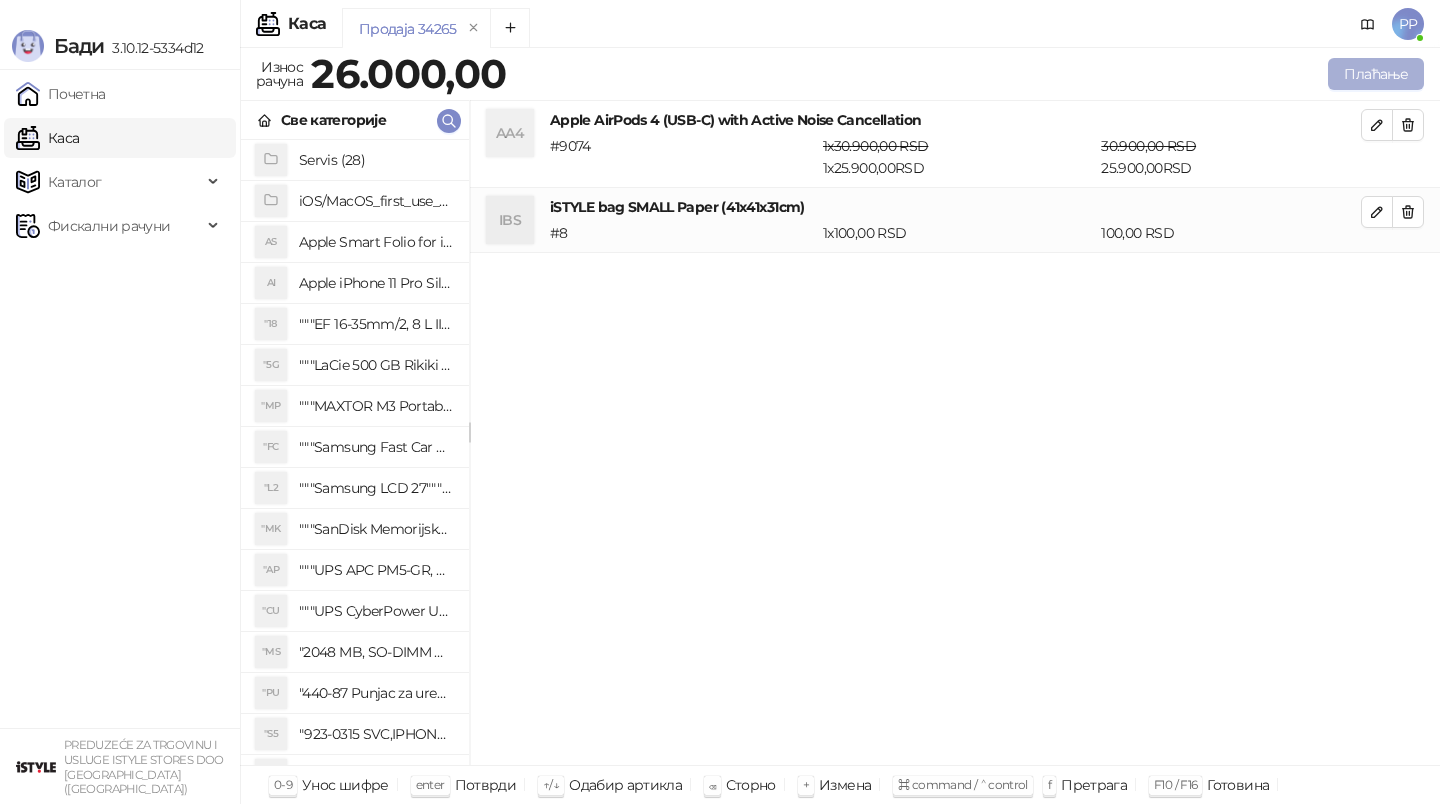 click on "Плаћање" at bounding box center [1376, 74] 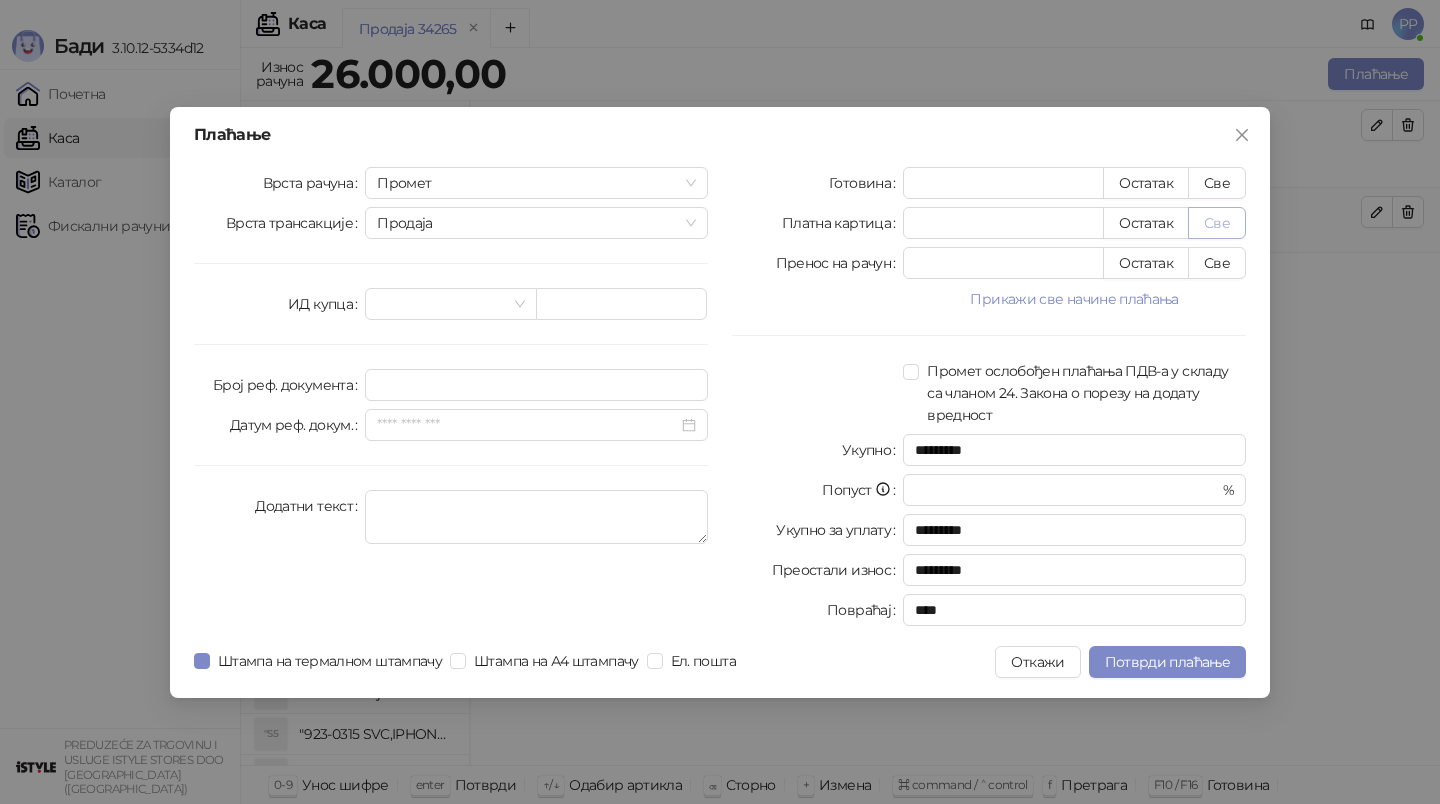 click on "Све" at bounding box center [1217, 223] 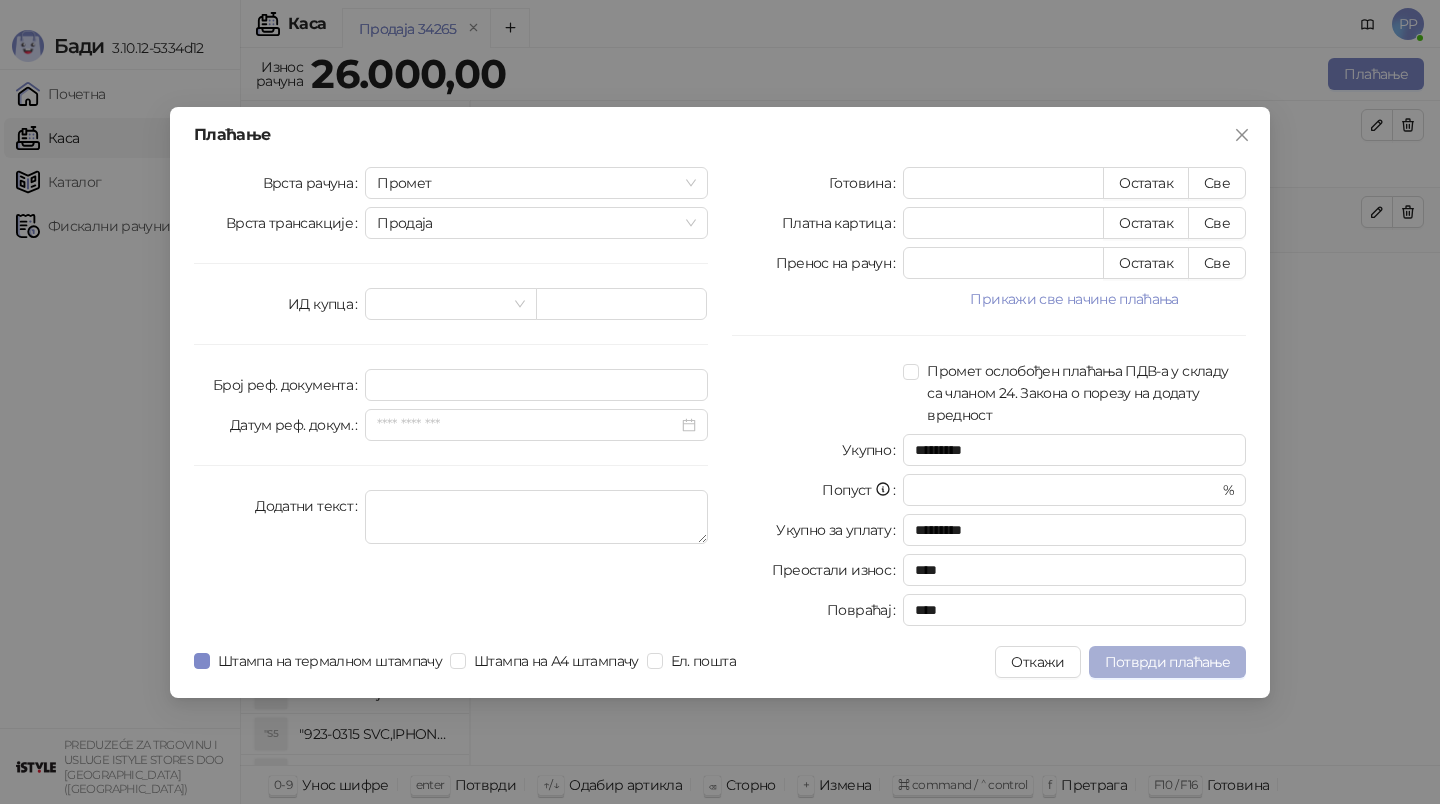 click on "Потврди плаћање" at bounding box center (1167, 662) 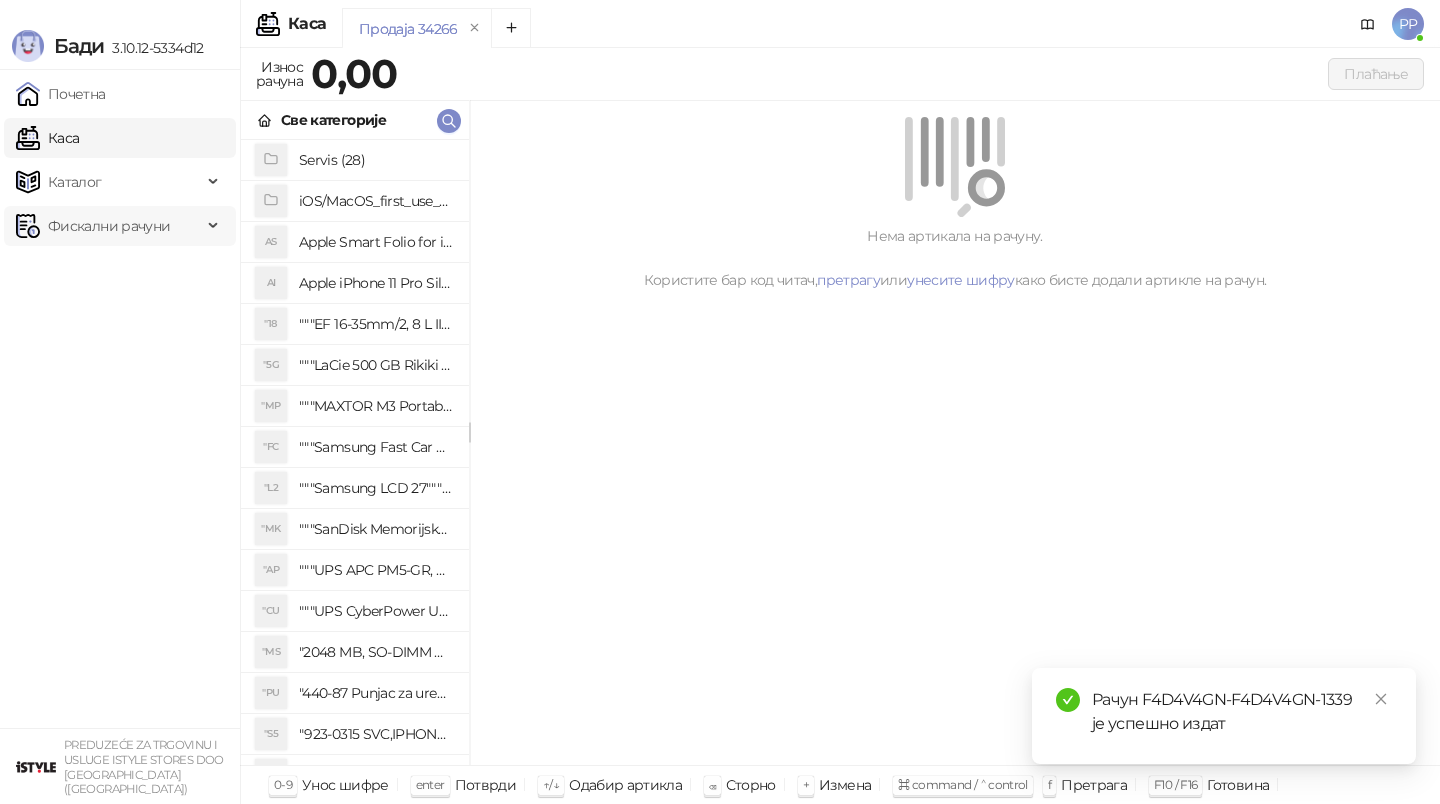 click on "Фискални рачуни" at bounding box center [109, 226] 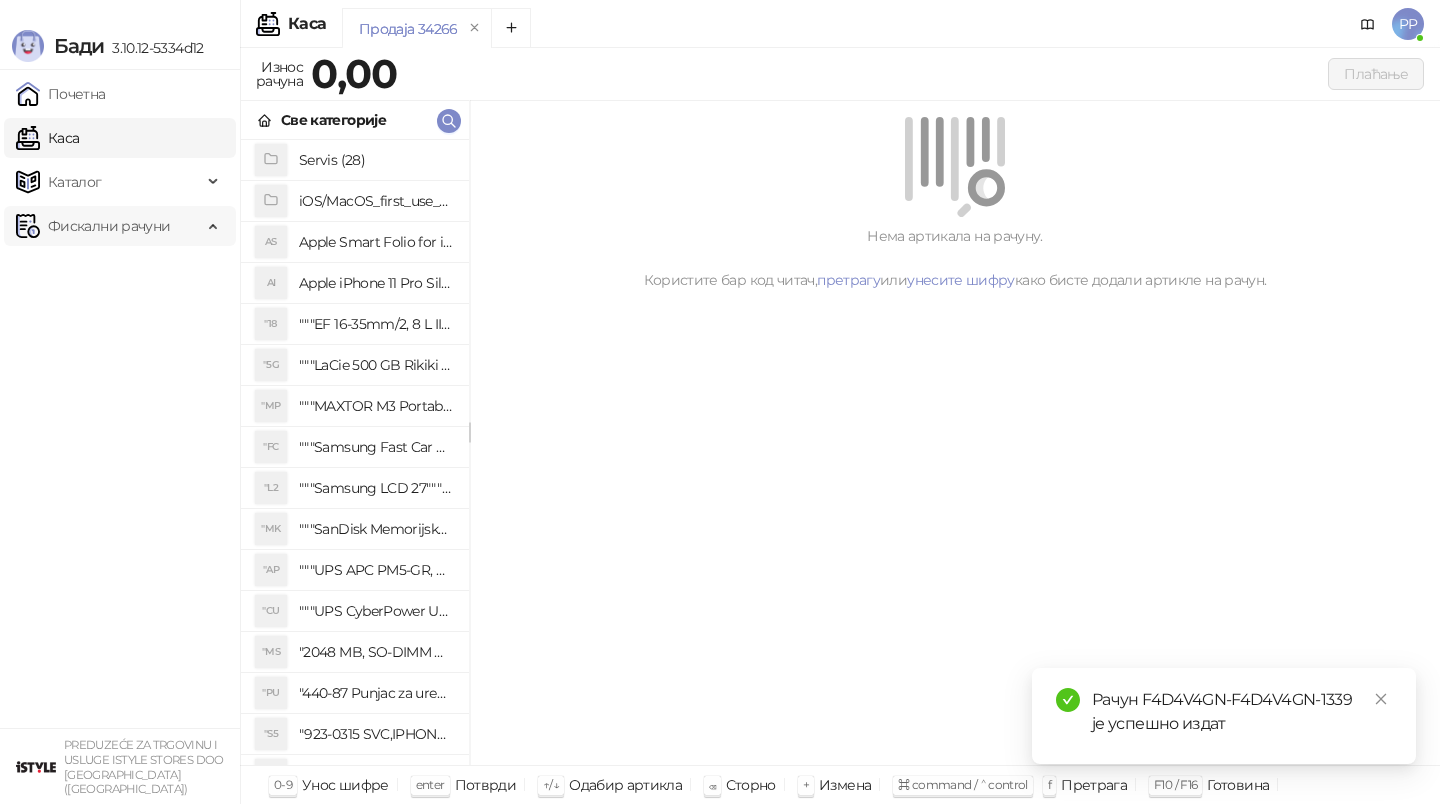drag, startPoint x: 96, startPoint y: 223, endPoint x: 132, endPoint y: 219, distance: 36.221542 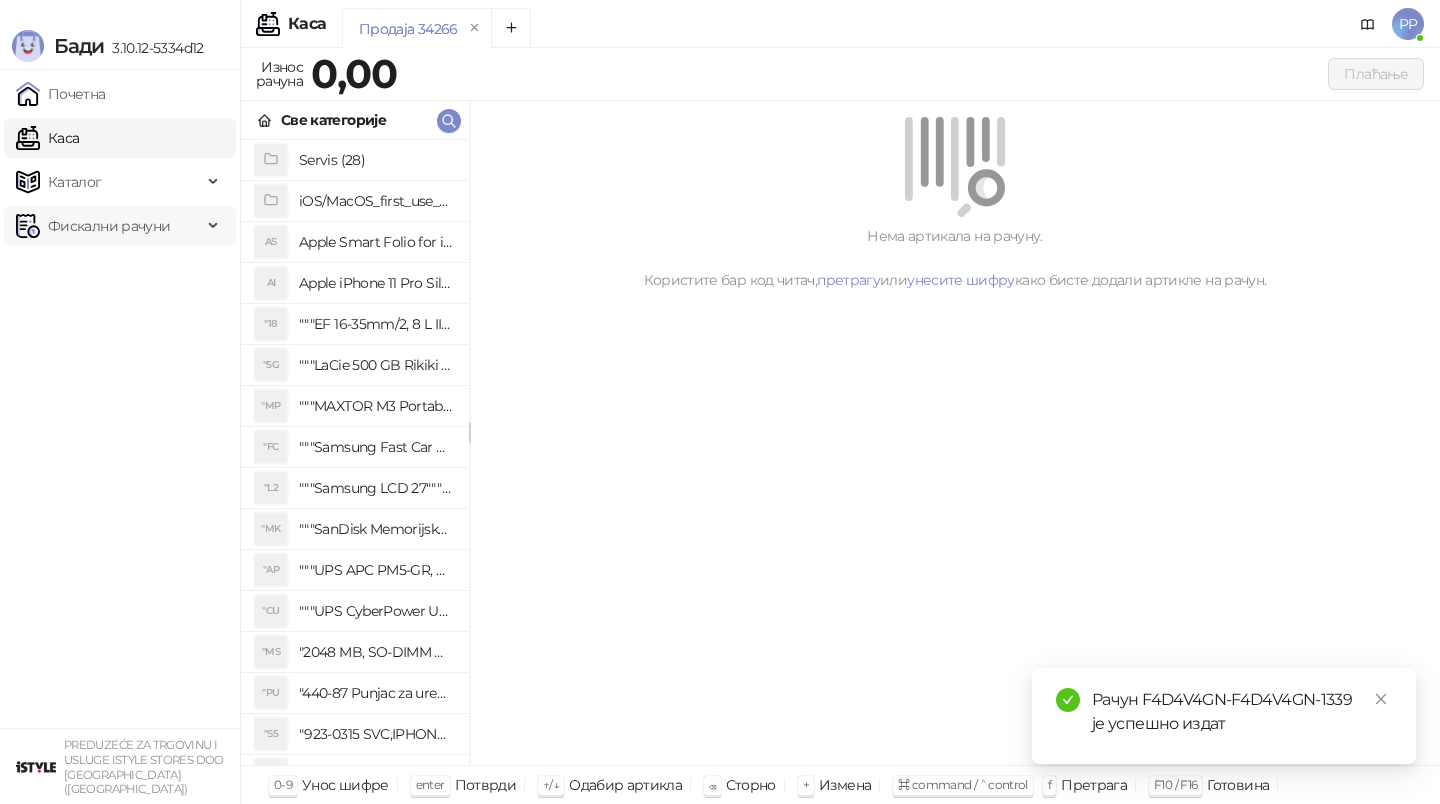 click on "Фискални рачуни" at bounding box center (109, 226) 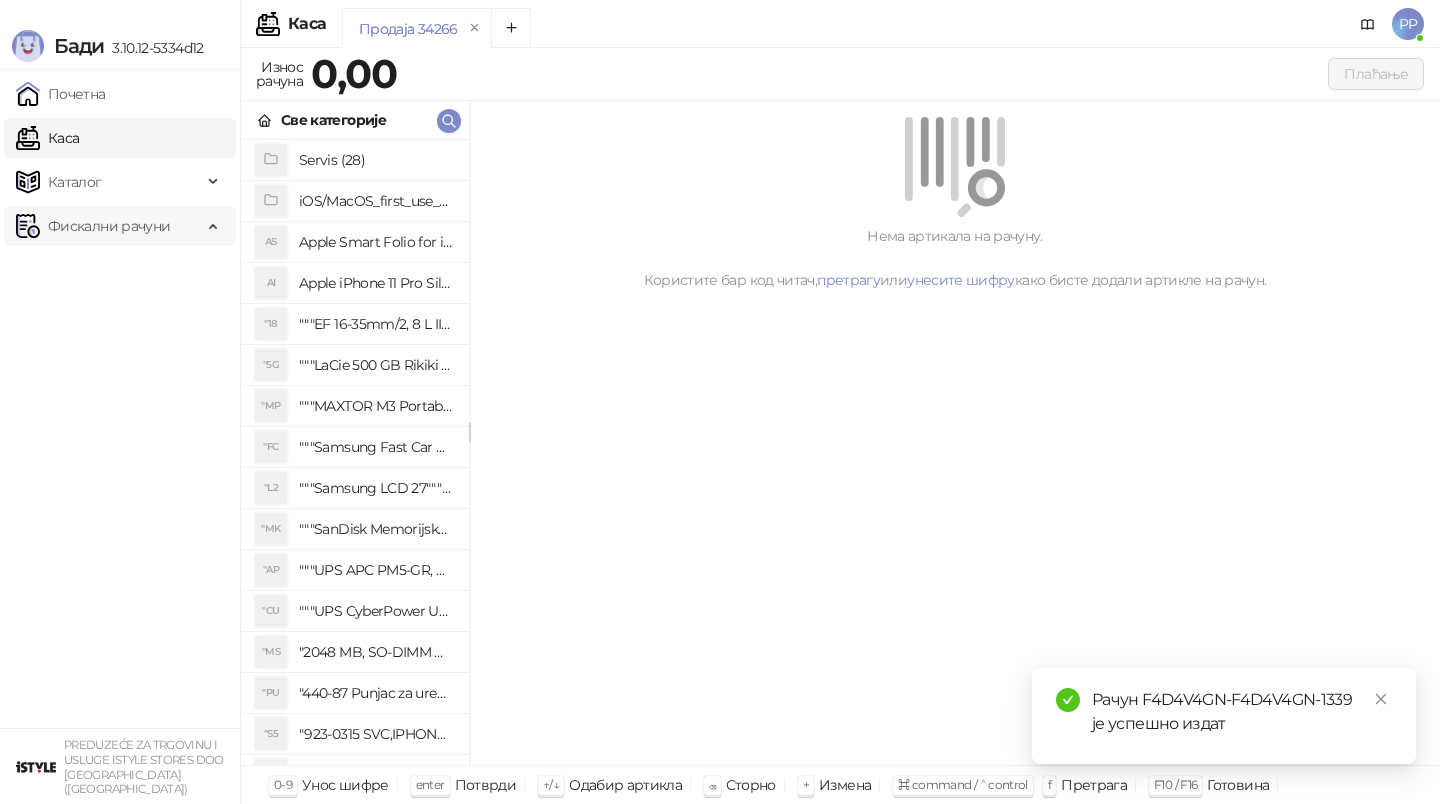 click on "Фискални рачуни" at bounding box center [109, 226] 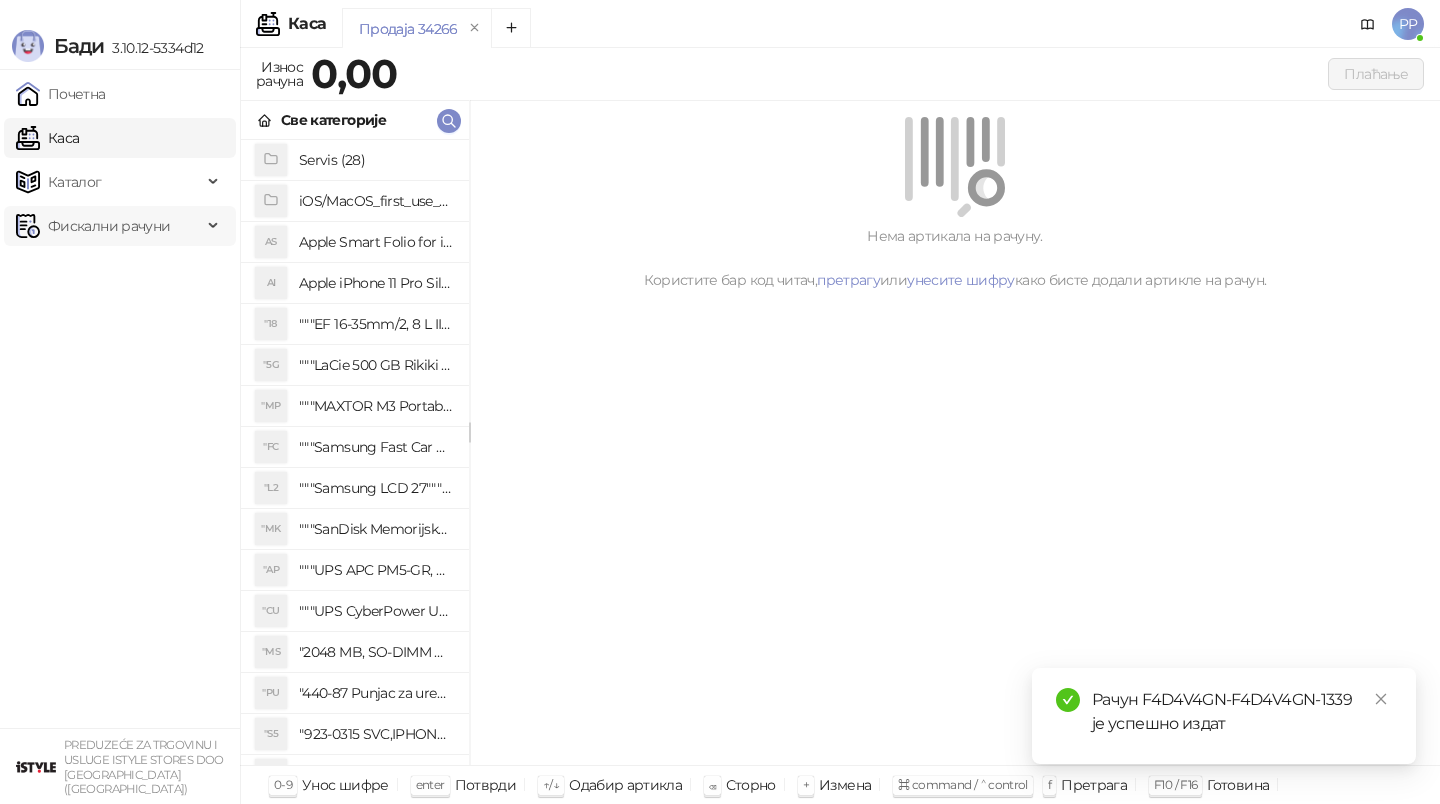 click on "Фискални рачуни" at bounding box center [109, 226] 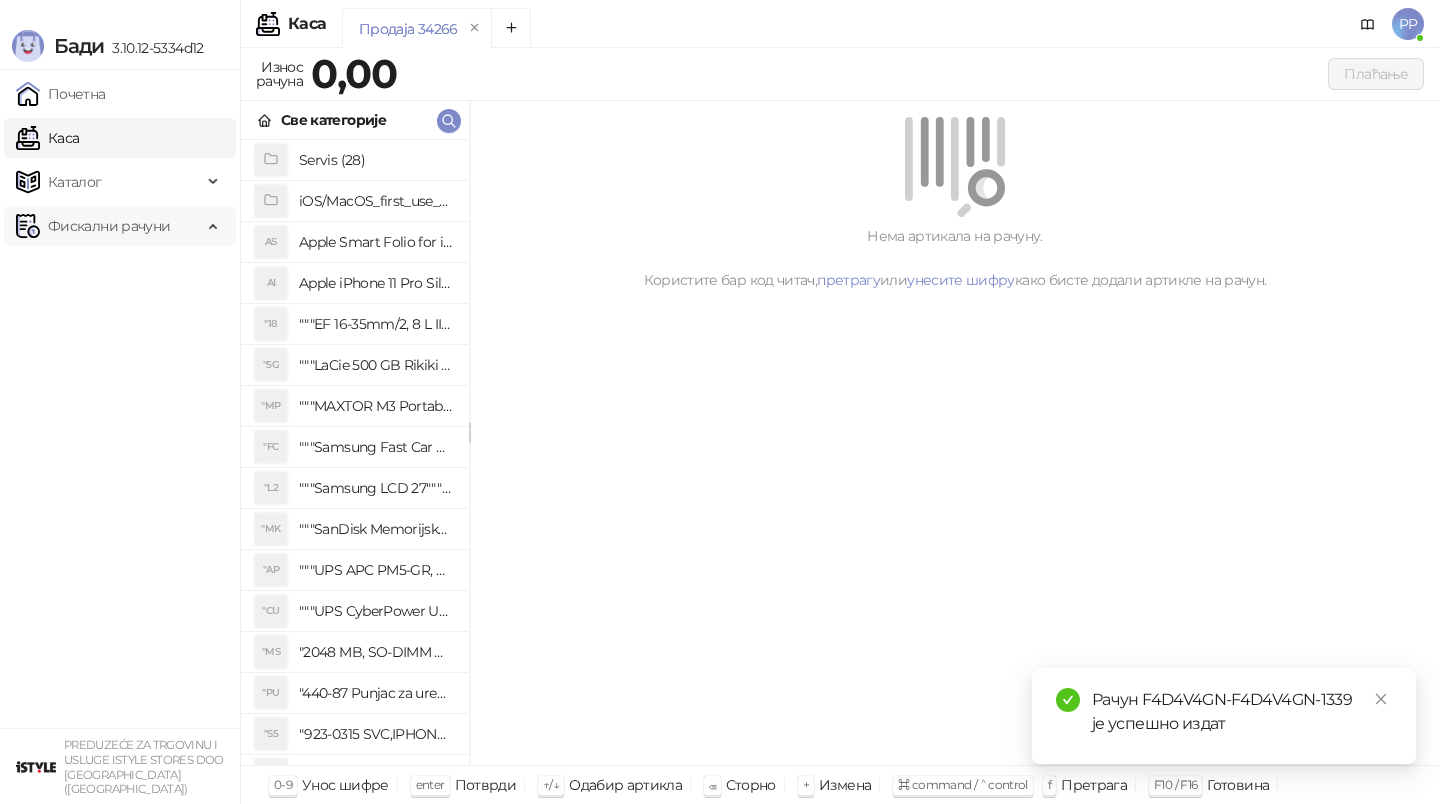 click on "Фискални рачуни" at bounding box center [109, 226] 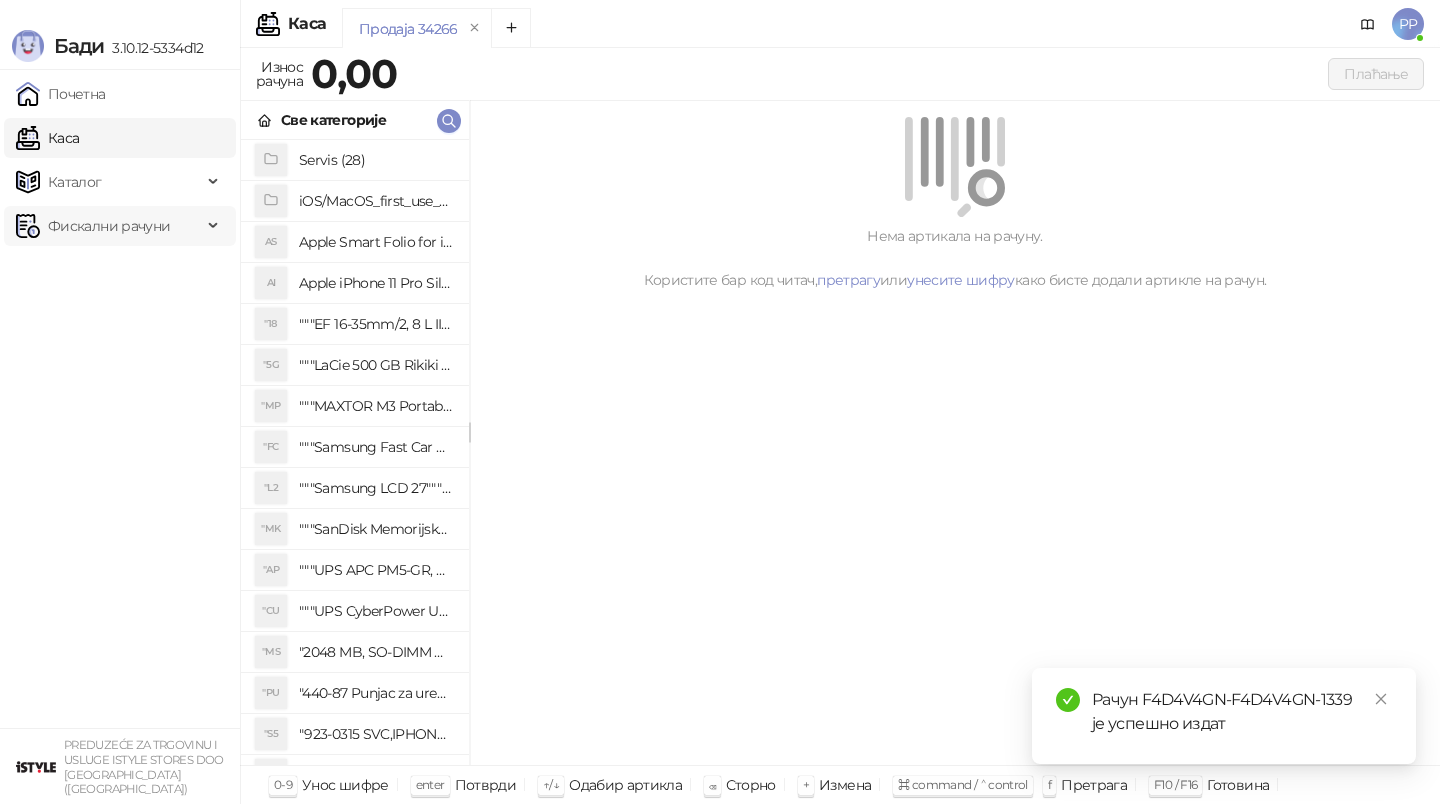 click on "Фискални рачуни" at bounding box center [109, 226] 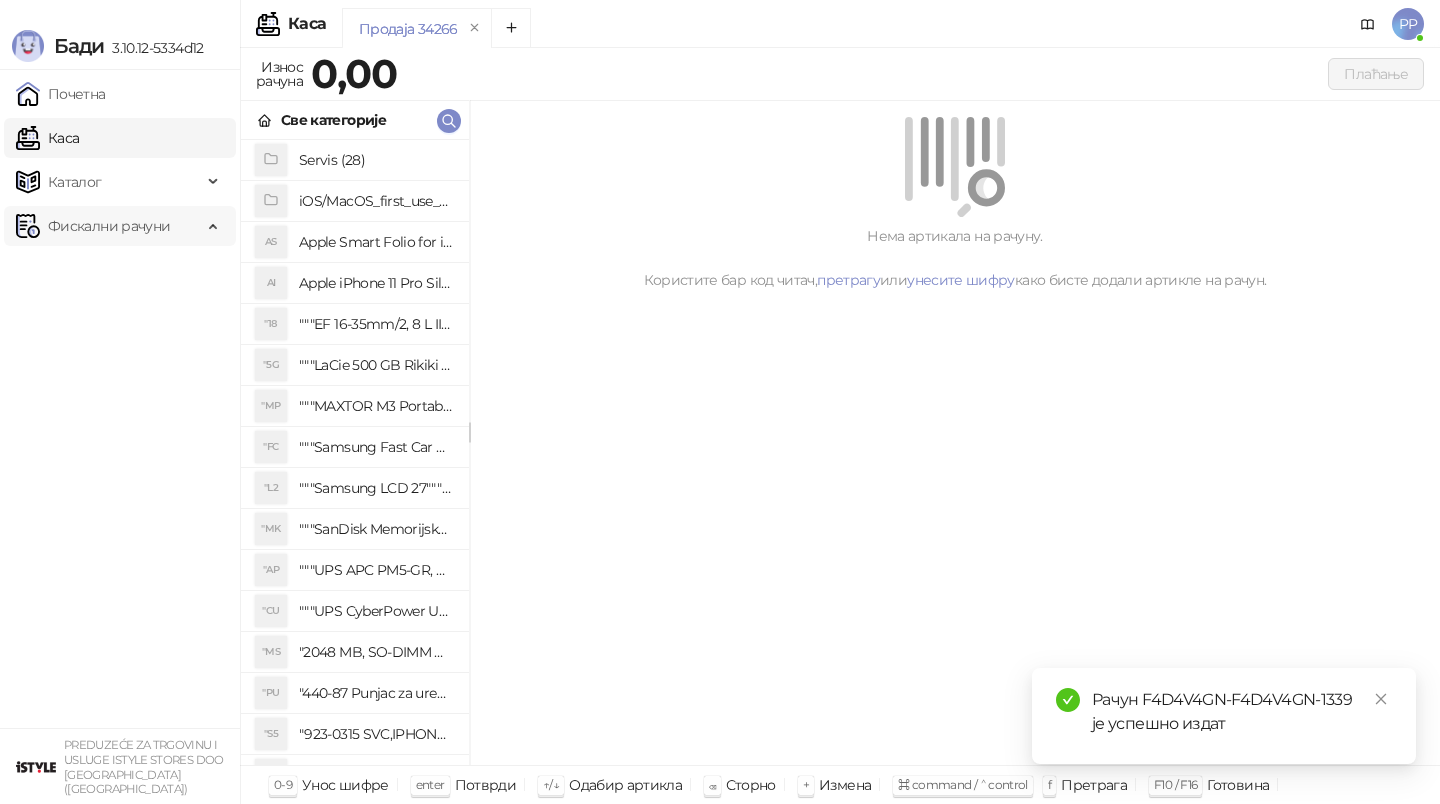 click on "Фискални рачуни" at bounding box center [109, 226] 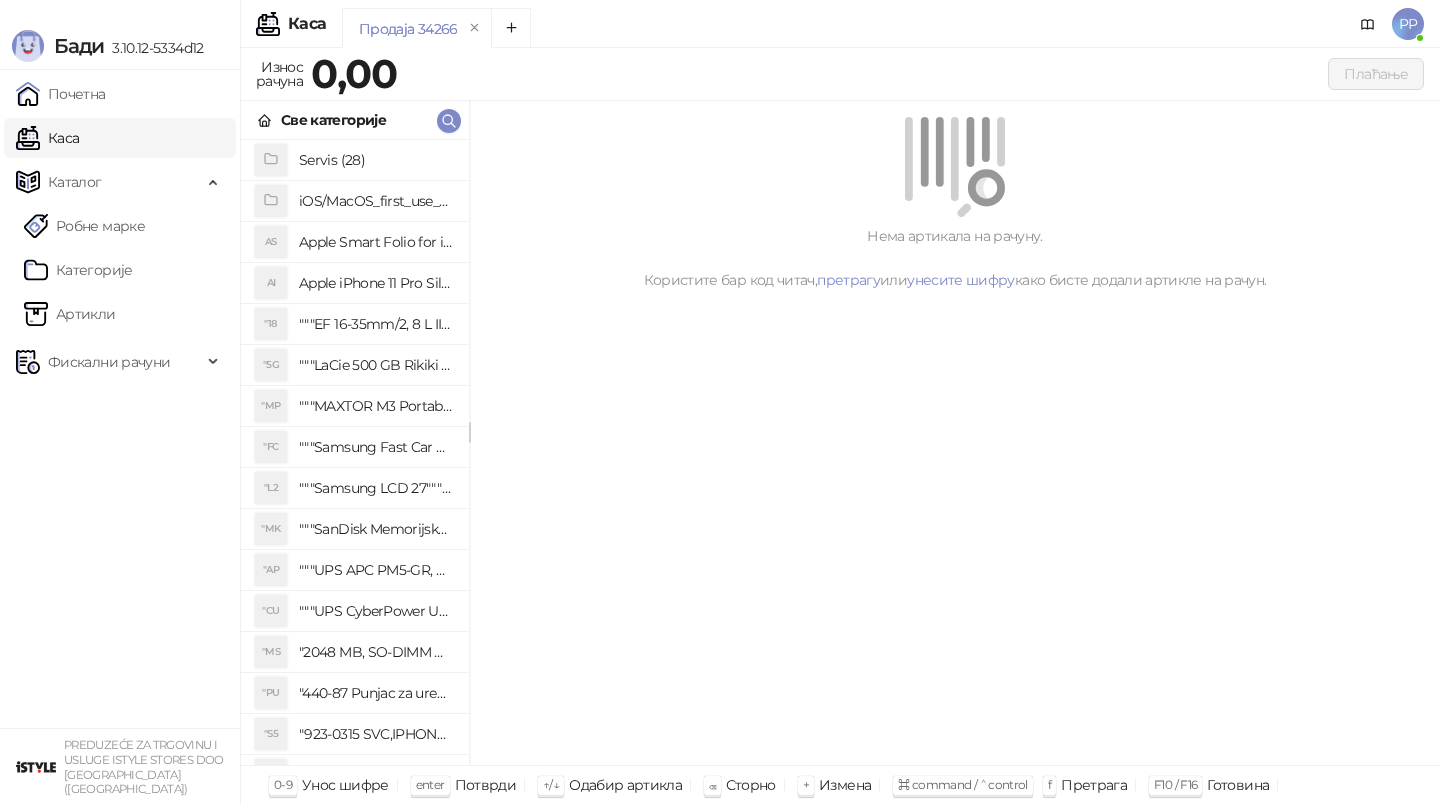 click on "Све категорије" at bounding box center (355, 120) 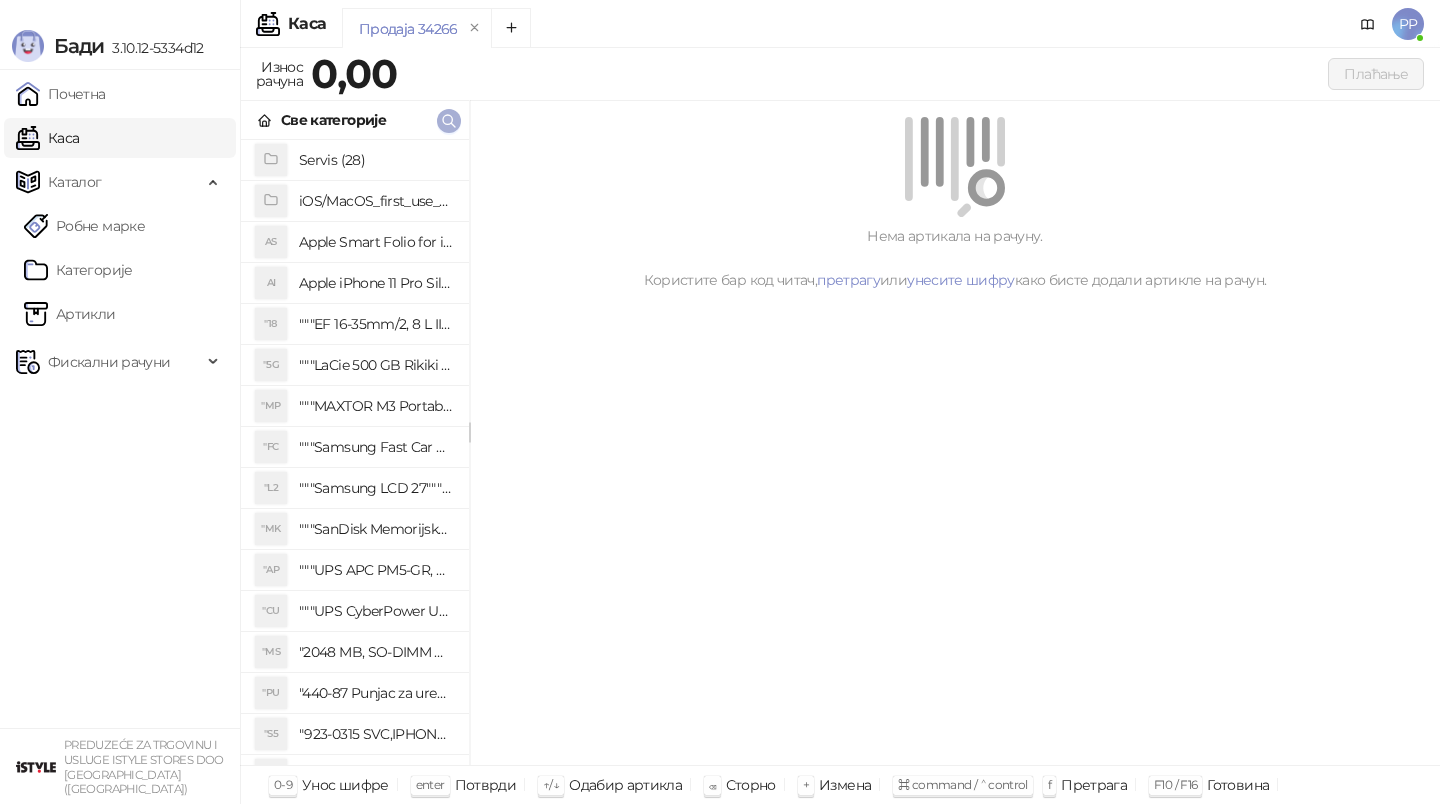 click 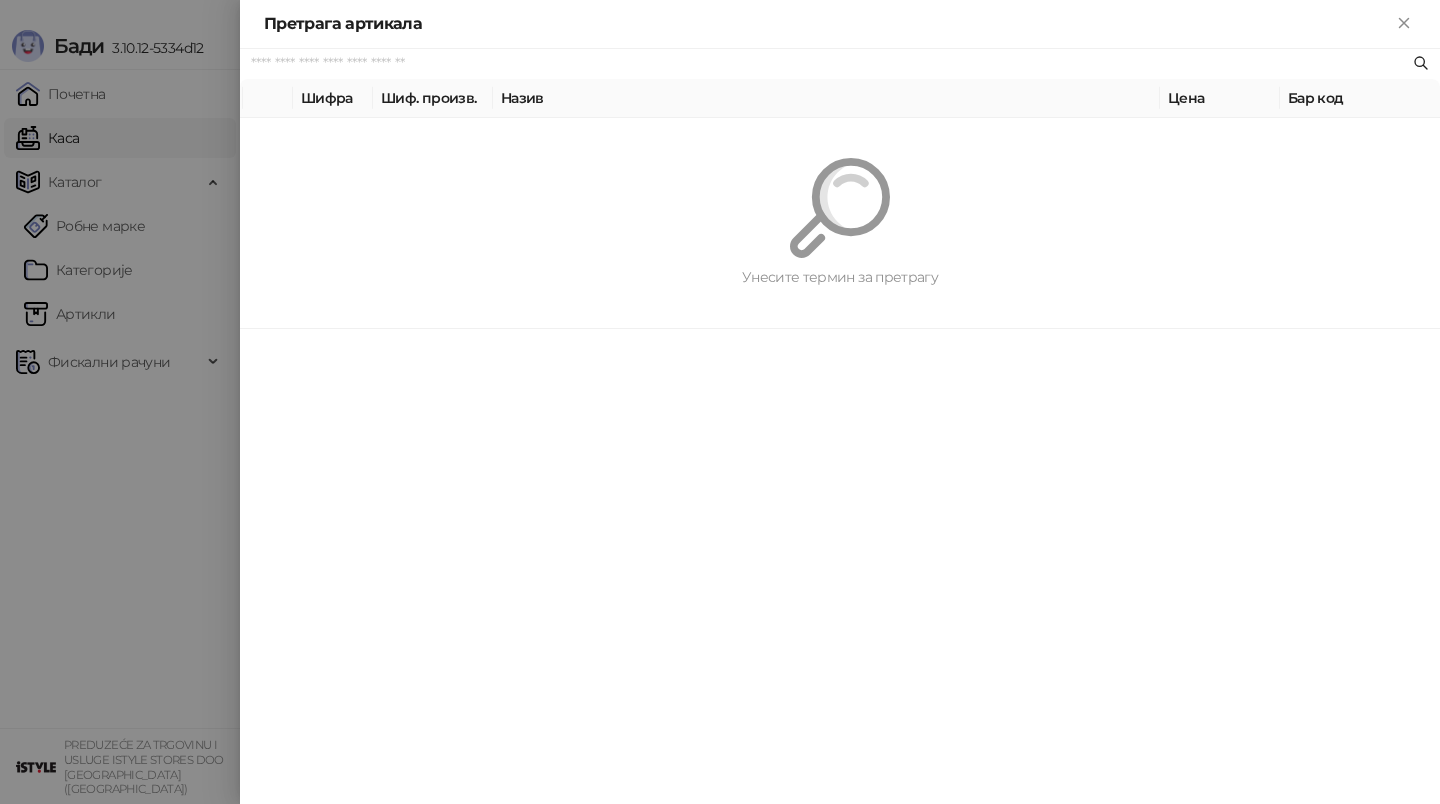 click on "Унесите термин за претрагу" at bounding box center [840, 223] 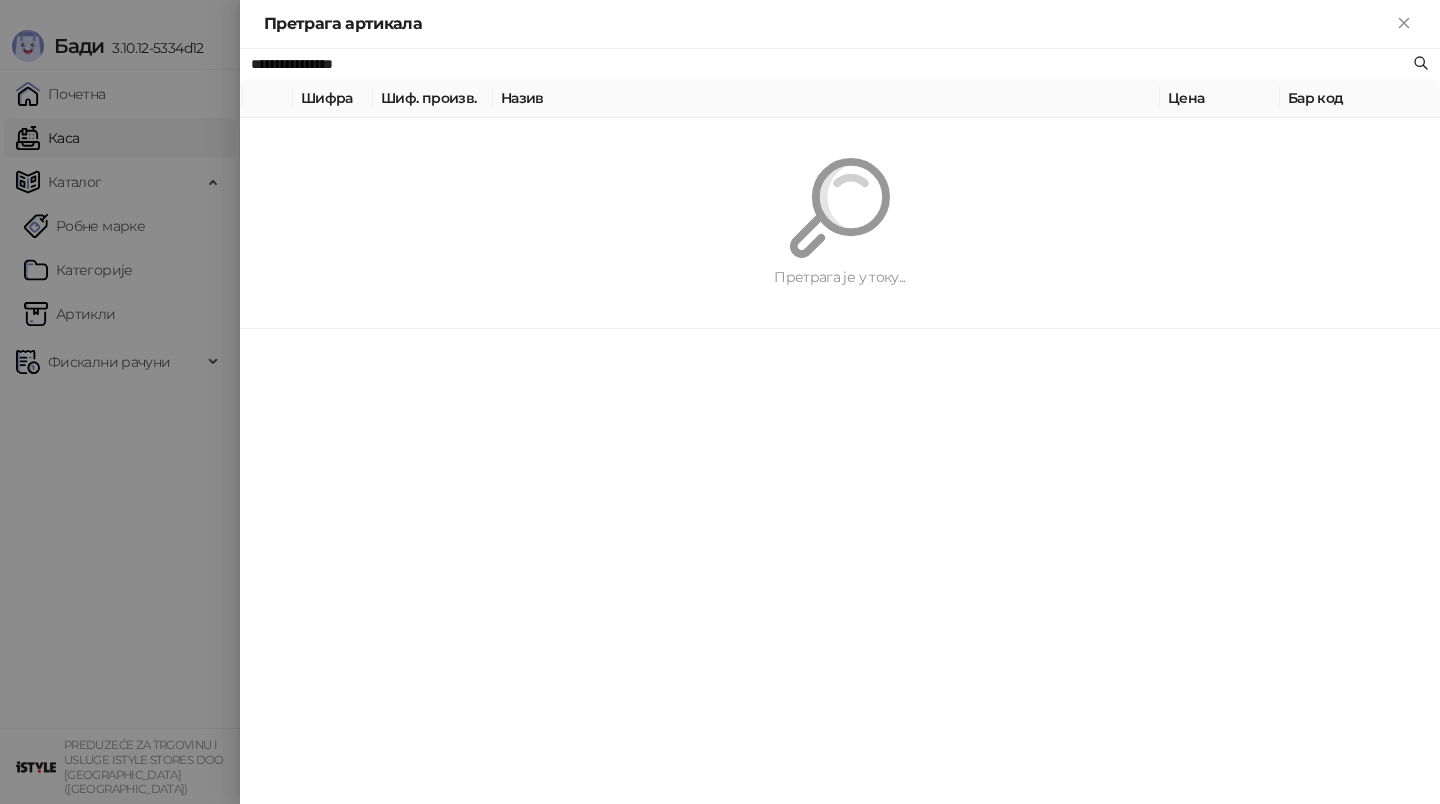 drag, startPoint x: 363, startPoint y: 70, endPoint x: 331, endPoint y: 70, distance: 32 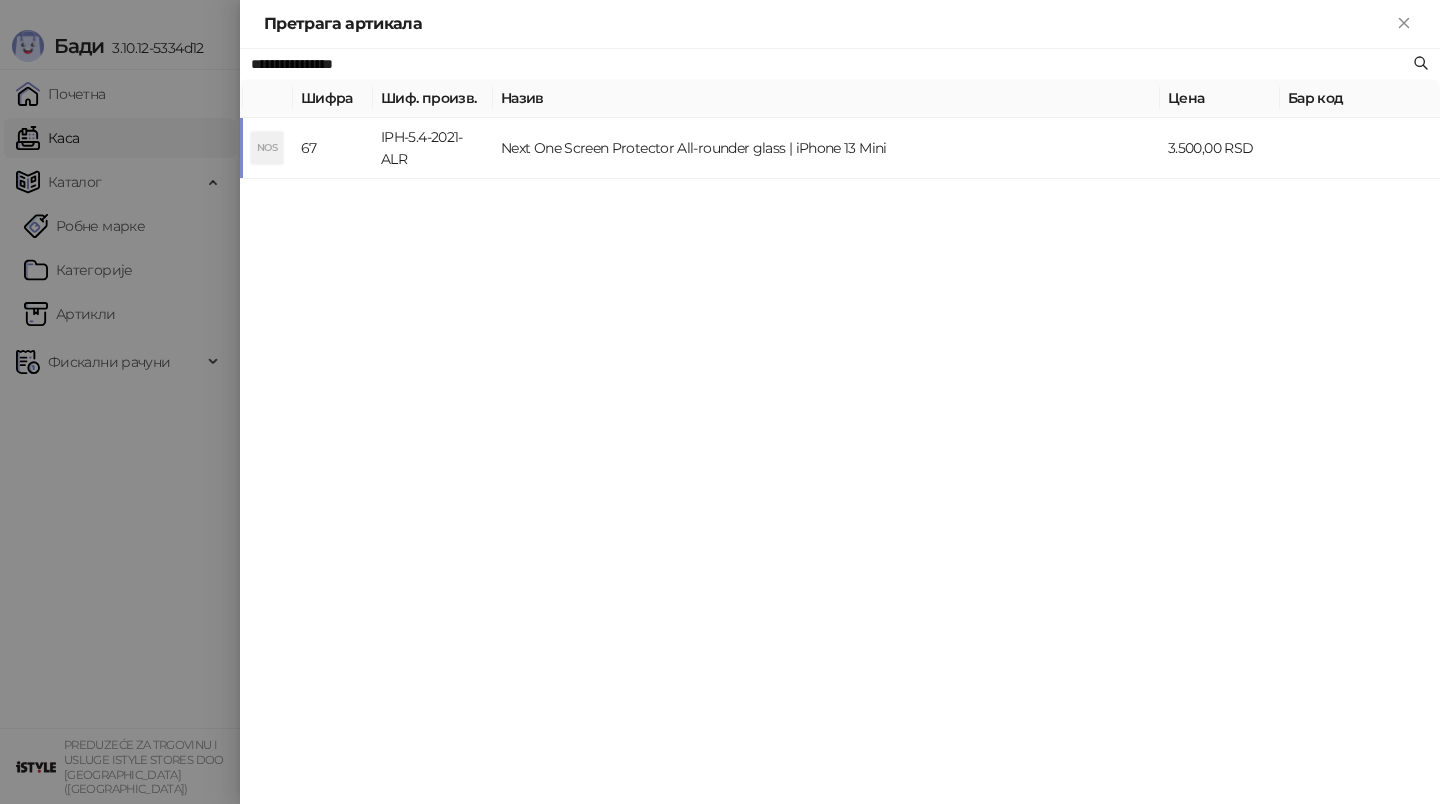 click at bounding box center (720, 402) 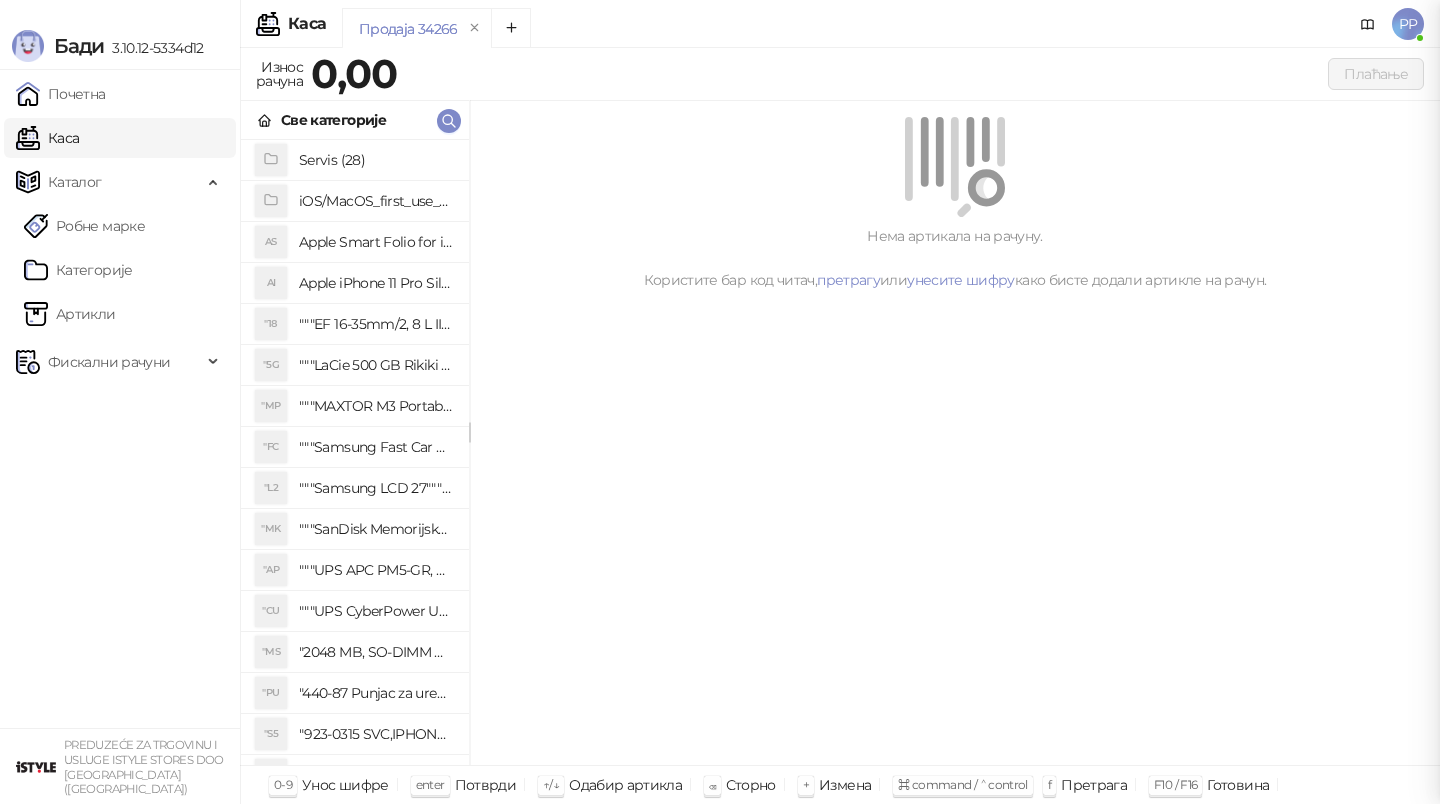 drag, startPoint x: 210, startPoint y: 100, endPoint x: 206, endPoint y: 117, distance: 17.464249 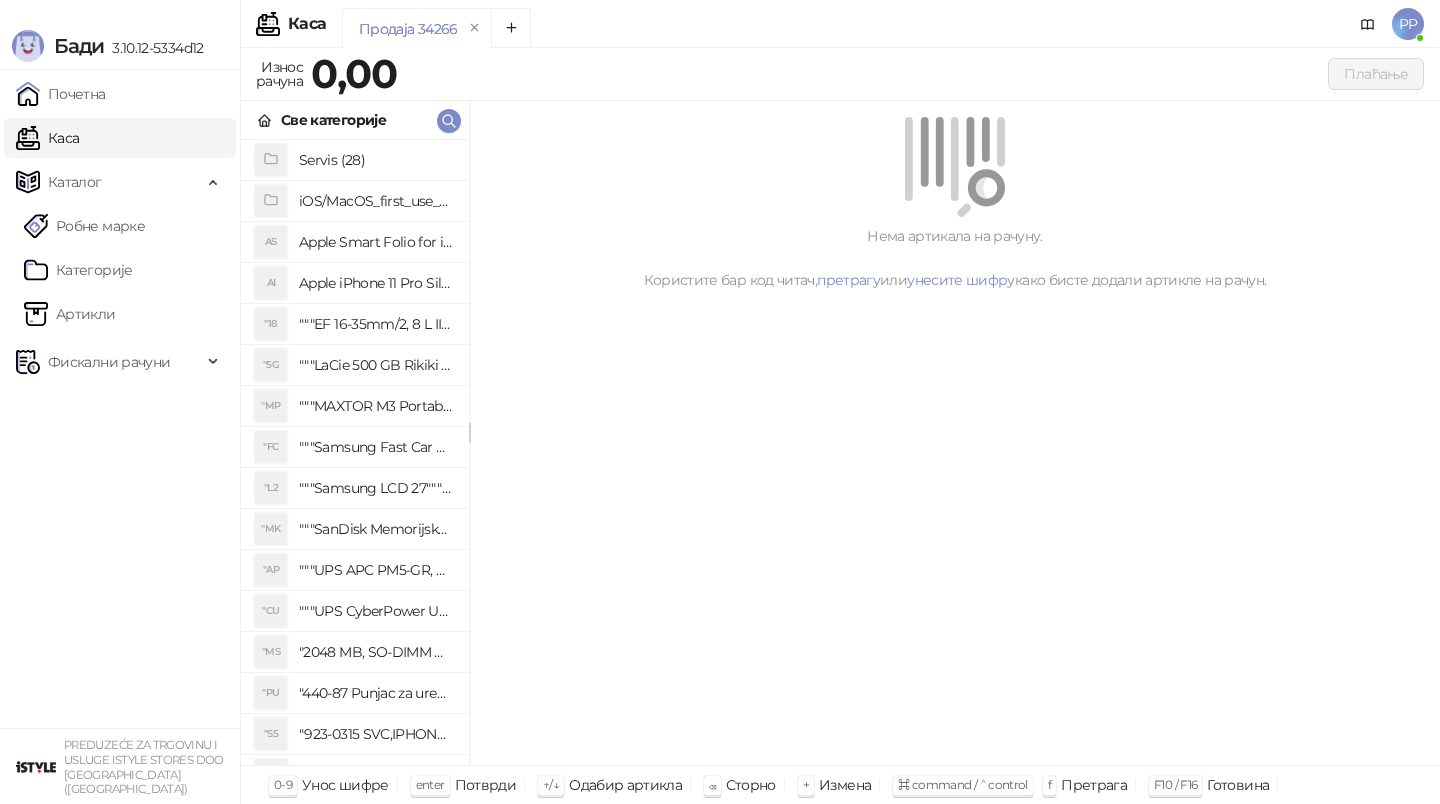 click on "Каса" at bounding box center [47, 138] 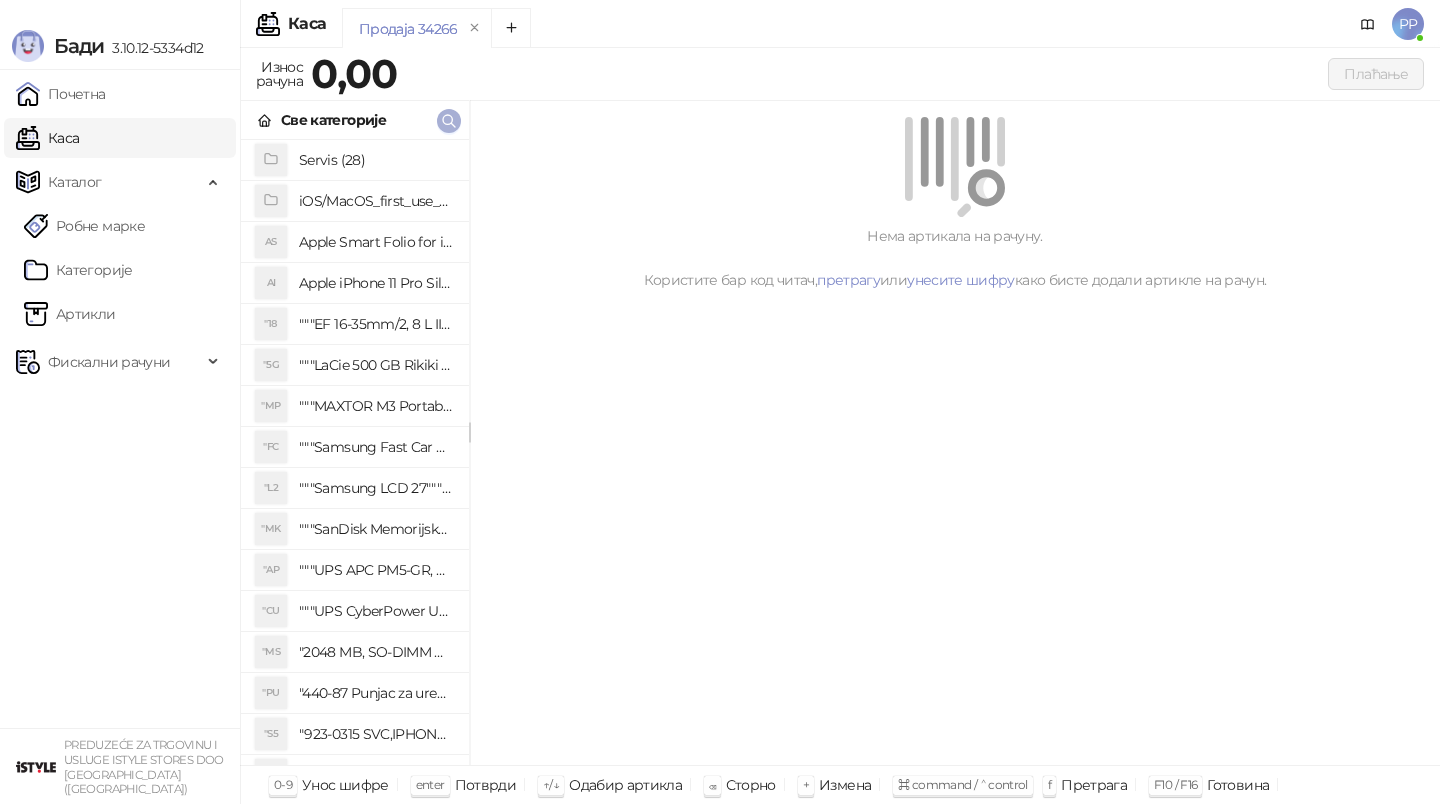 click 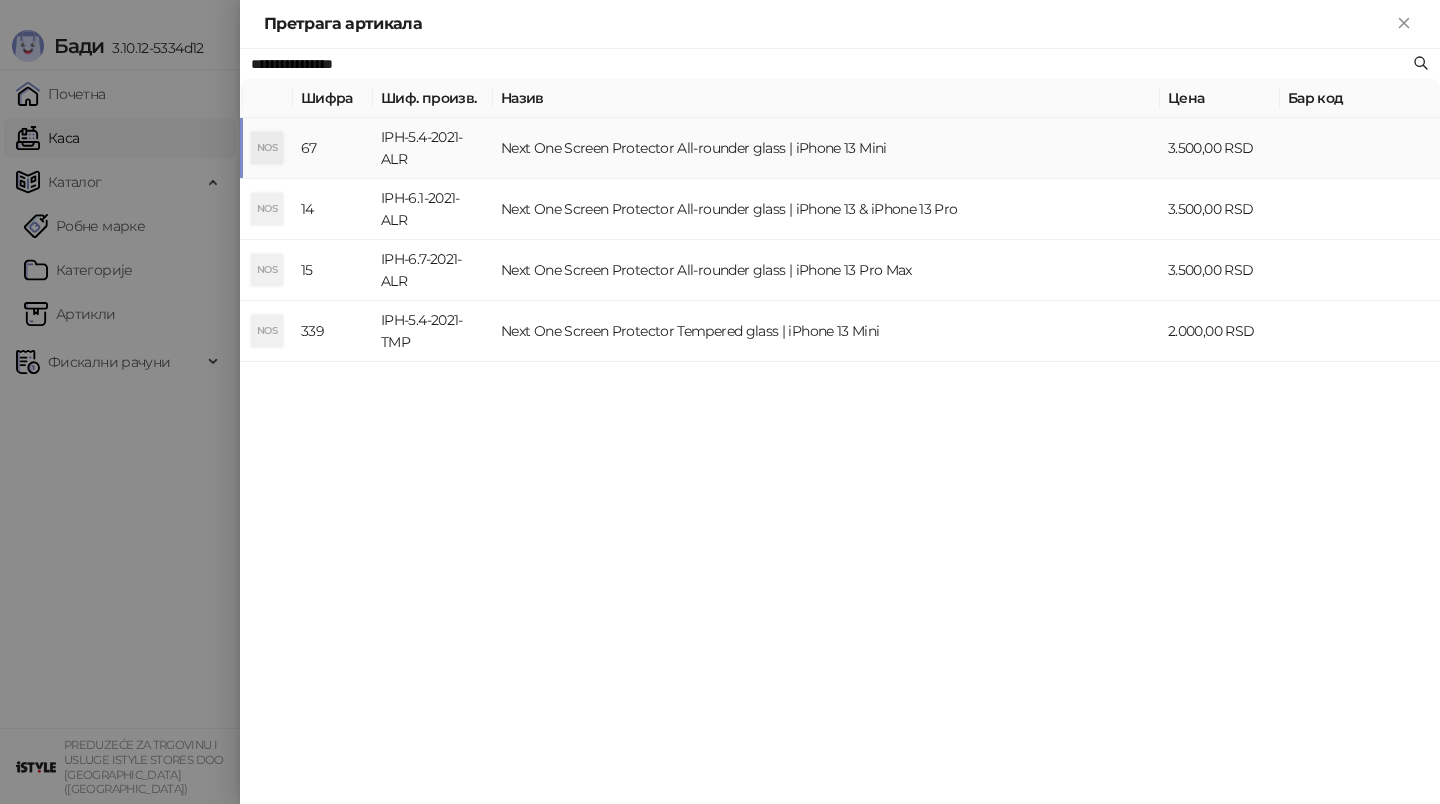 click on "IPH-5.4-2021-ALR" at bounding box center [433, 148] 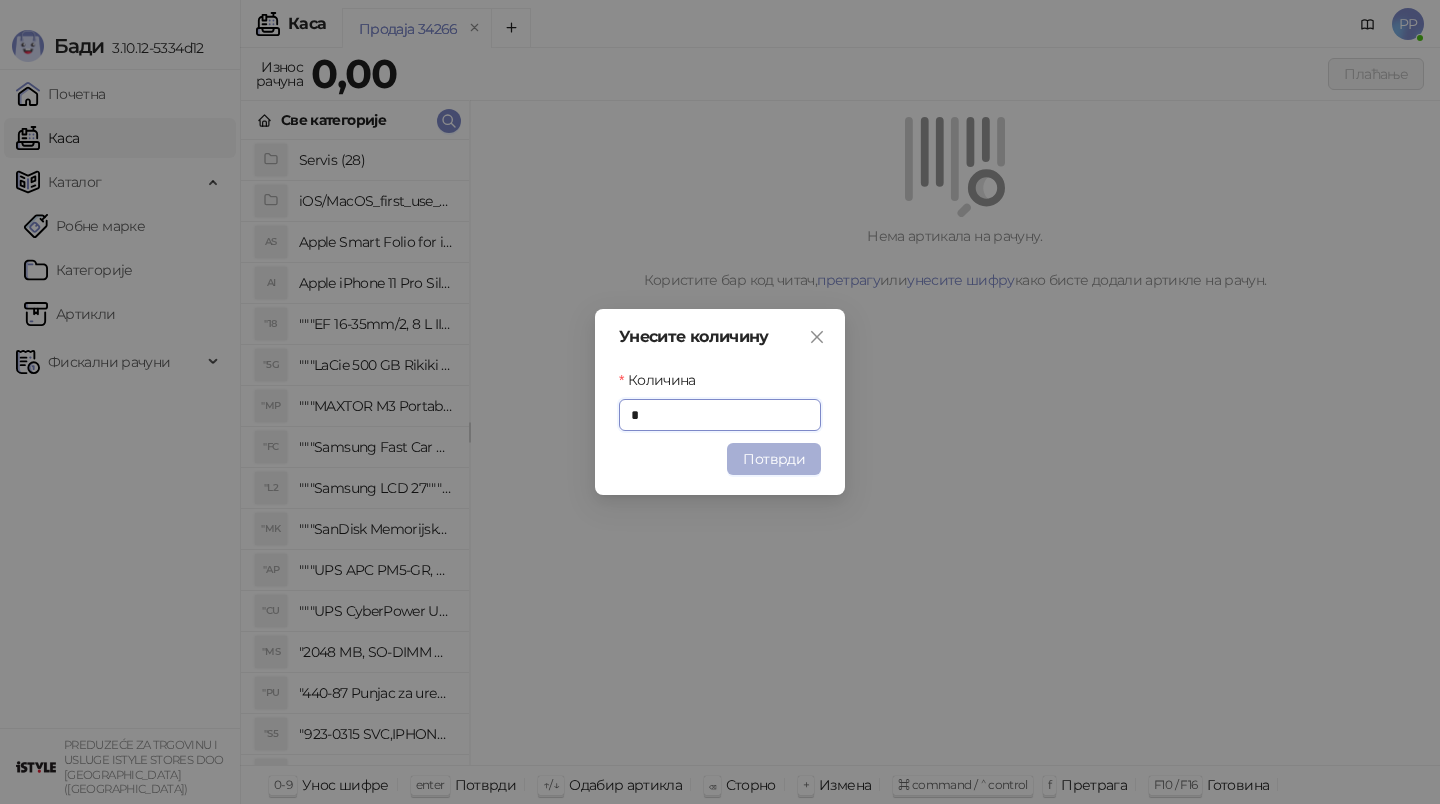 click on "Потврди" at bounding box center (774, 459) 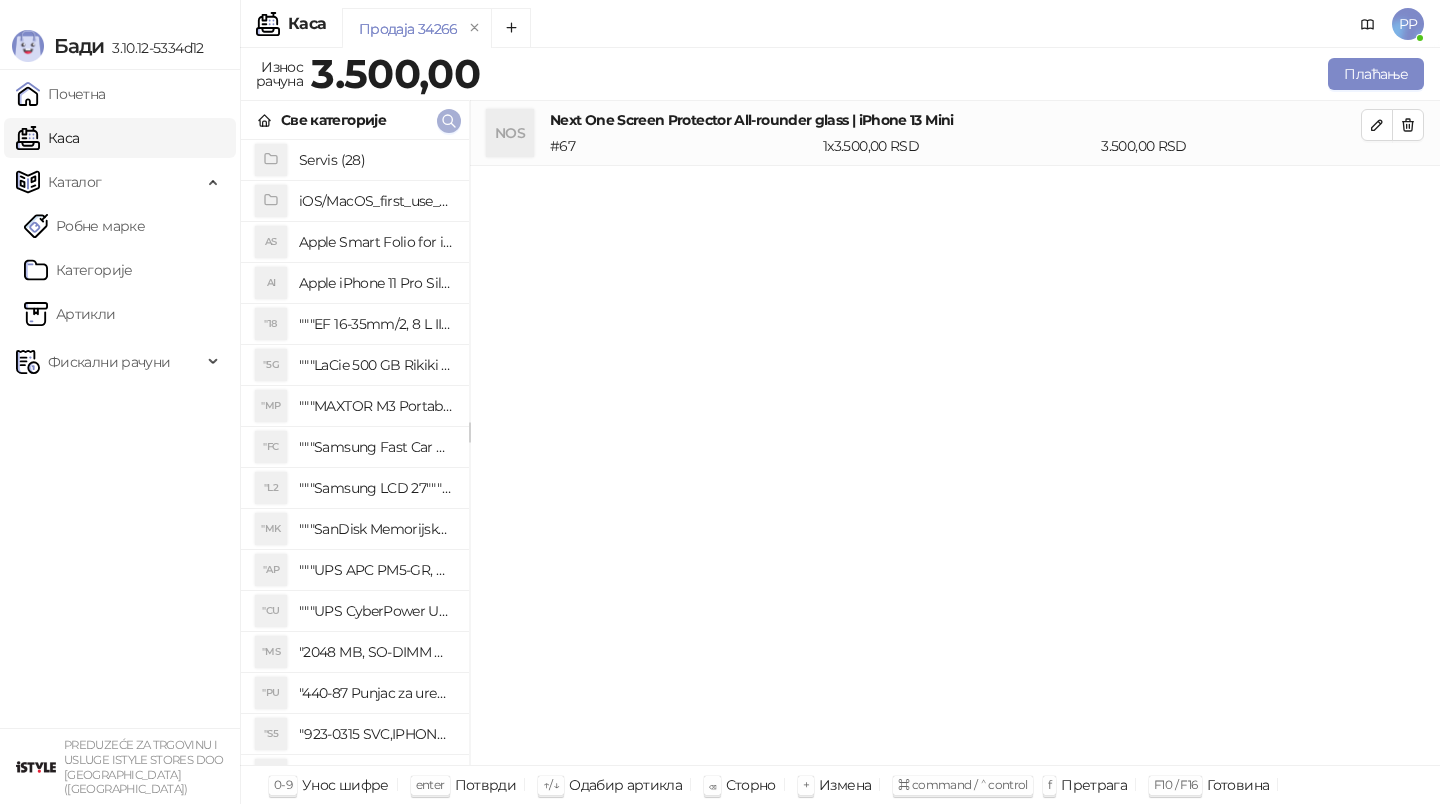 click 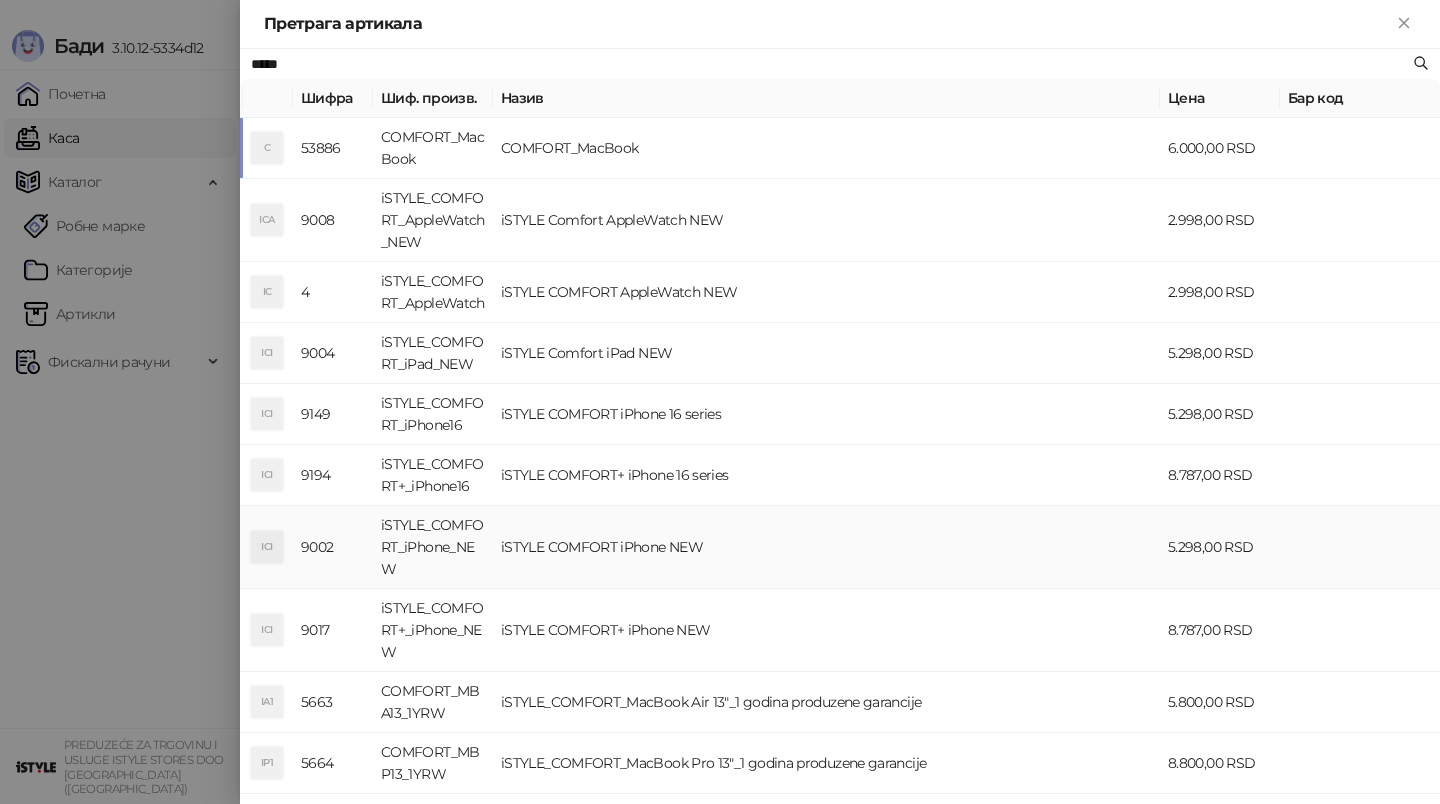 click on "iSTYLE COMFORT iPhone NEW" at bounding box center [826, 547] 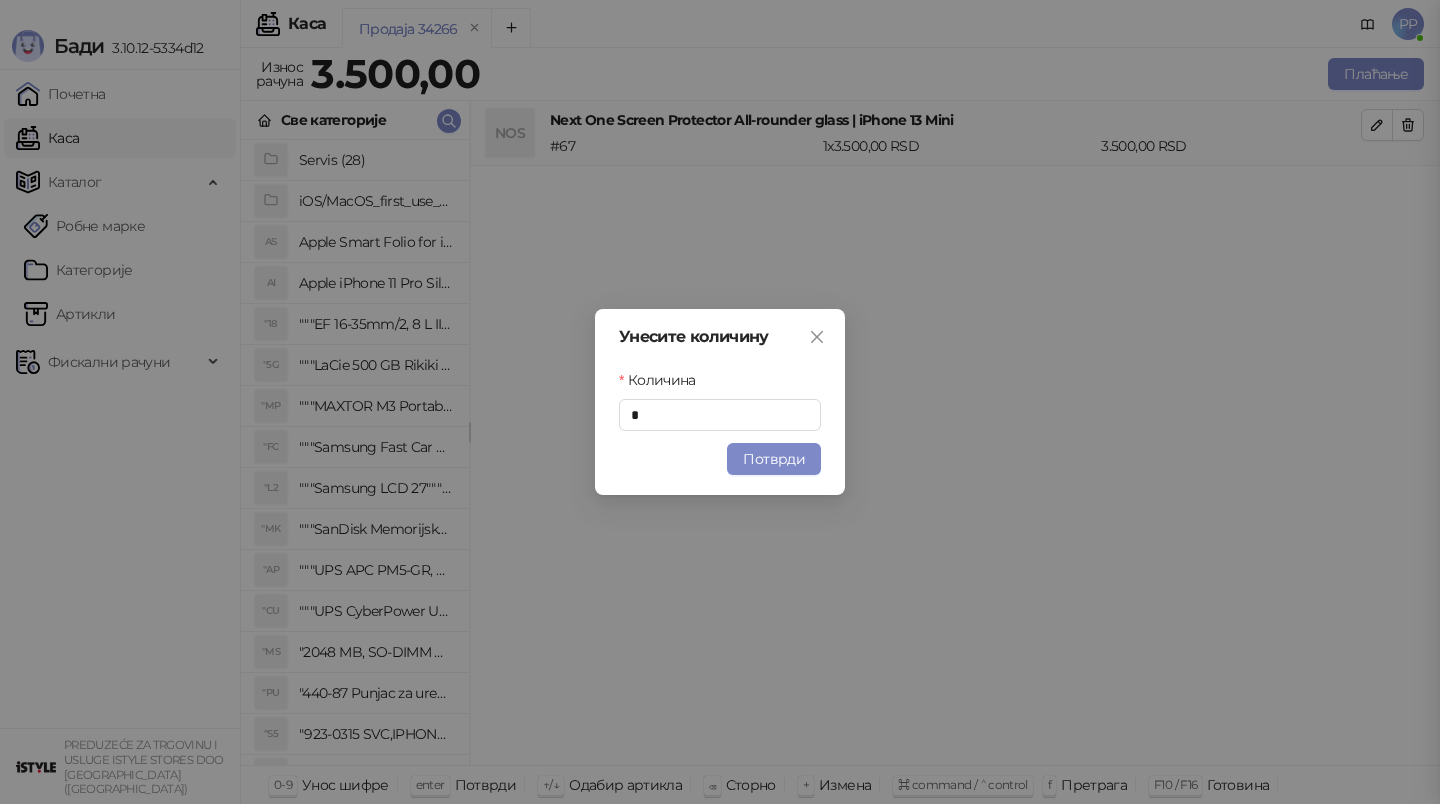 drag, startPoint x: 733, startPoint y: 578, endPoint x: 896, endPoint y: 494, distance: 183.37122 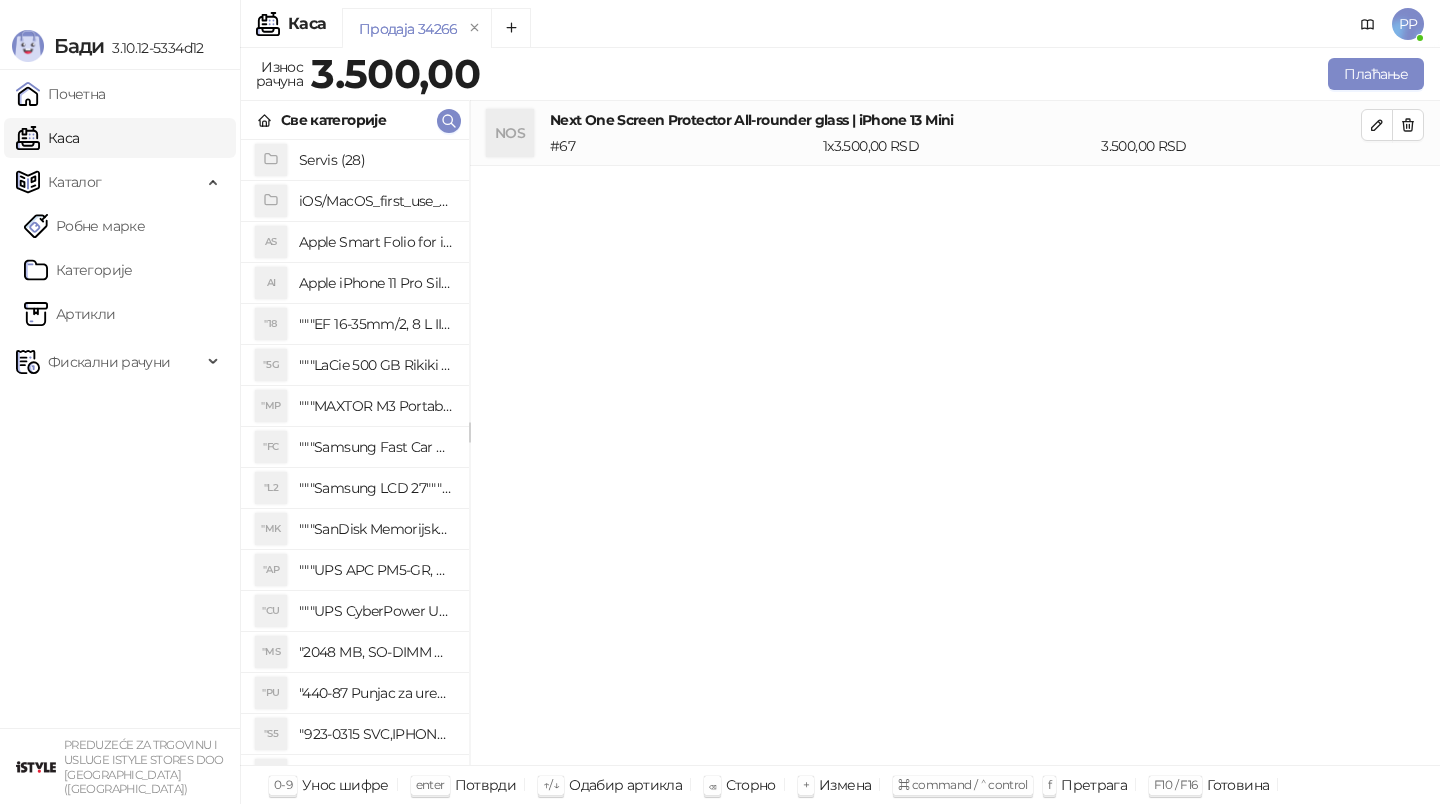click on "Унесите количину Количина * Потврди" at bounding box center [720, 402] 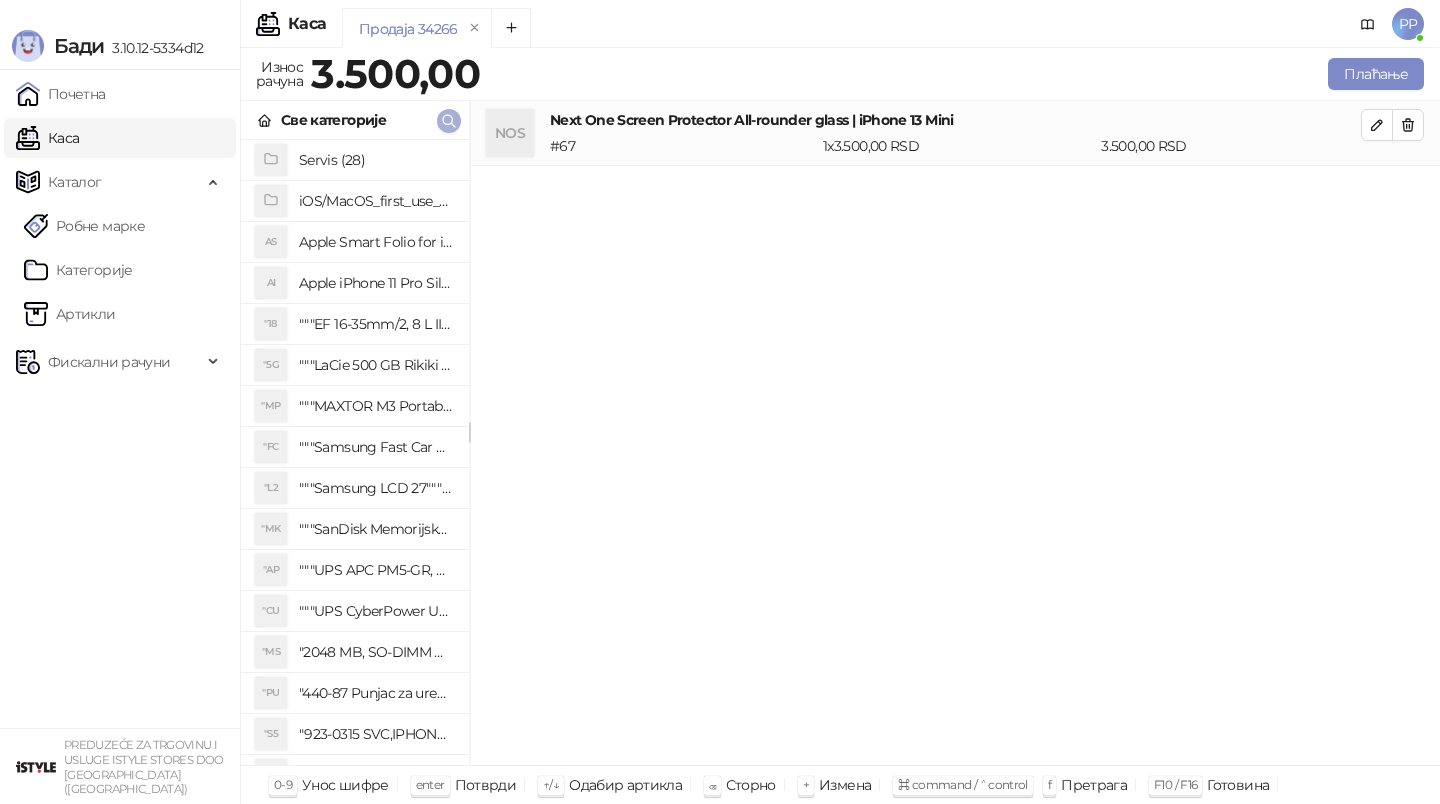 click at bounding box center [449, 121] 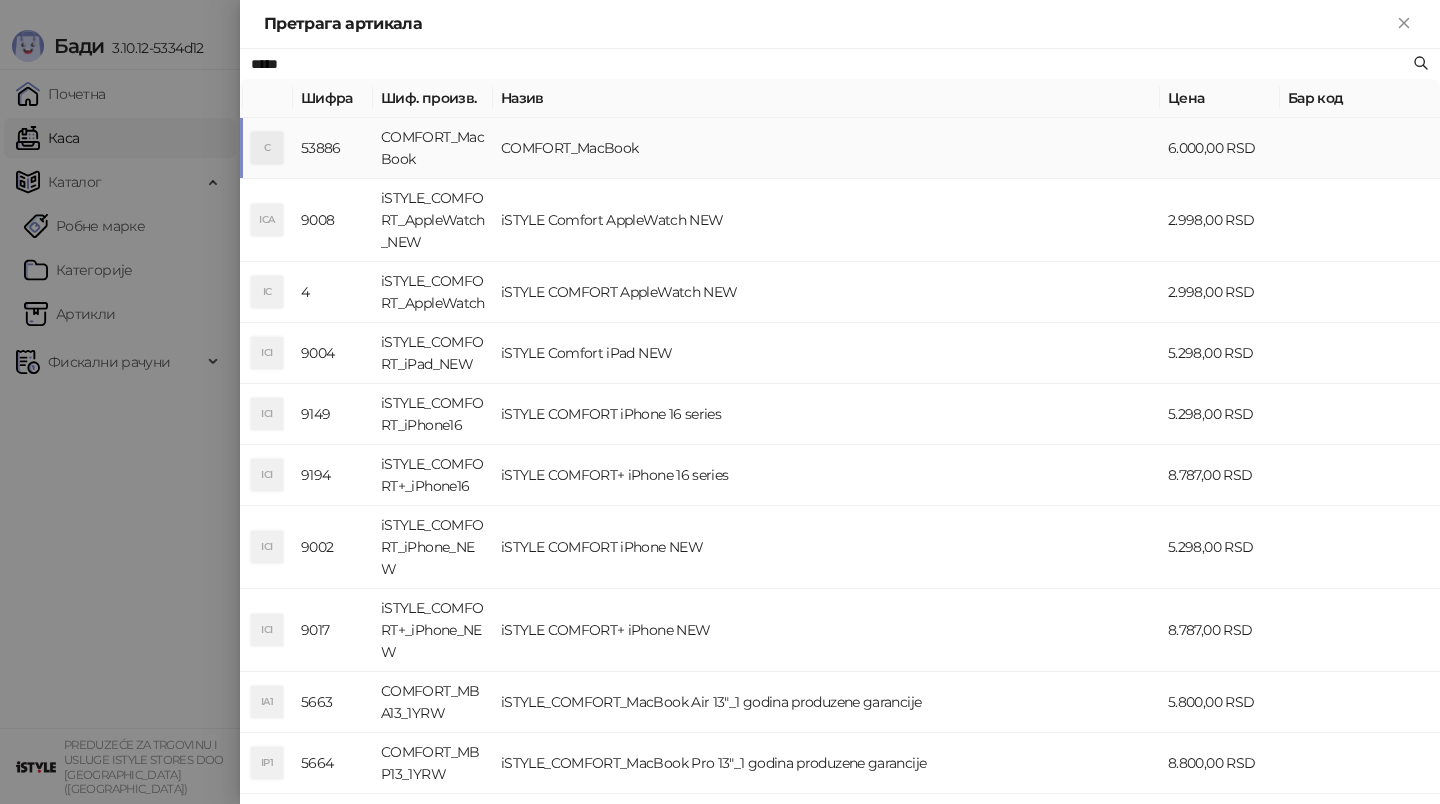 drag, startPoint x: 439, startPoint y: 116, endPoint x: 456, endPoint y: 121, distance: 17.720045 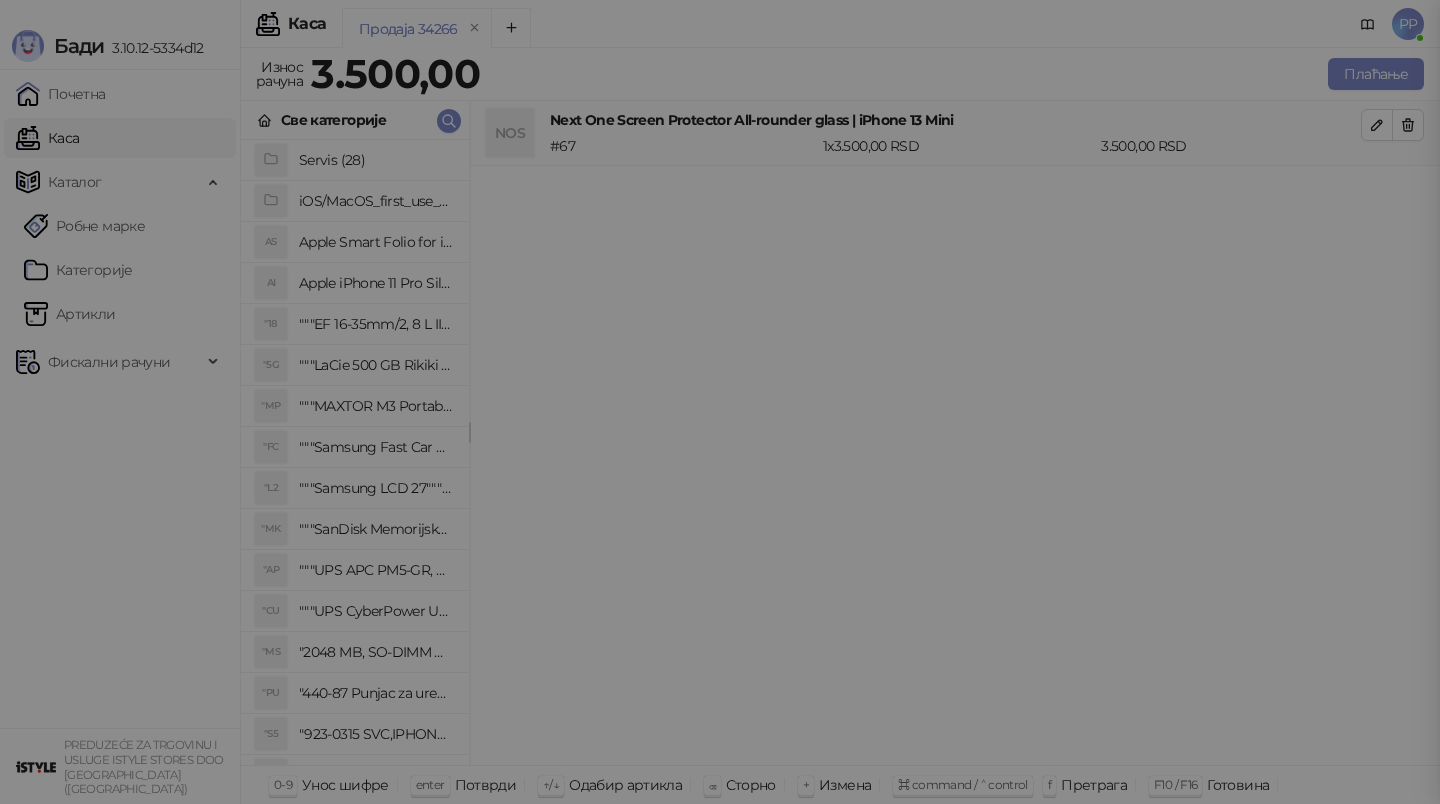 click on "**********" at bounding box center [720, 402] 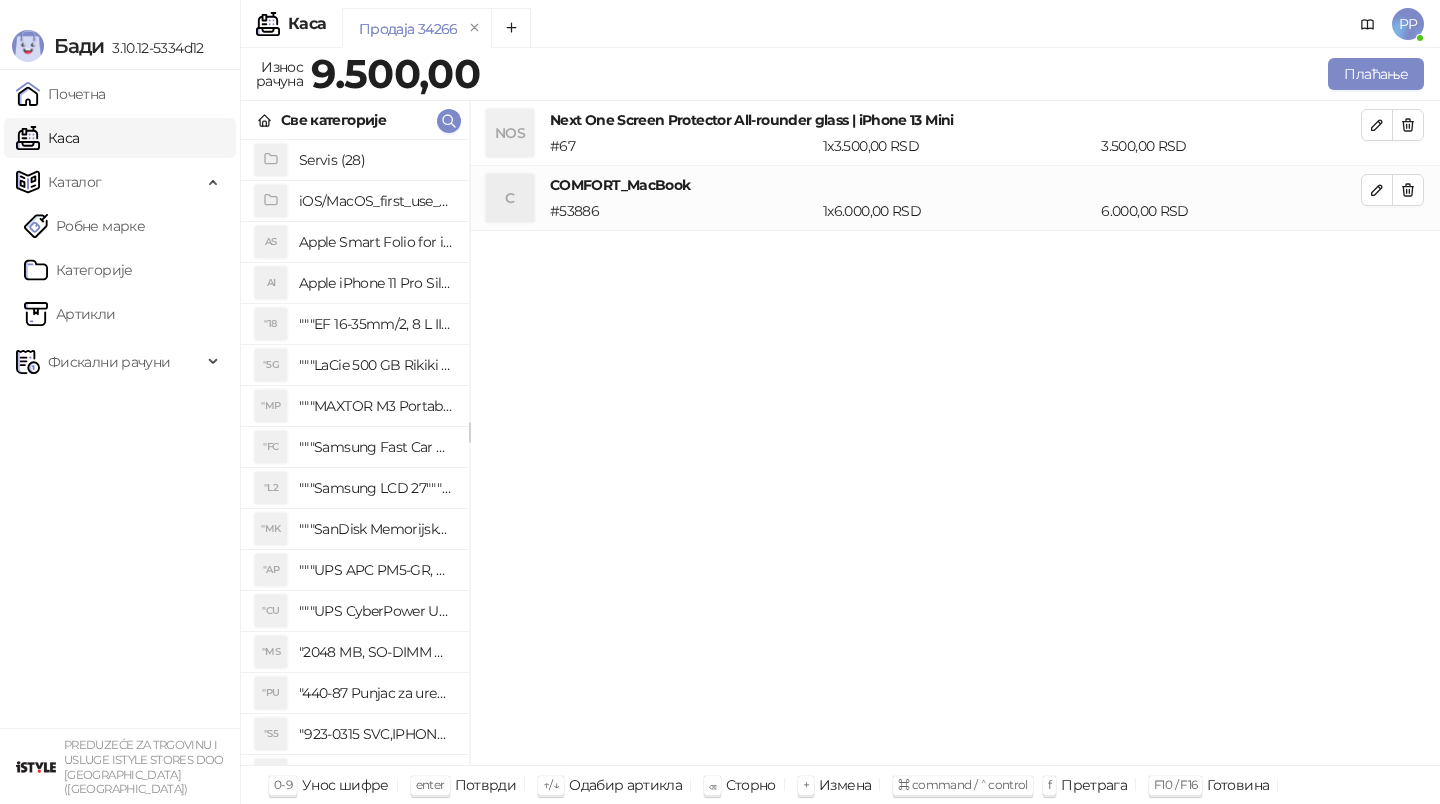 click on "Унесите количину Количина * Потврди" at bounding box center (720, 402) 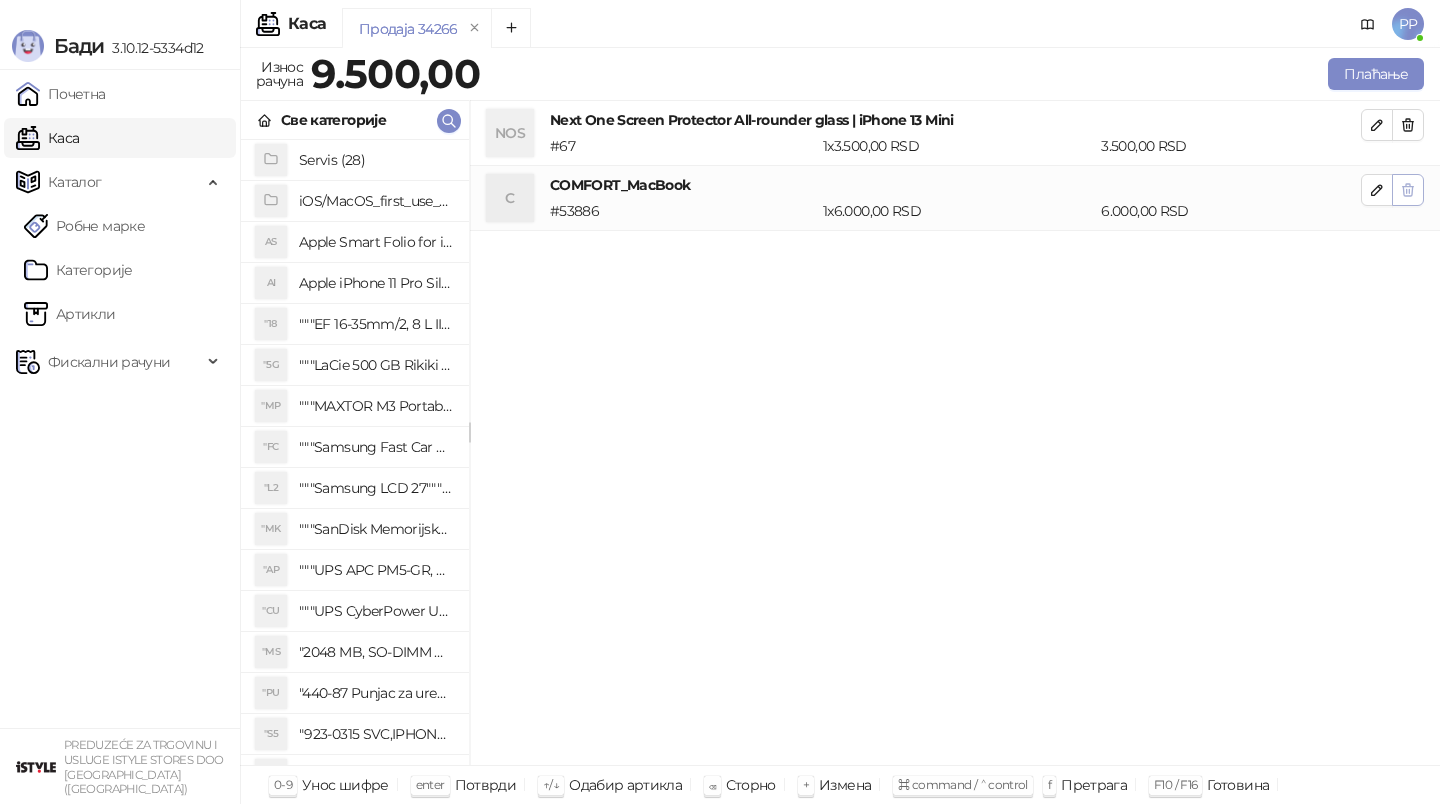 click at bounding box center (1408, 190) 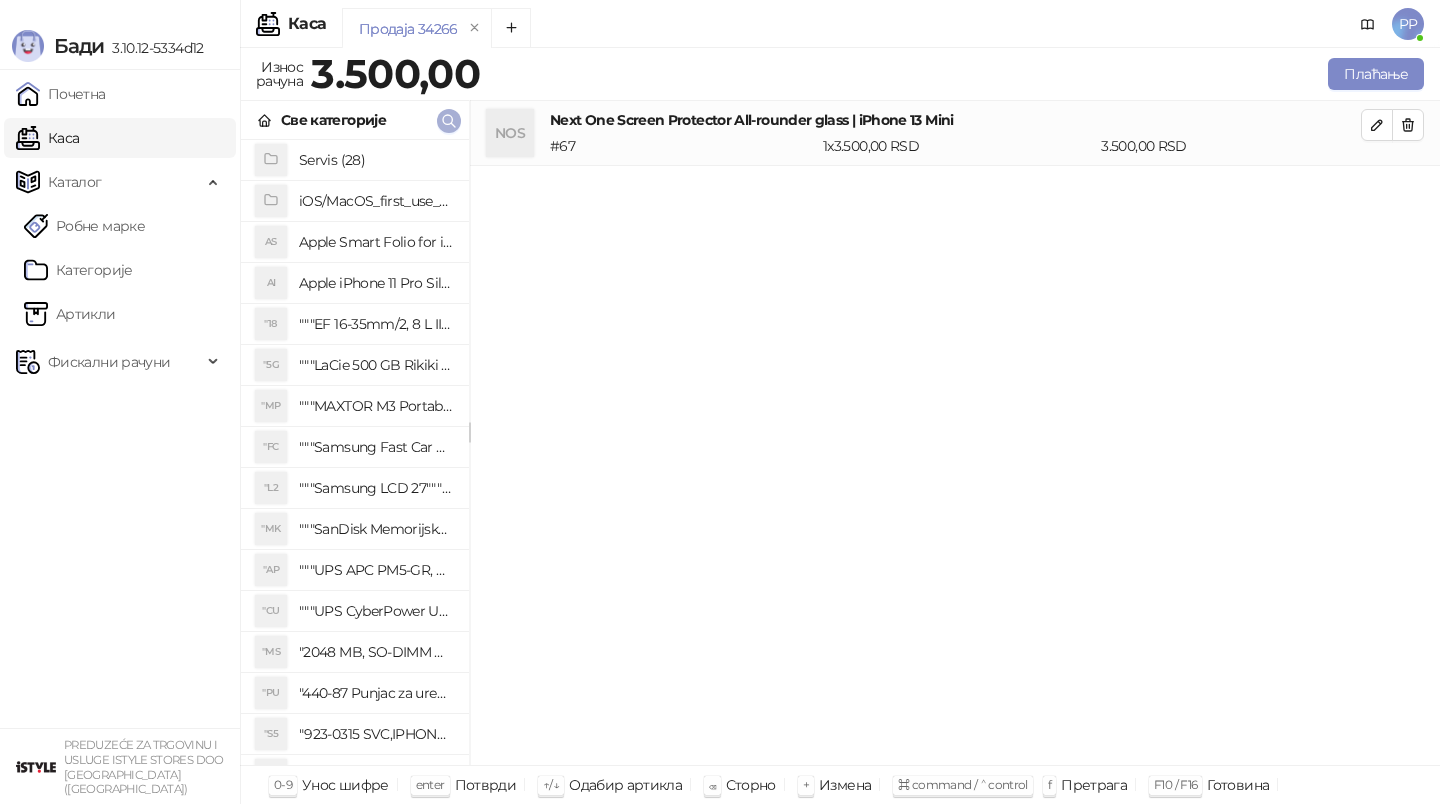 click 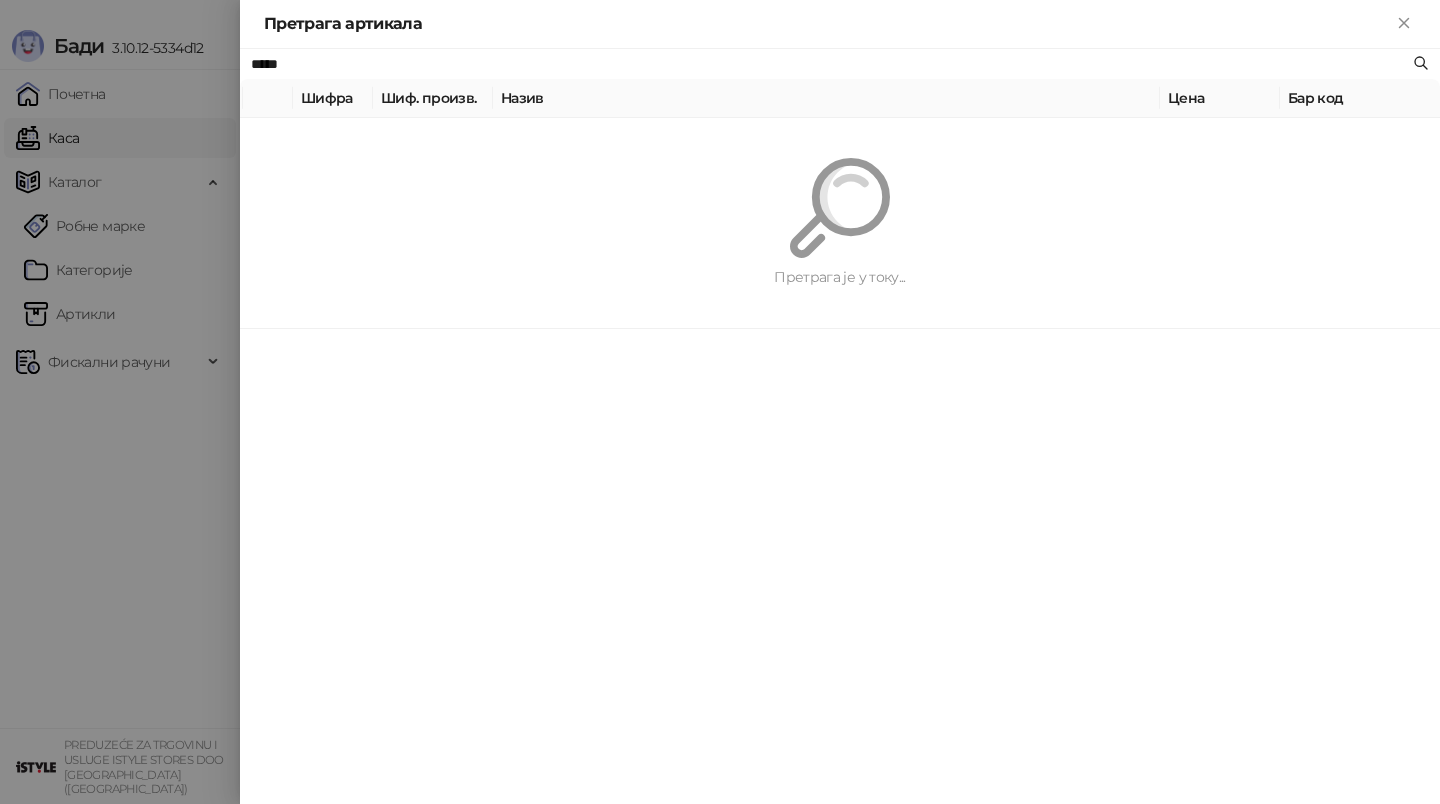 paste on "**********" 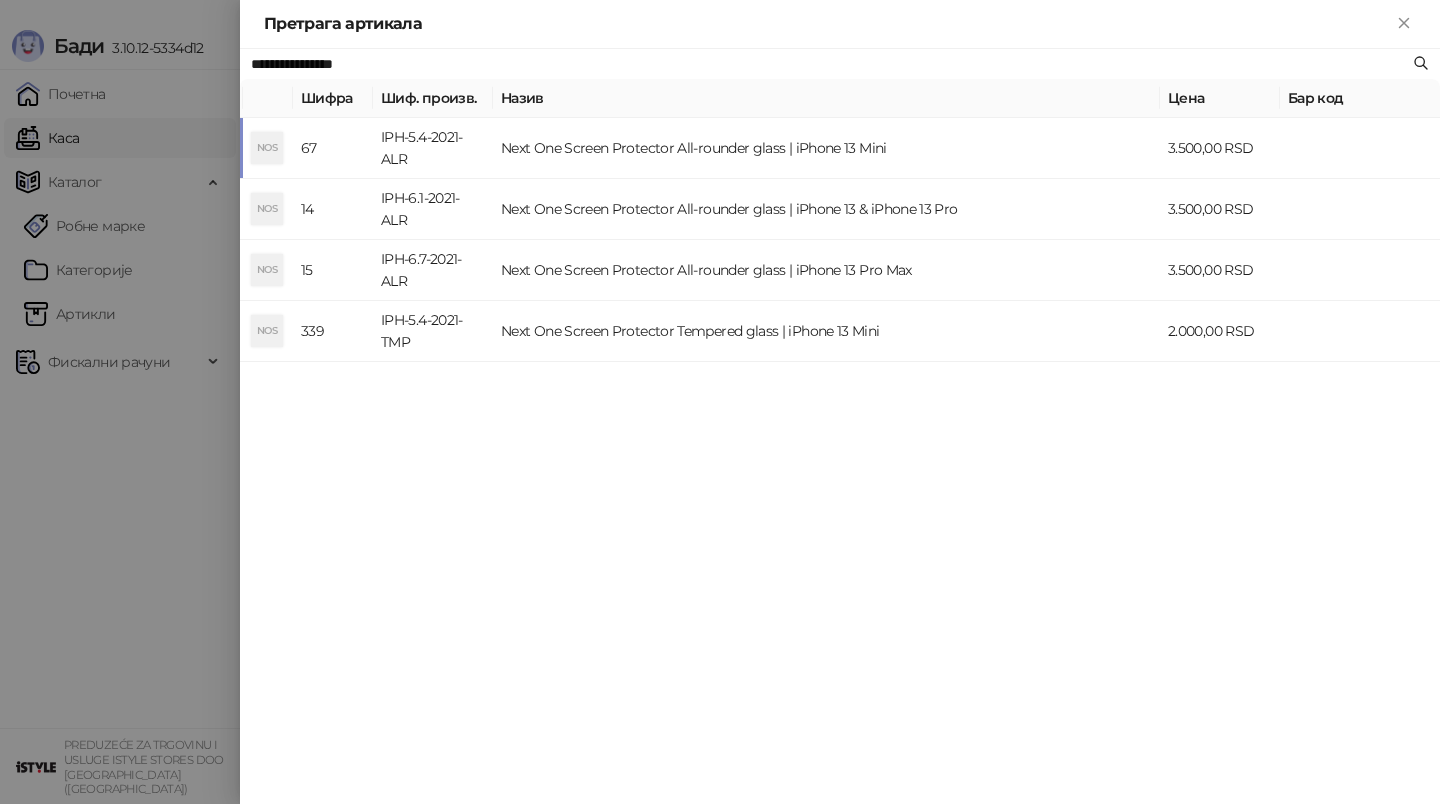 click on "**********" at bounding box center (830, 64) 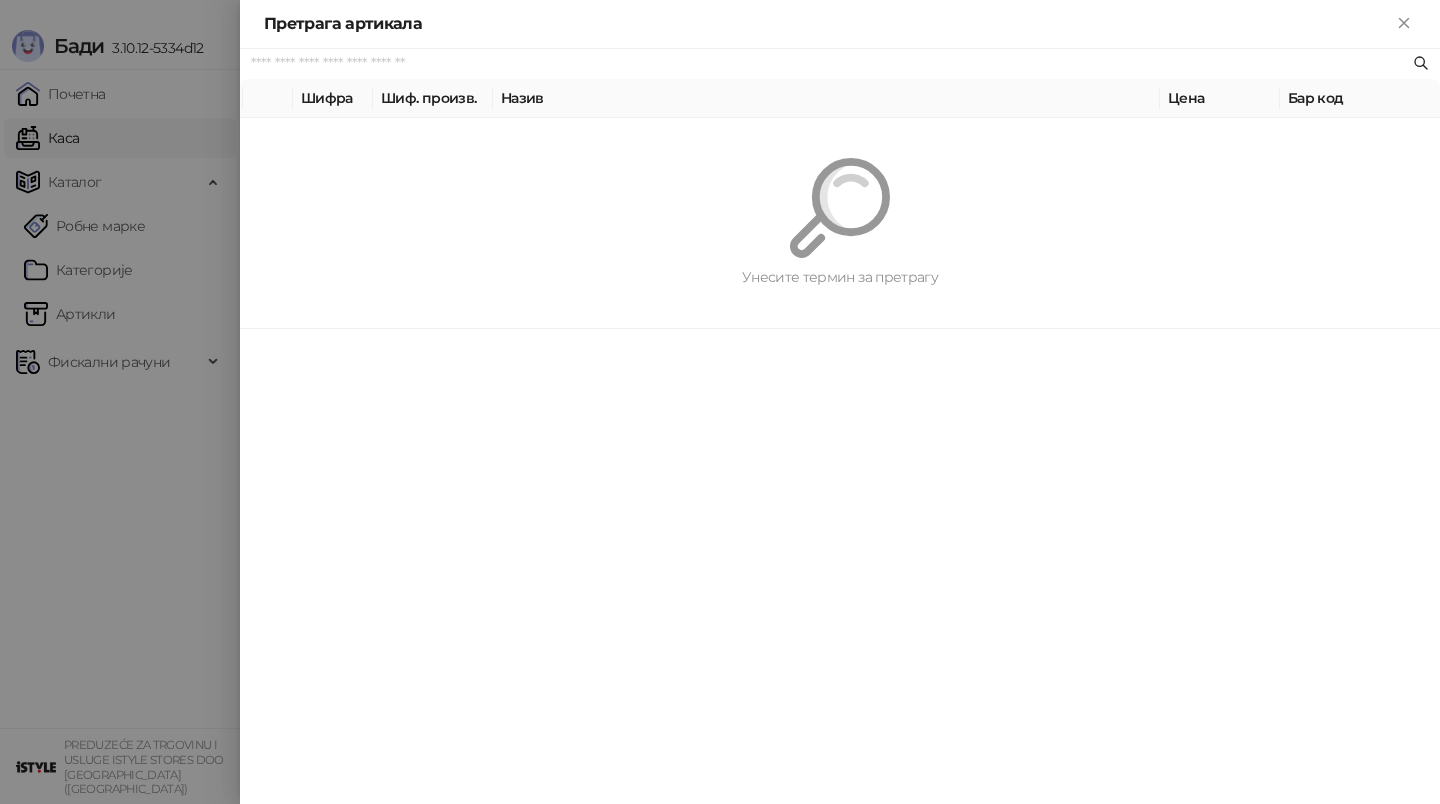 type 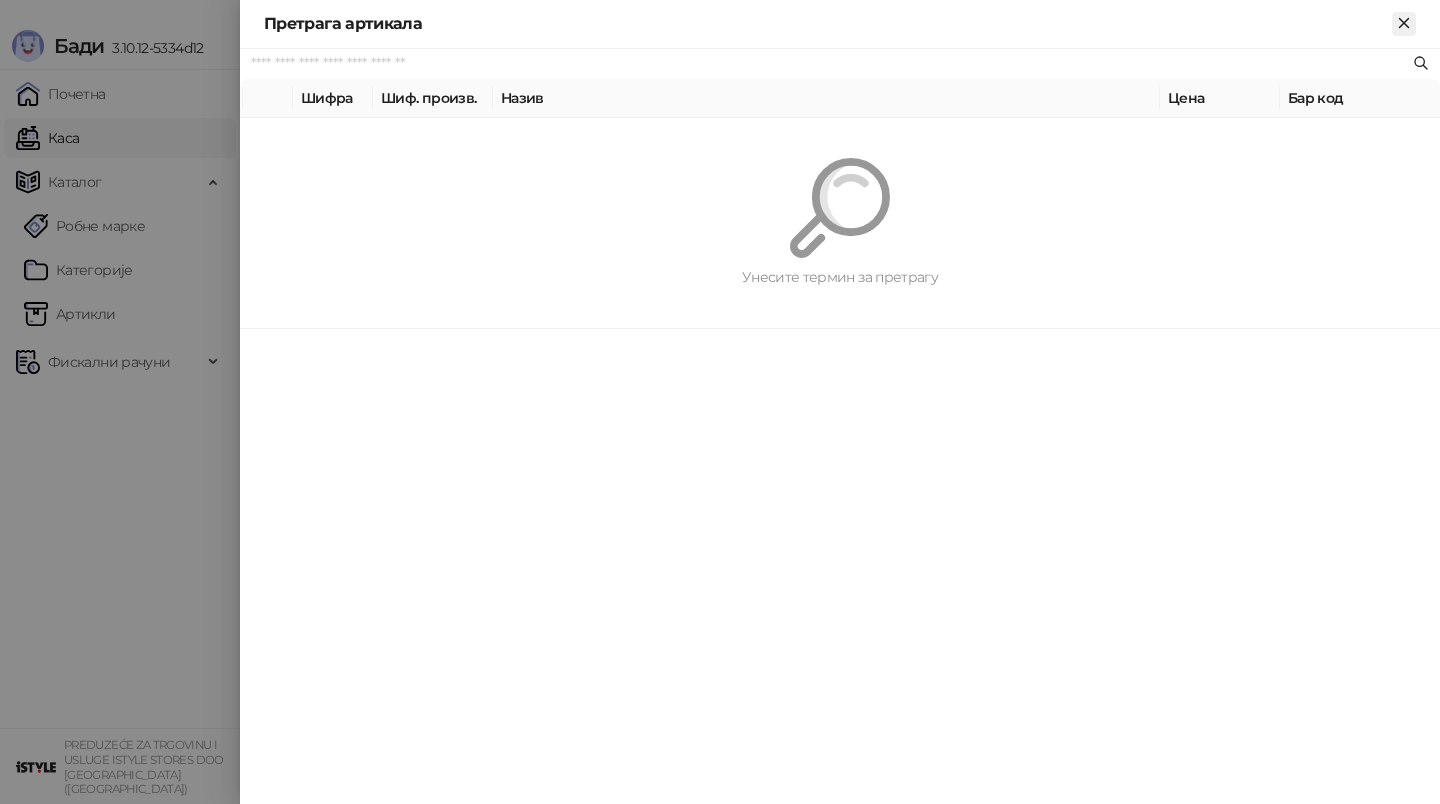 click 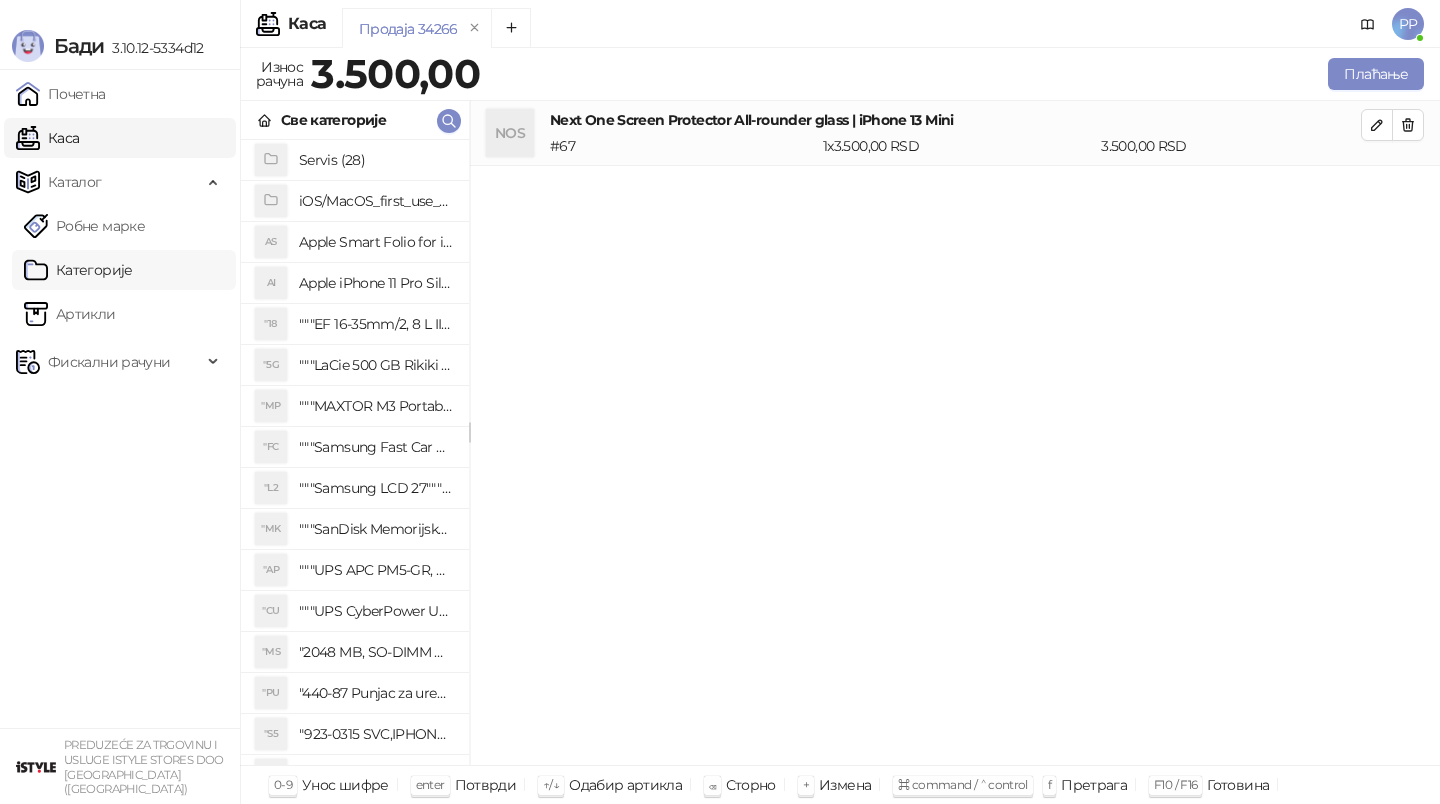 drag, startPoint x: 184, startPoint y: 367, endPoint x: 150, endPoint y: 273, distance: 99.95999 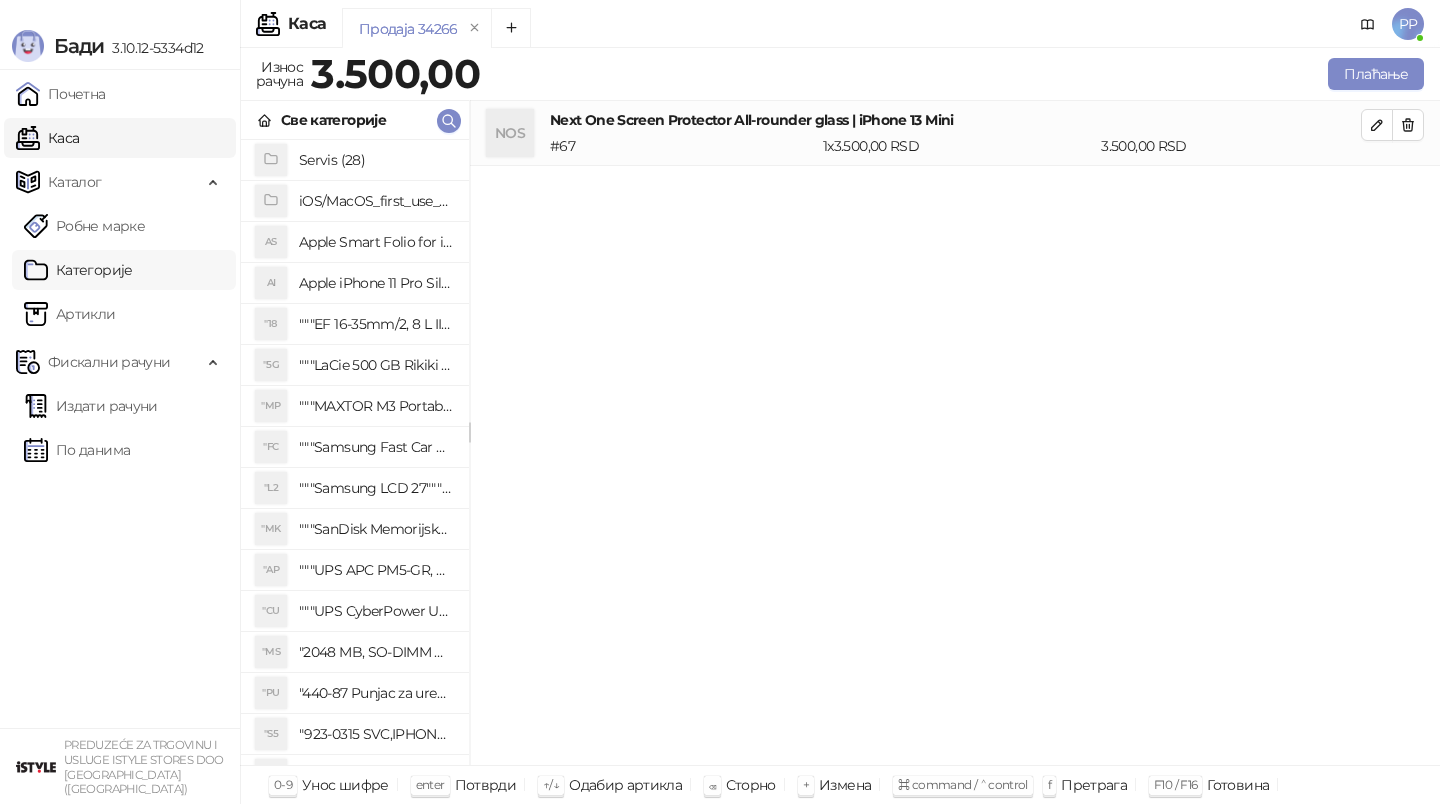 click on "Категорије" at bounding box center [78, 270] 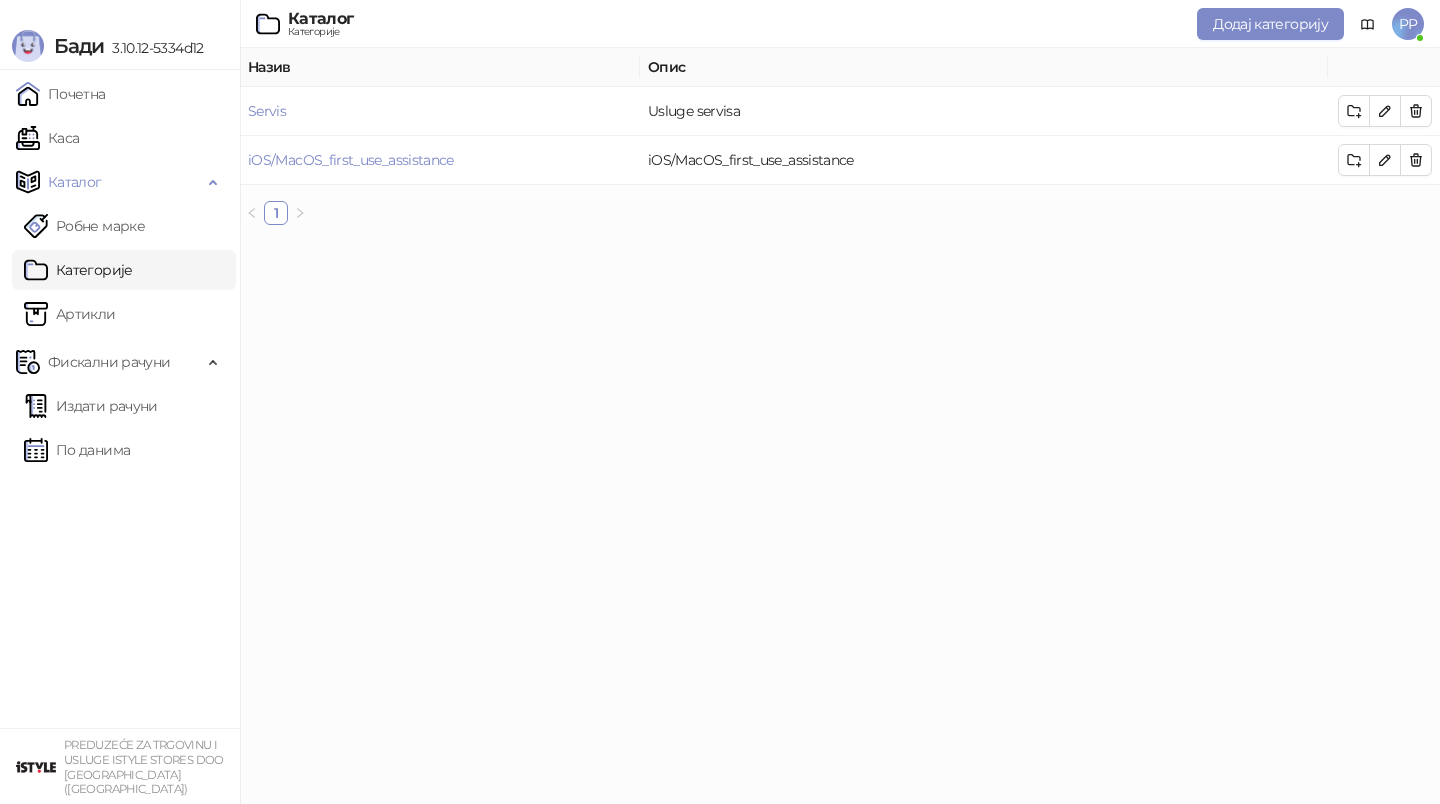 click on "Категорије" at bounding box center (78, 270) 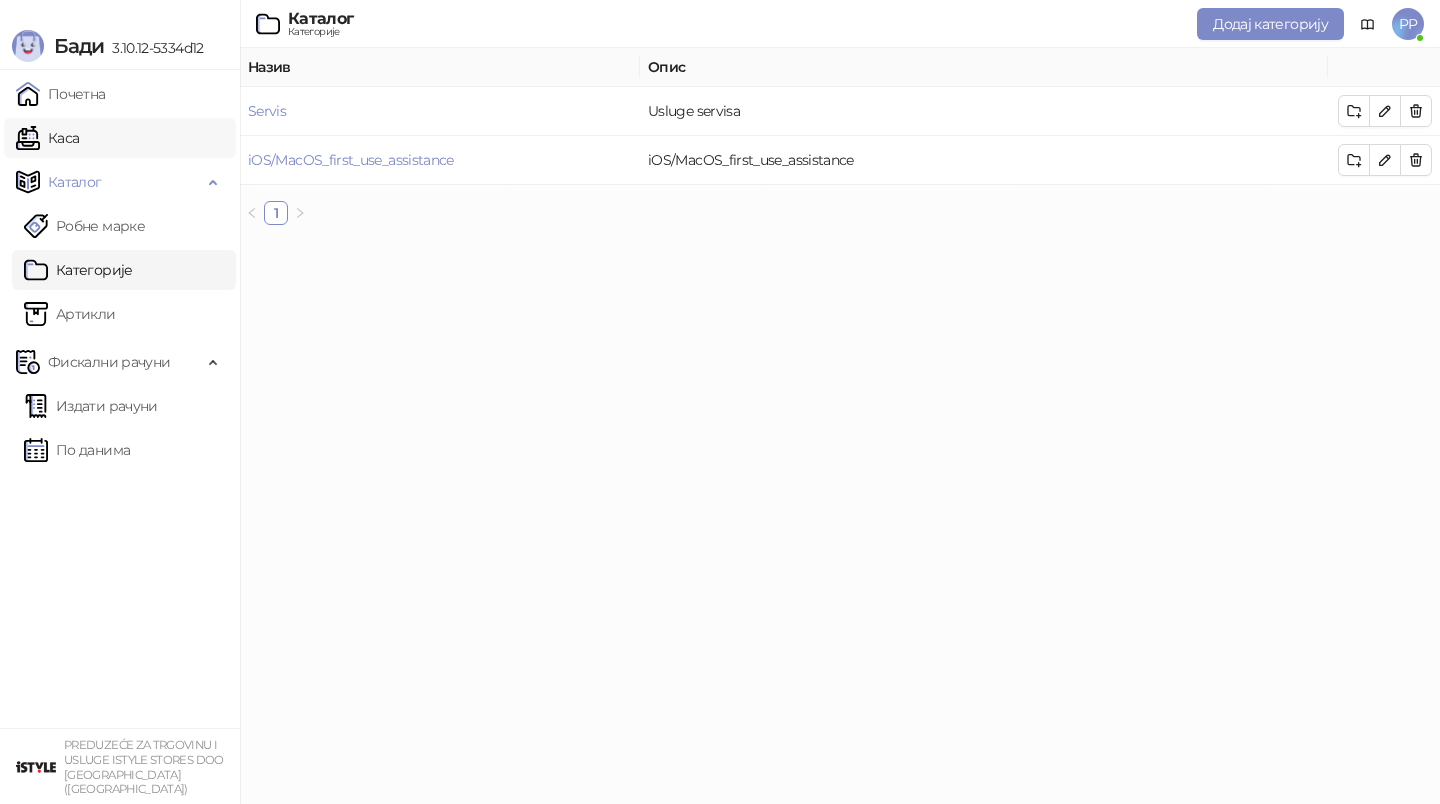 click on "Каталог" at bounding box center (109, 182) 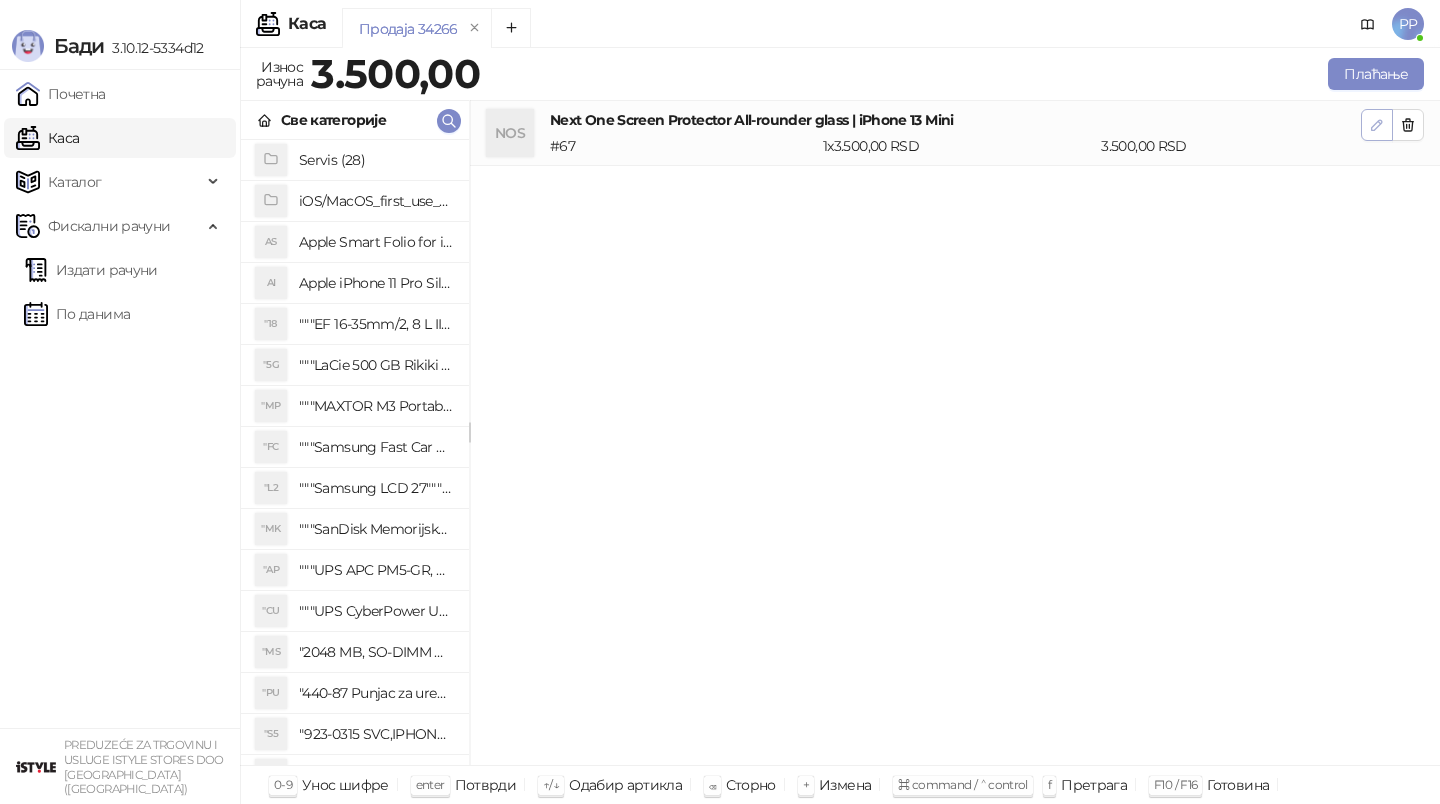 click 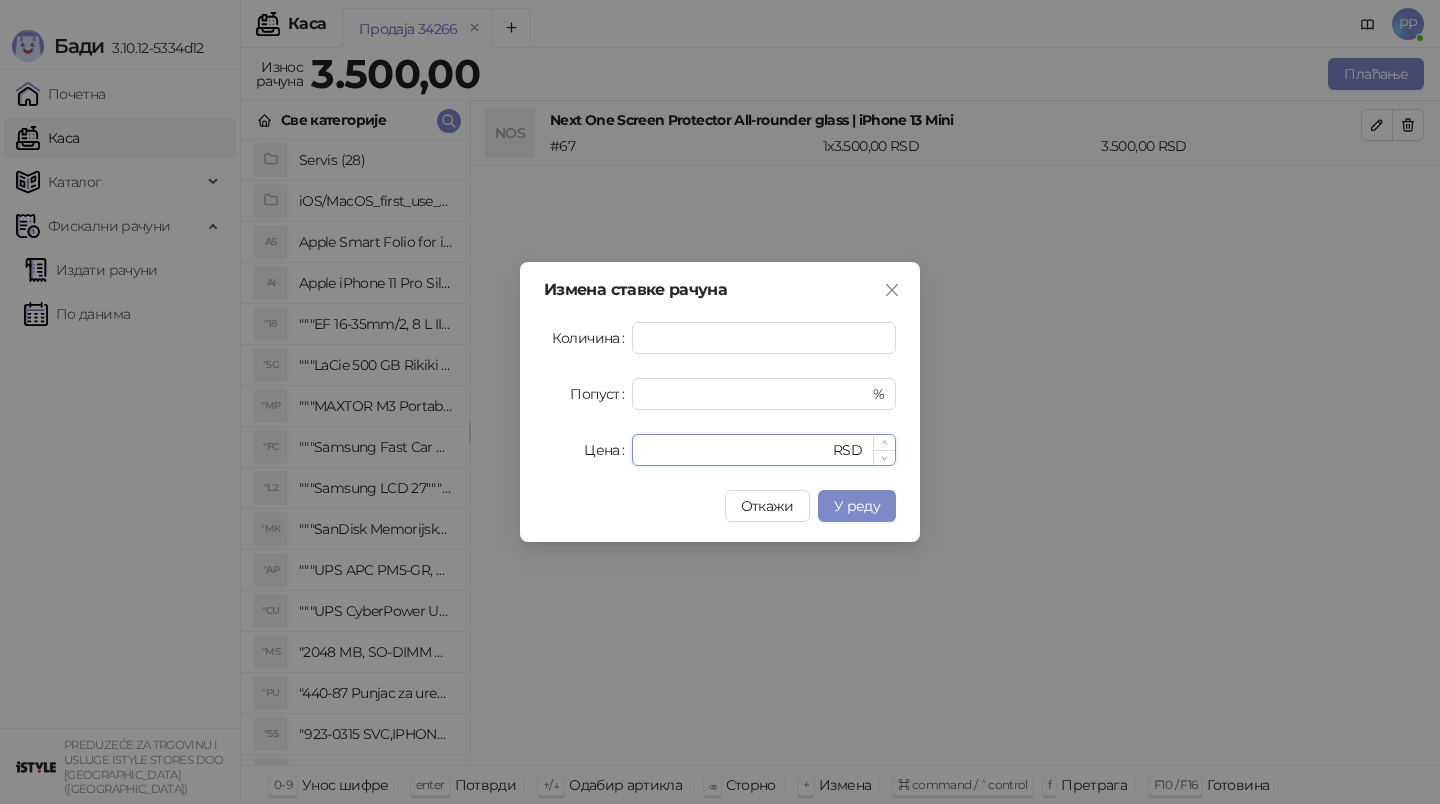 click on "****" at bounding box center [736, 450] 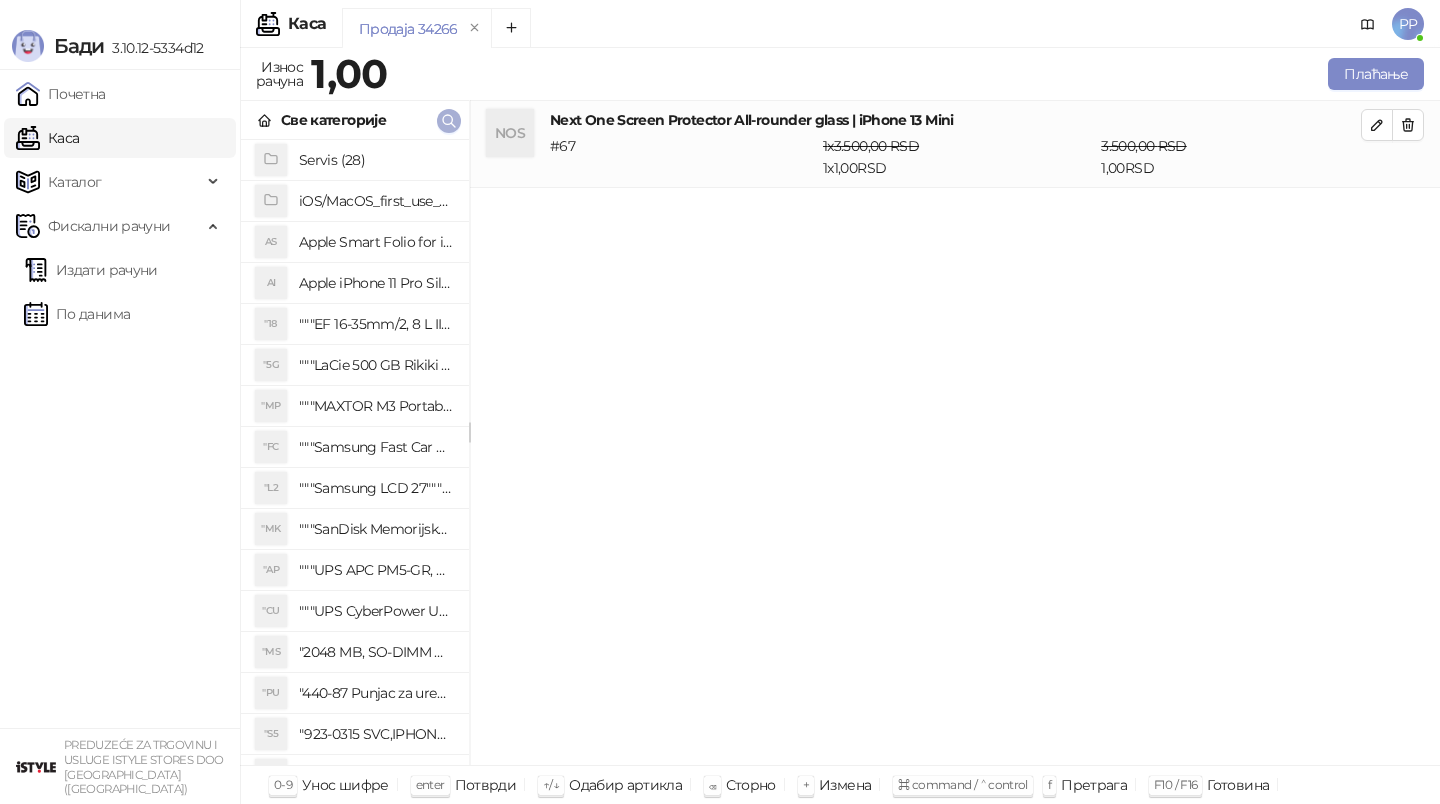 click 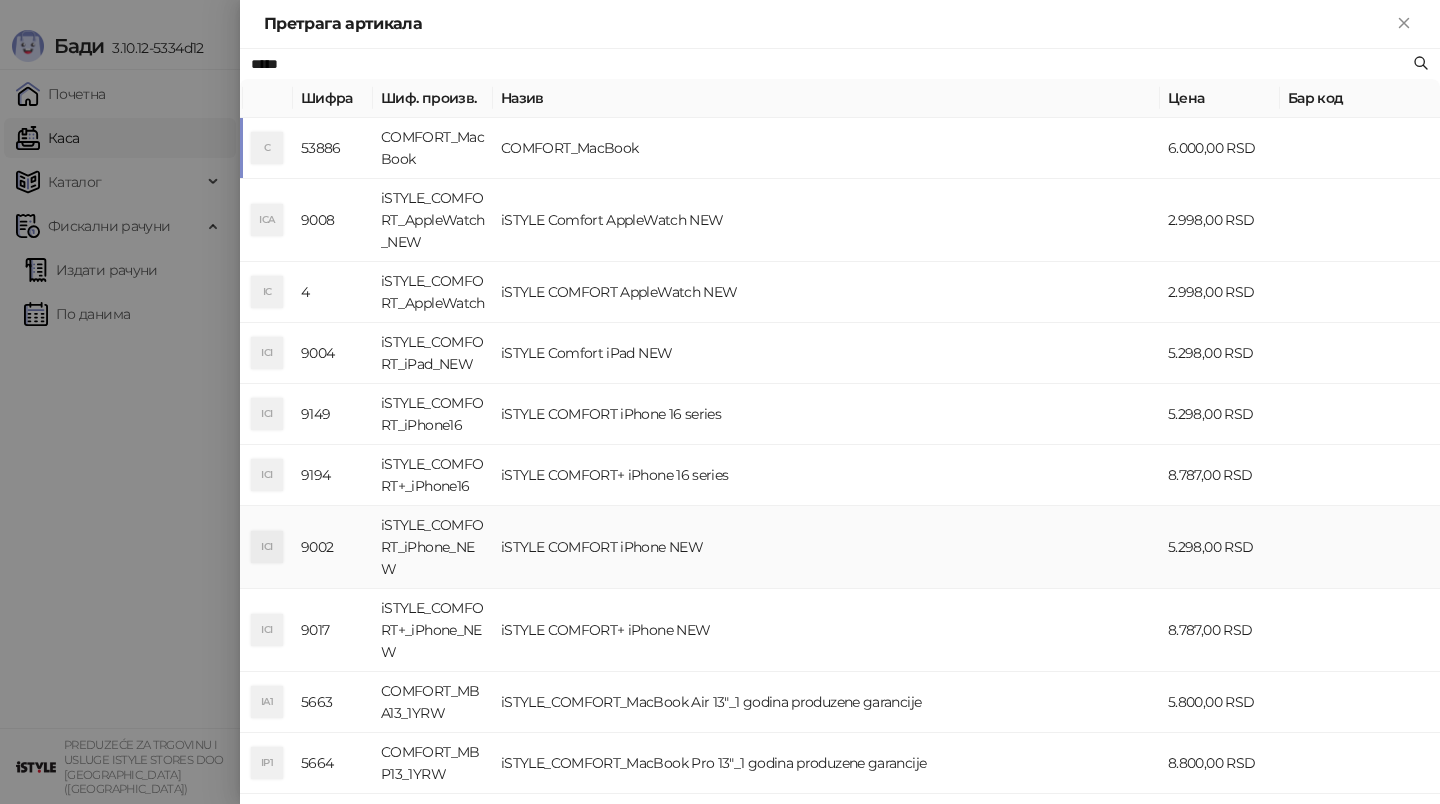 type on "*****" 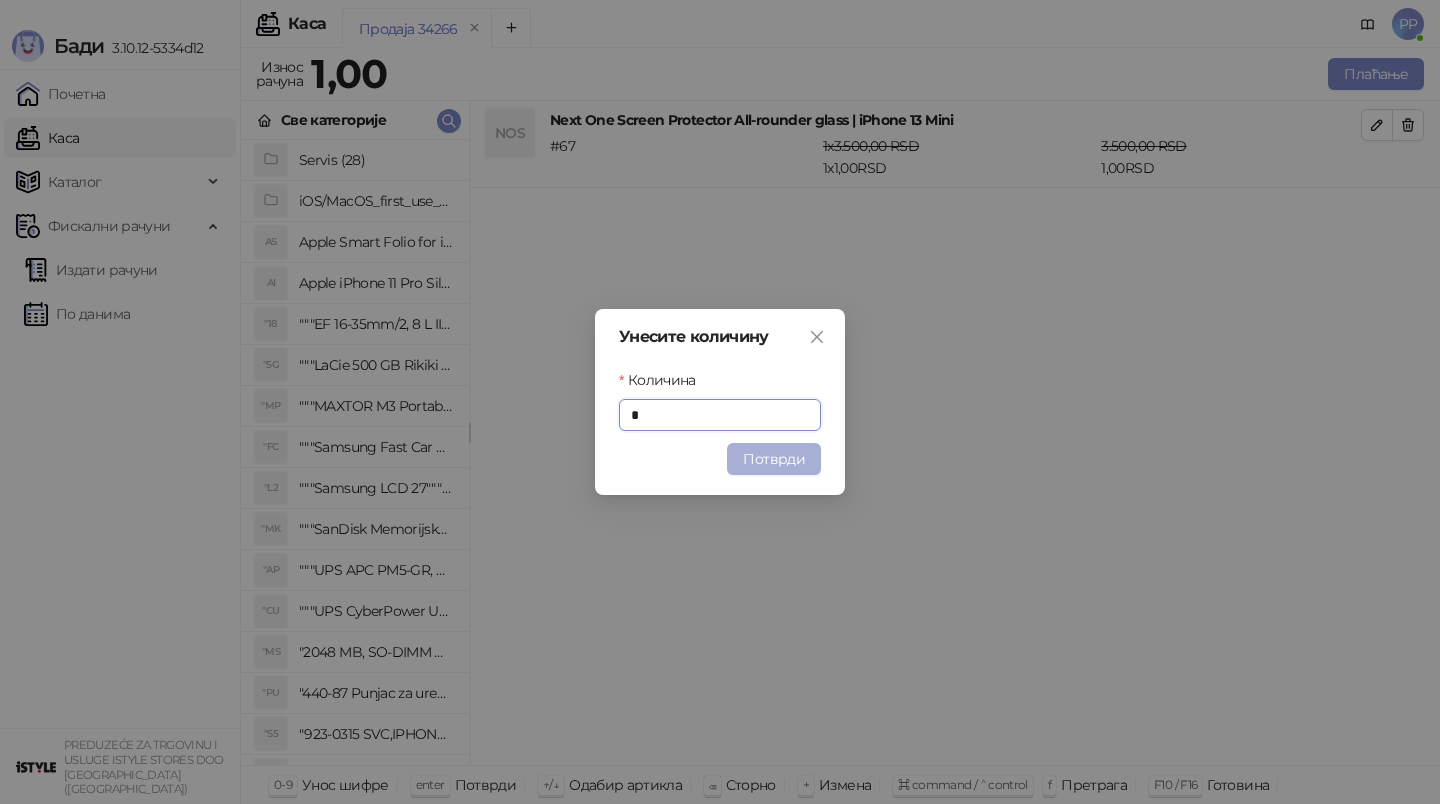 click on "Потврди" at bounding box center [774, 459] 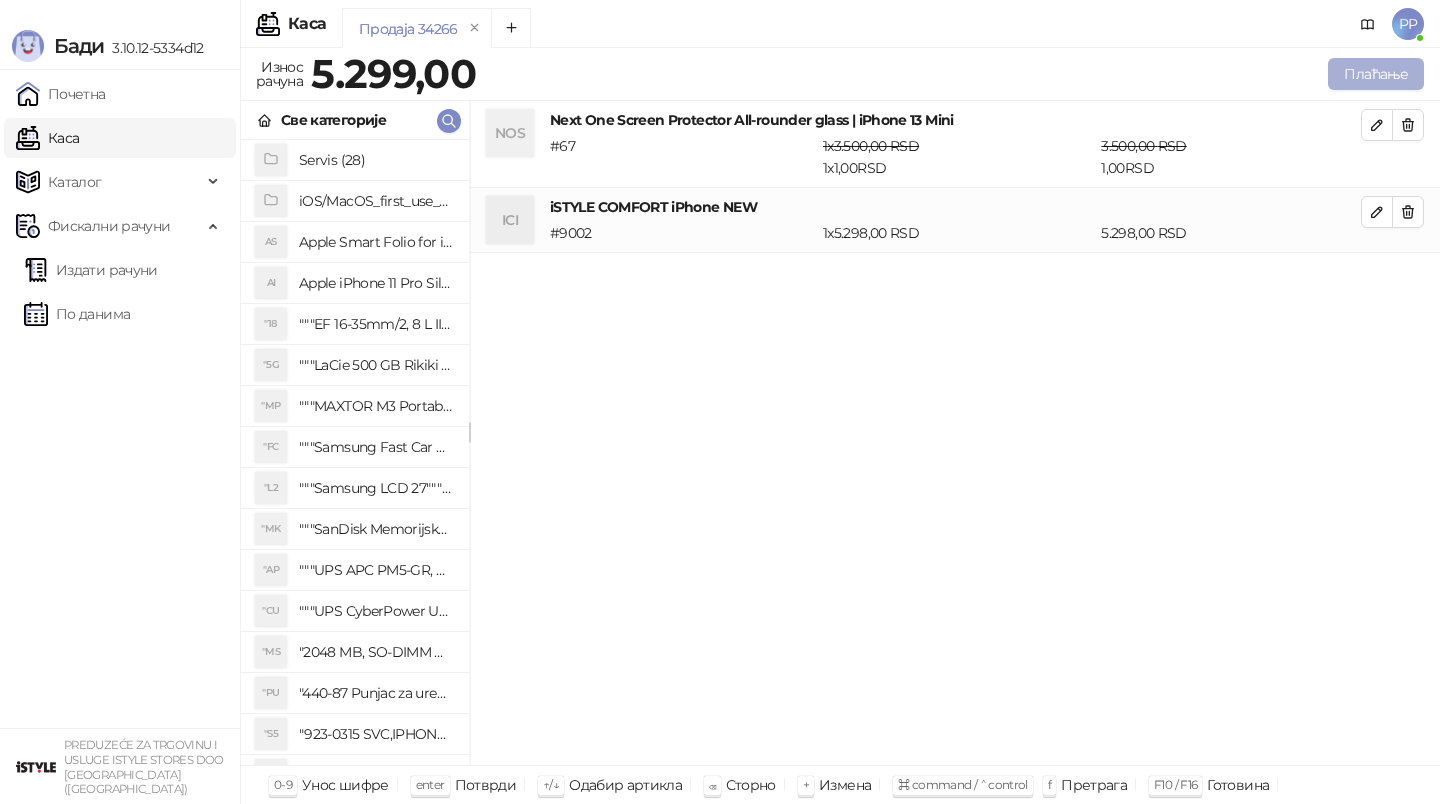 click on "Плаћање" at bounding box center (1376, 74) 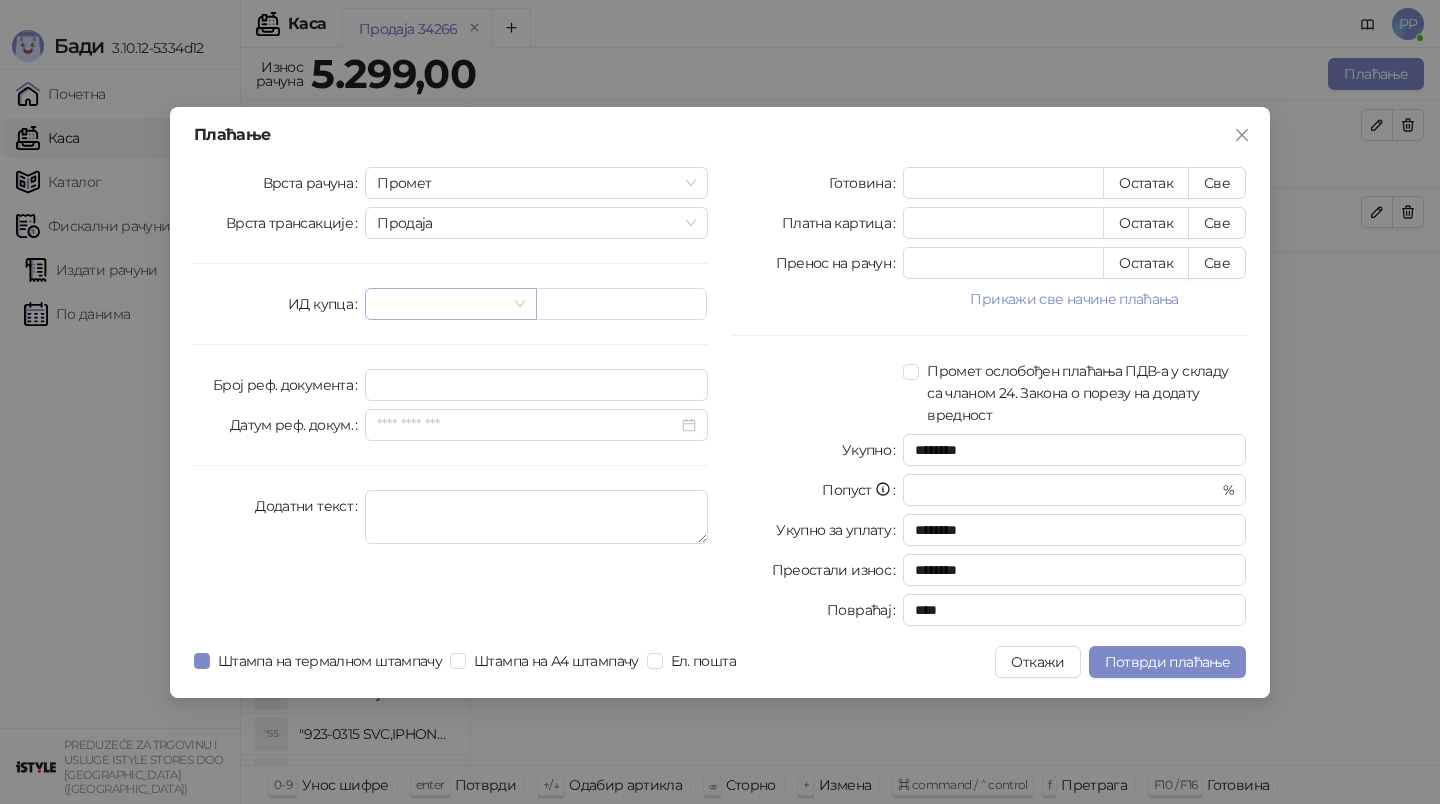 click at bounding box center [441, 304] 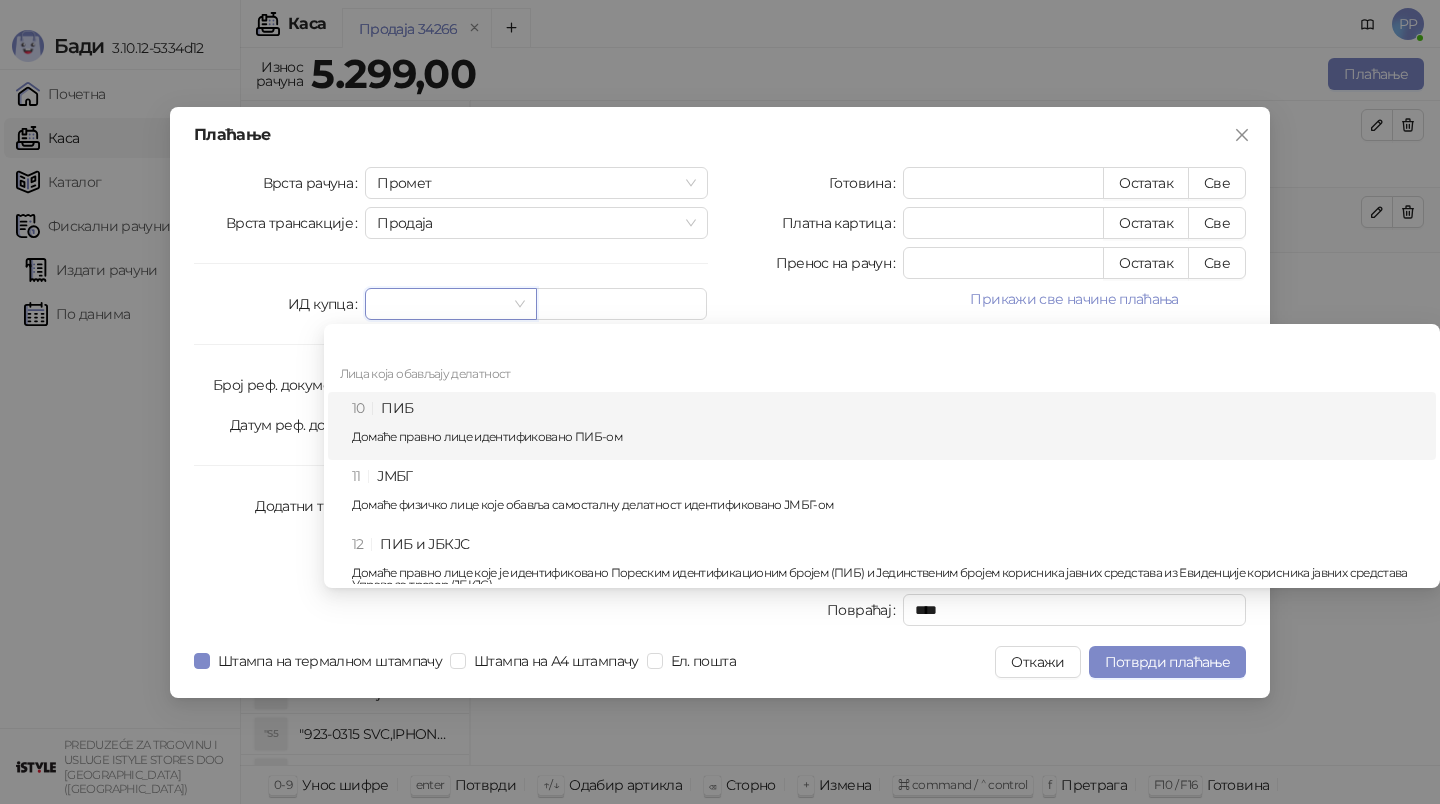 drag, startPoint x: 447, startPoint y: 408, endPoint x: 572, endPoint y: 323, distance: 151.16217 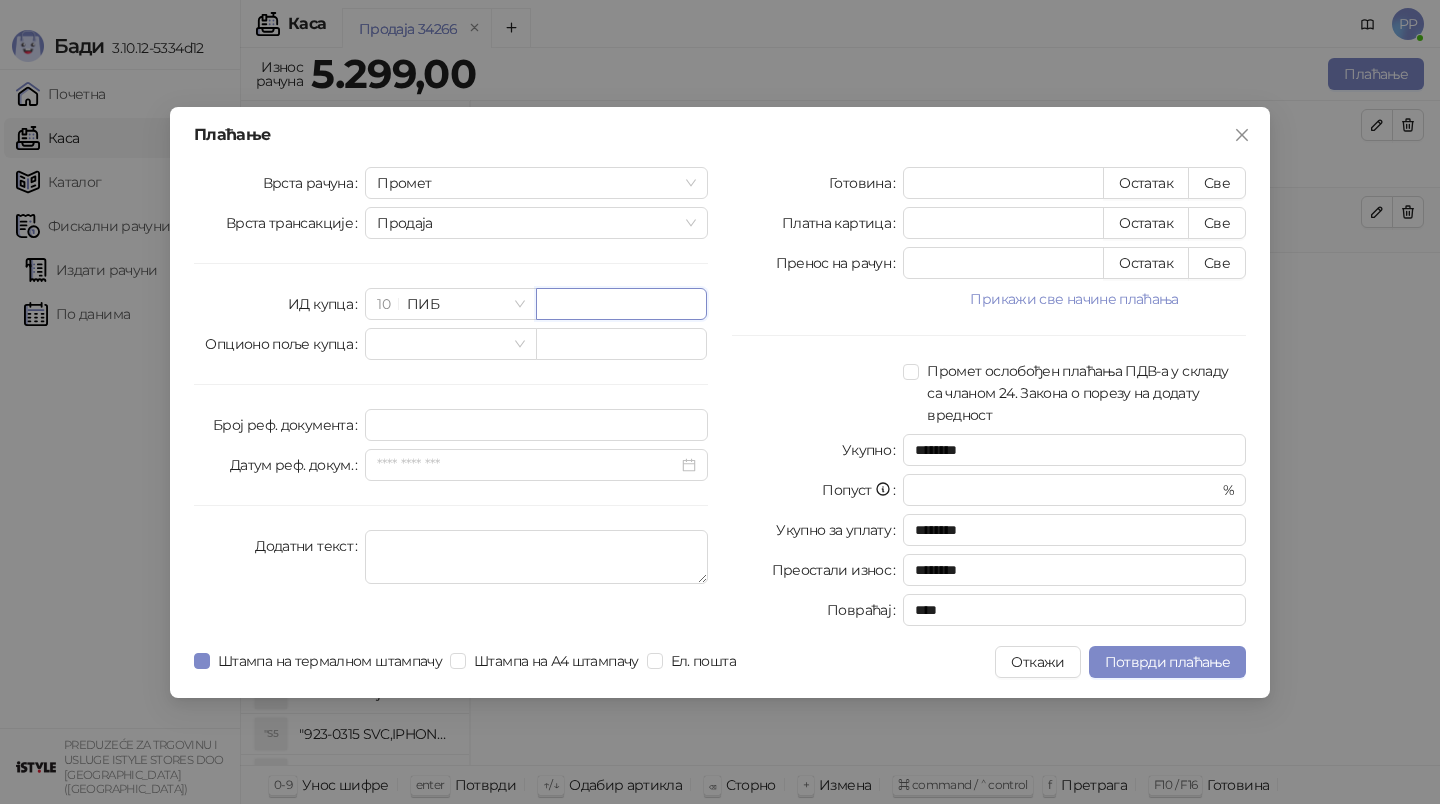 paste on "*********" 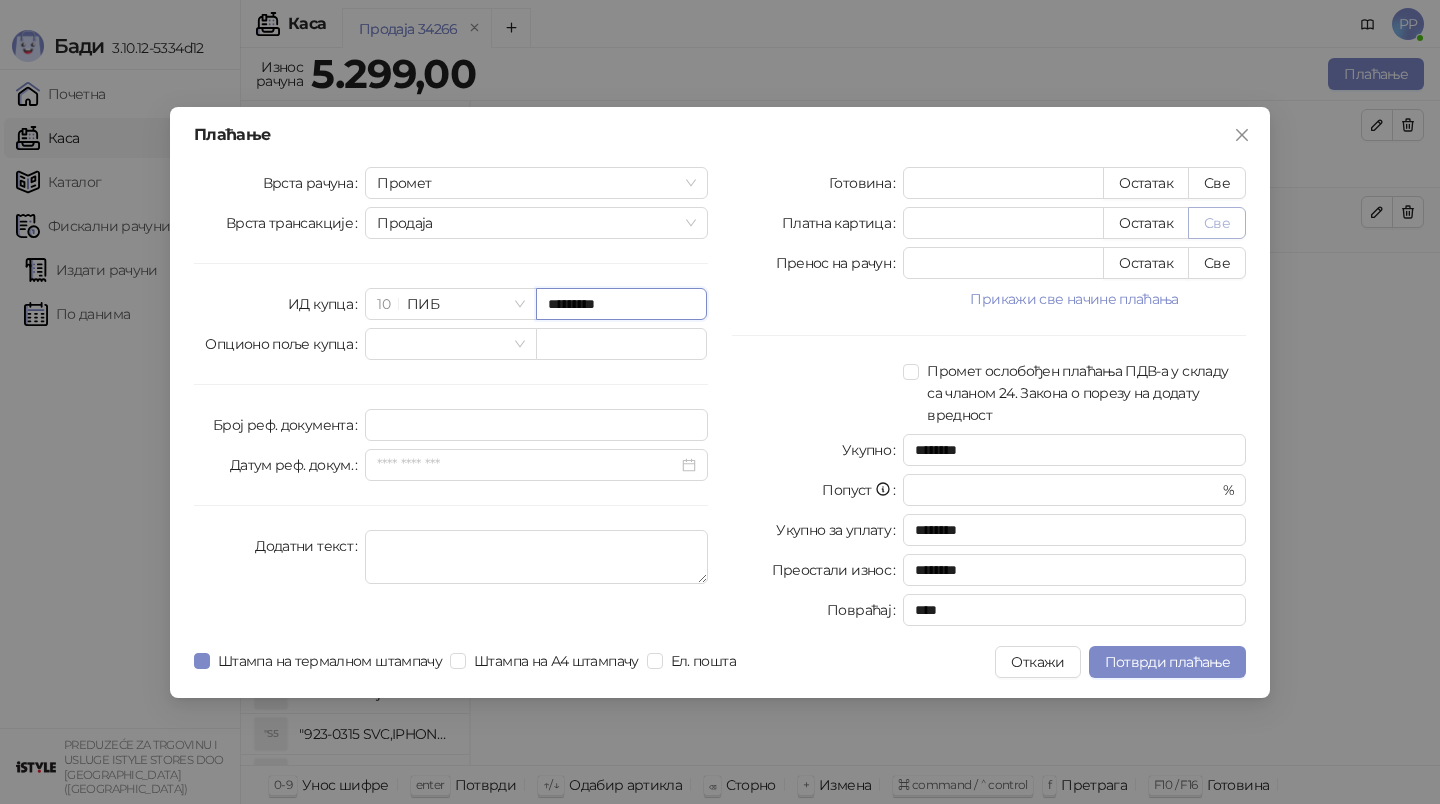 type on "*********" 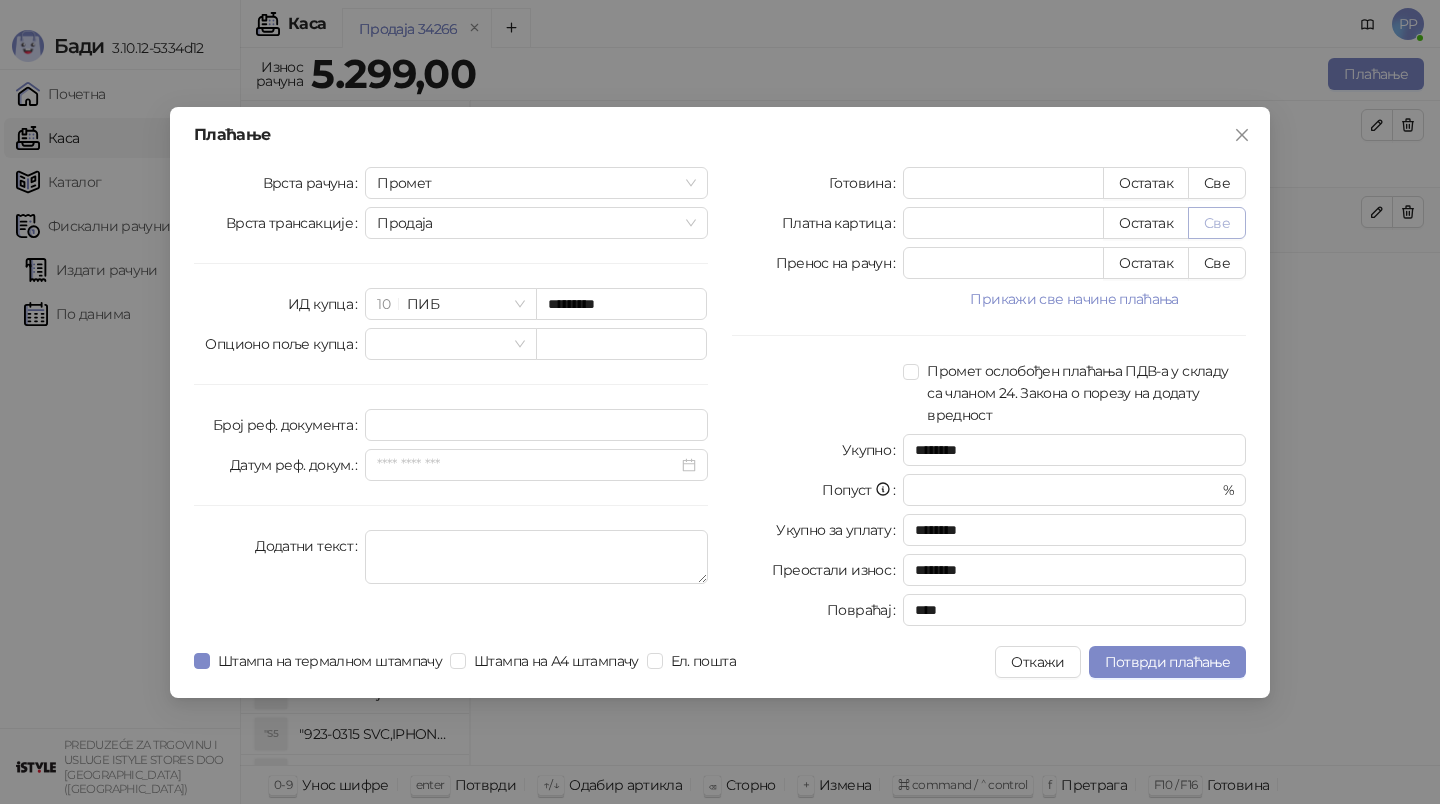 click on "Све" at bounding box center [1217, 223] 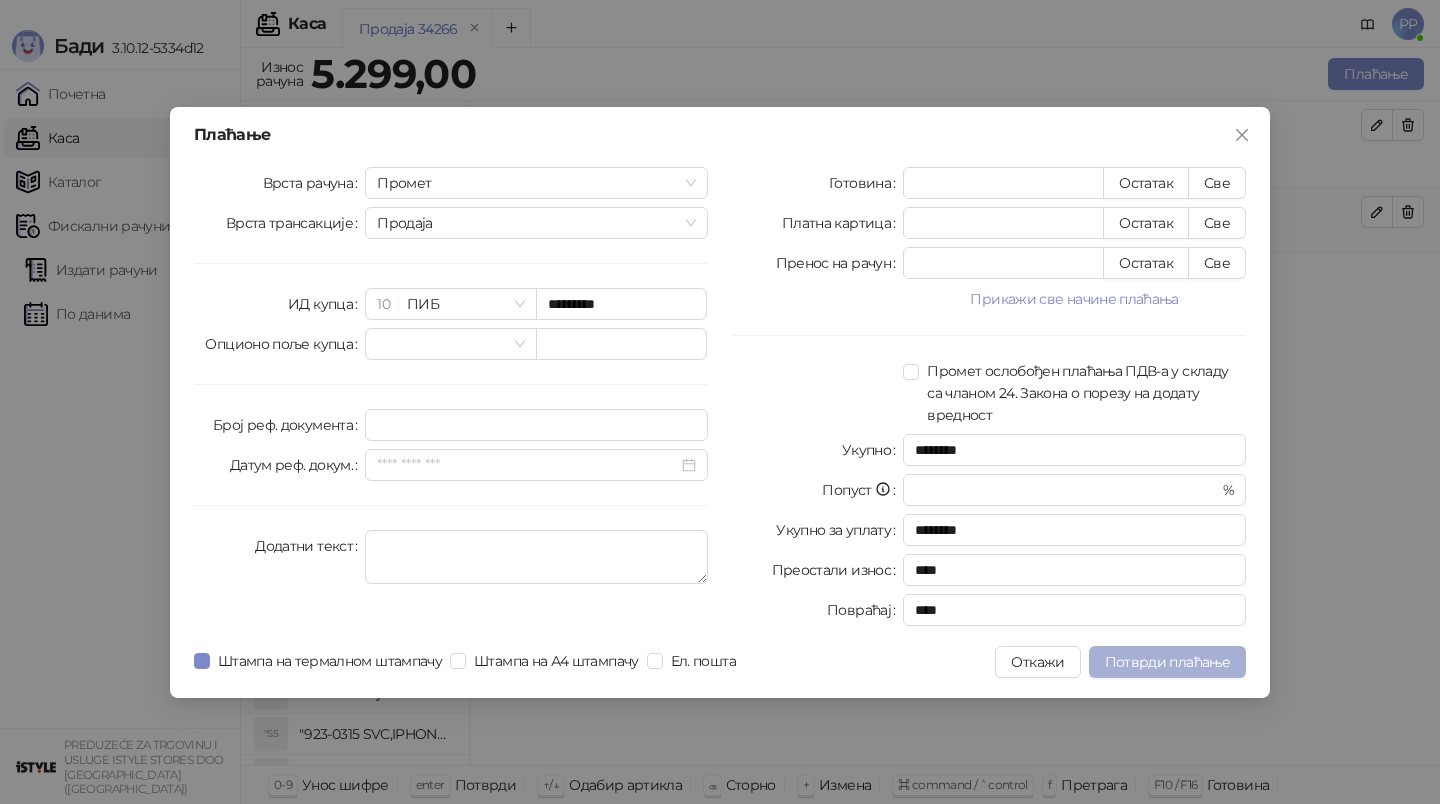 click on "Потврди плаћање" at bounding box center [1167, 662] 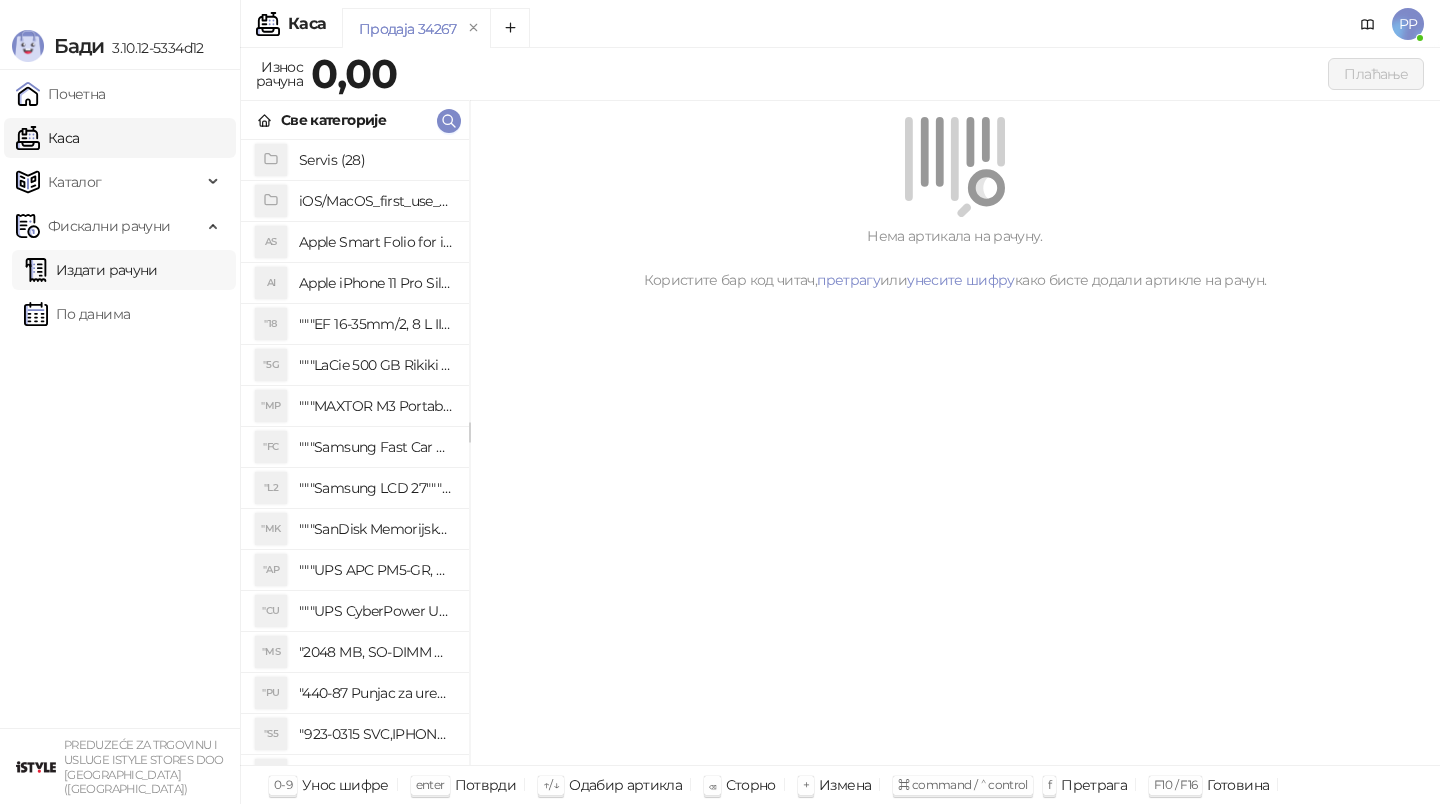 click on "Издати рачуни" at bounding box center [91, 270] 